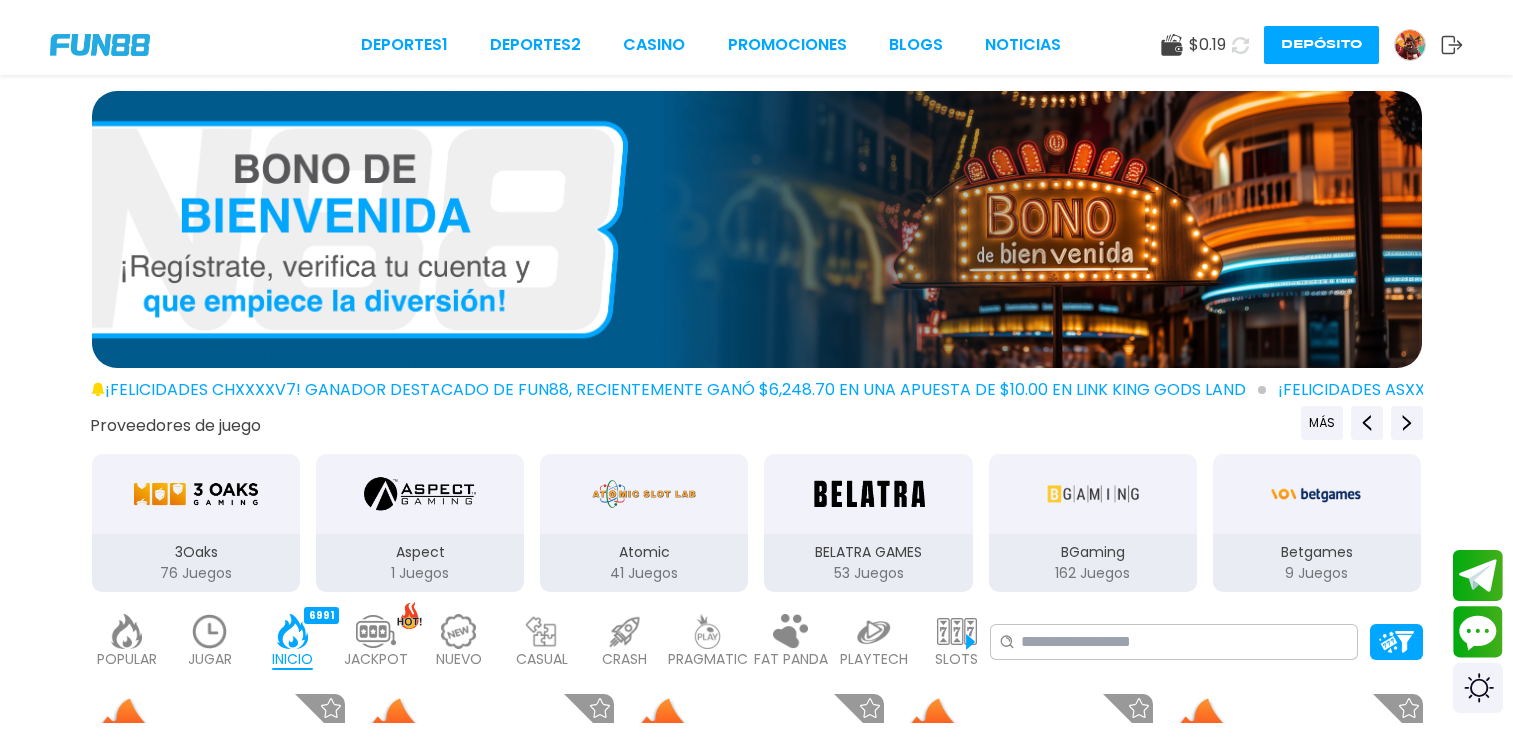 scroll, scrollTop: 0, scrollLeft: 0, axis: both 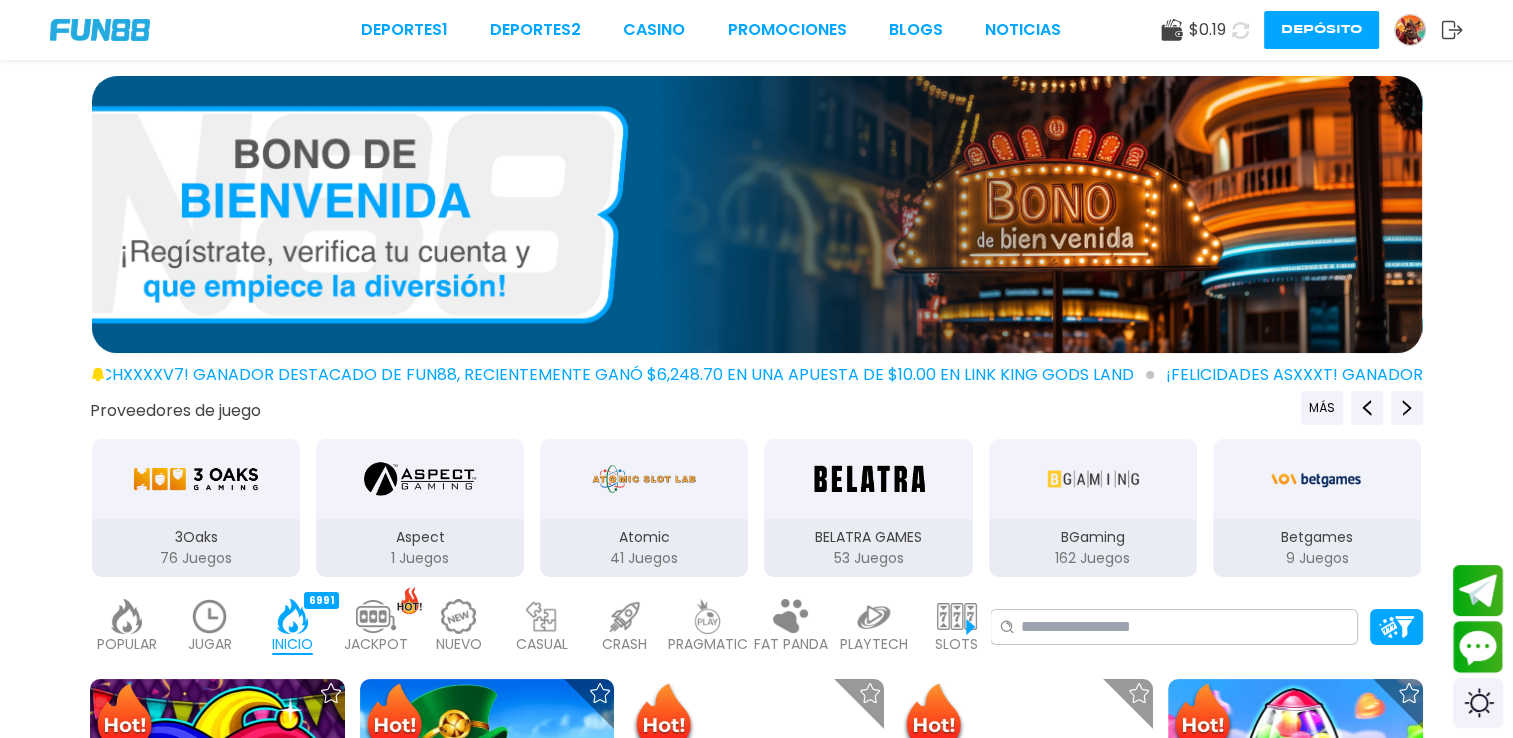 click on "Depósito" at bounding box center [1321, 30] 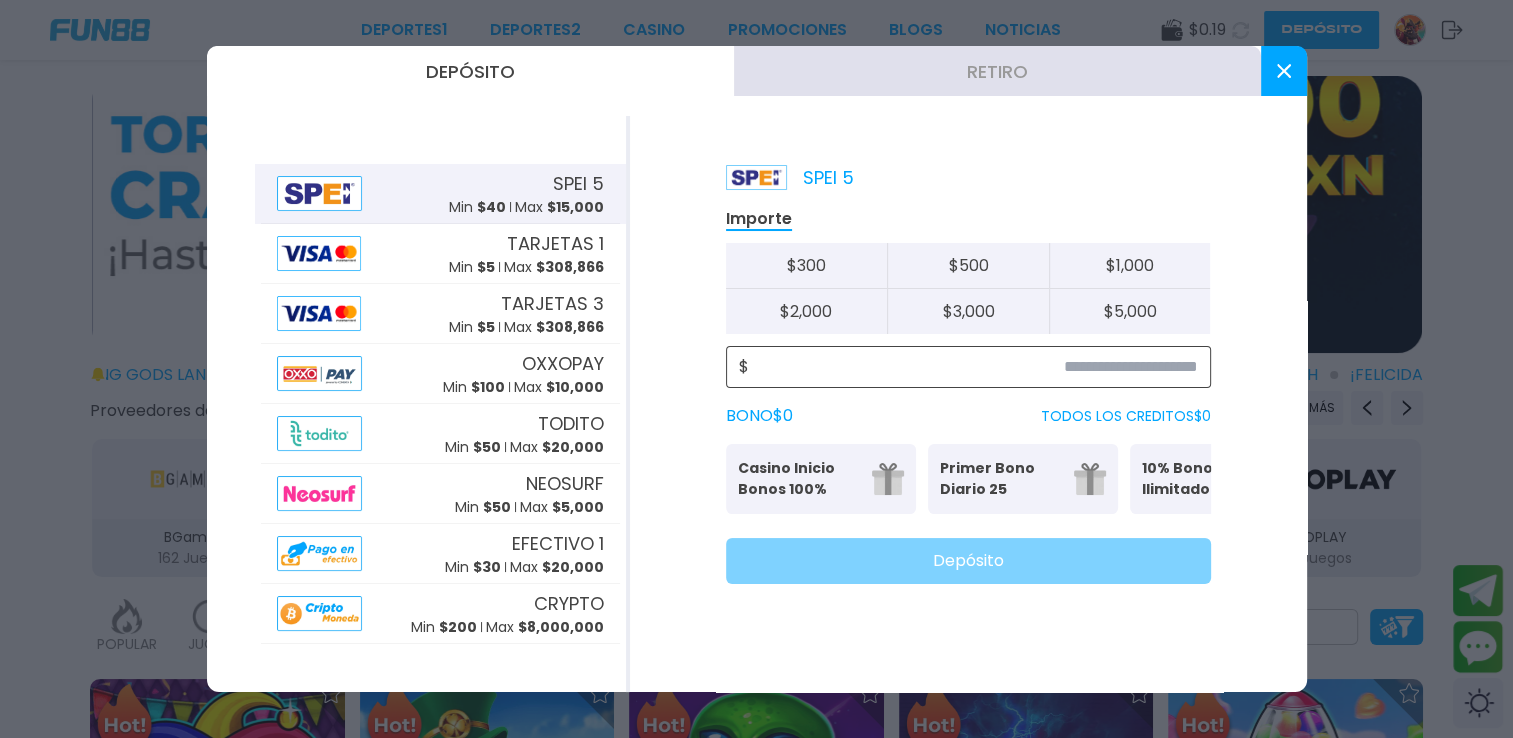click at bounding box center [973, 367] 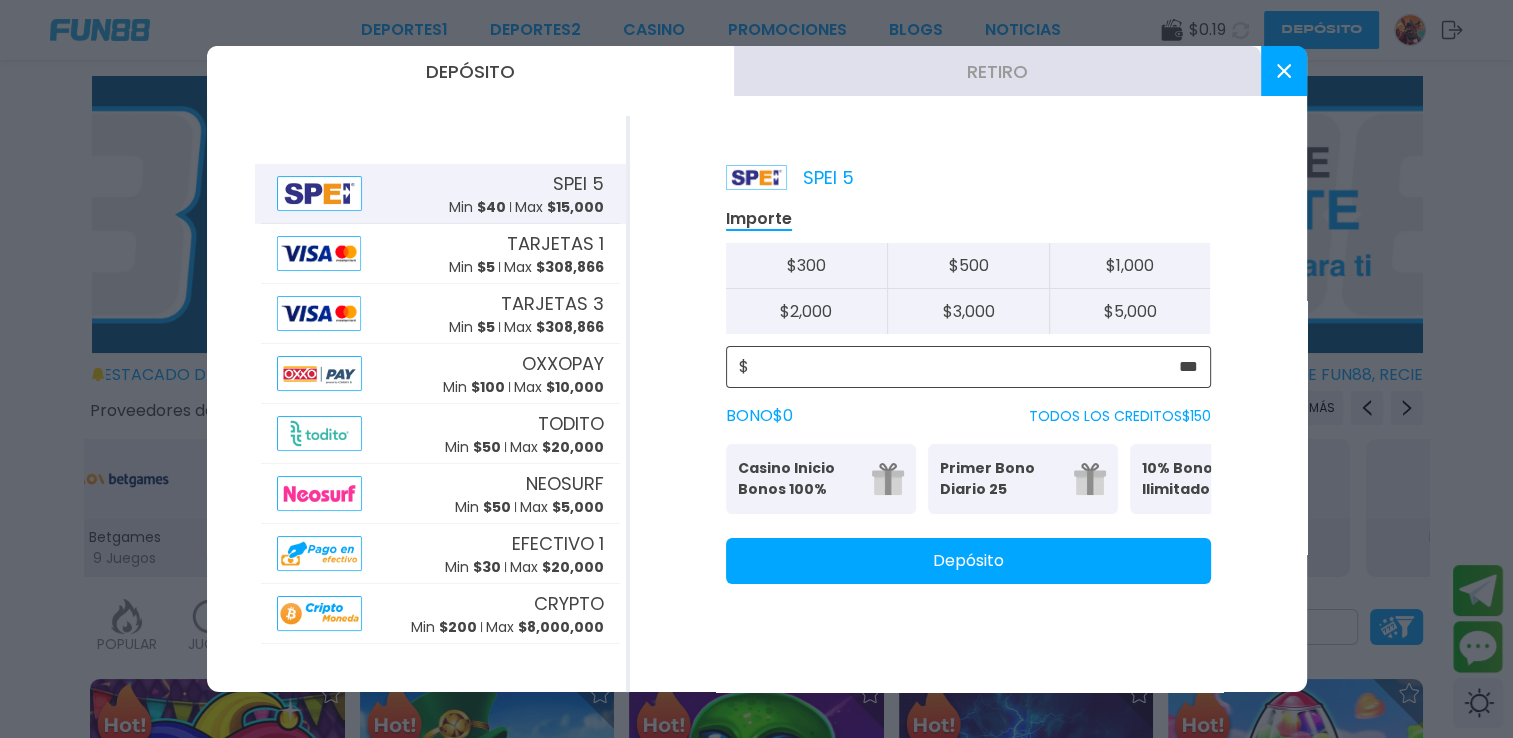 type on "***" 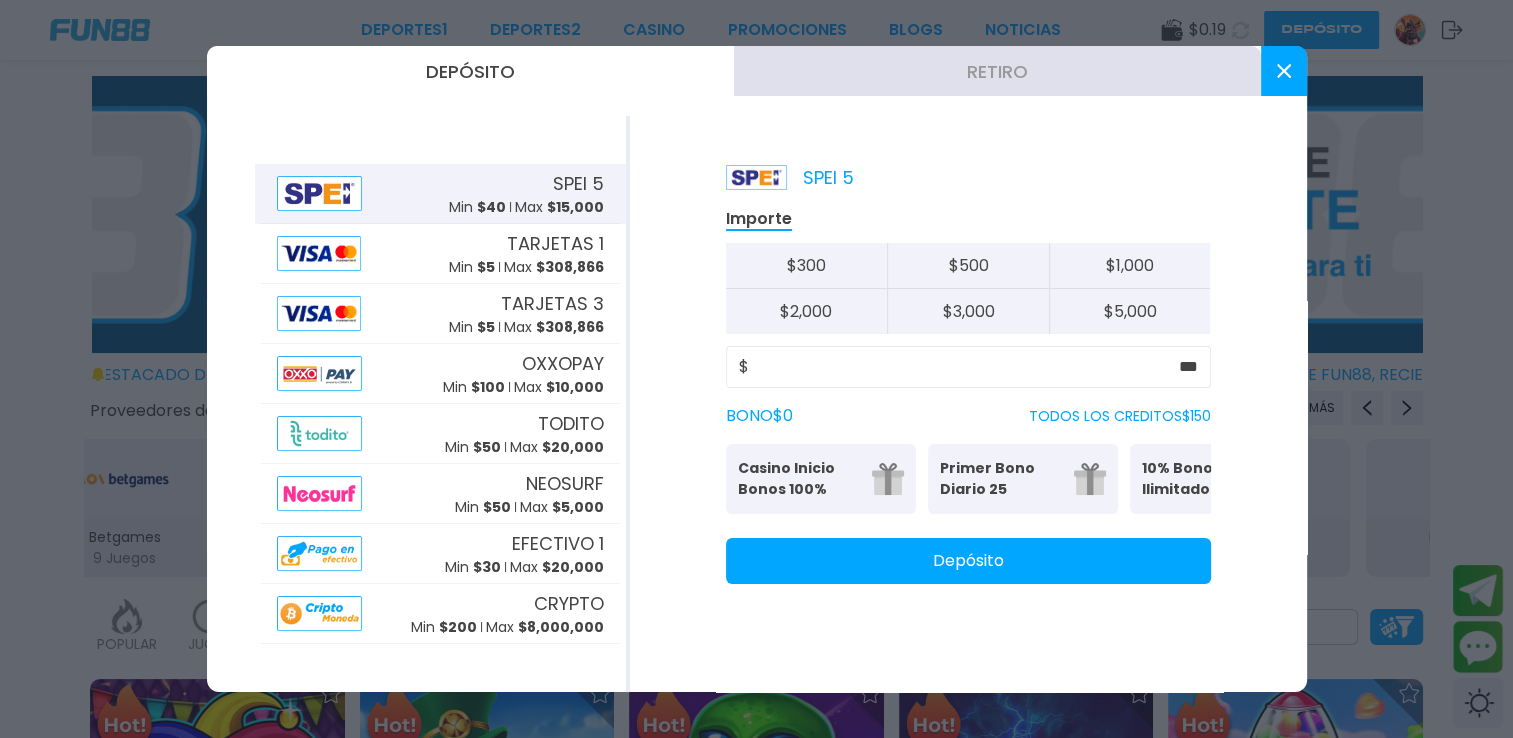 click on "Primer Bono Diario 25" at bounding box center (1001, 479) 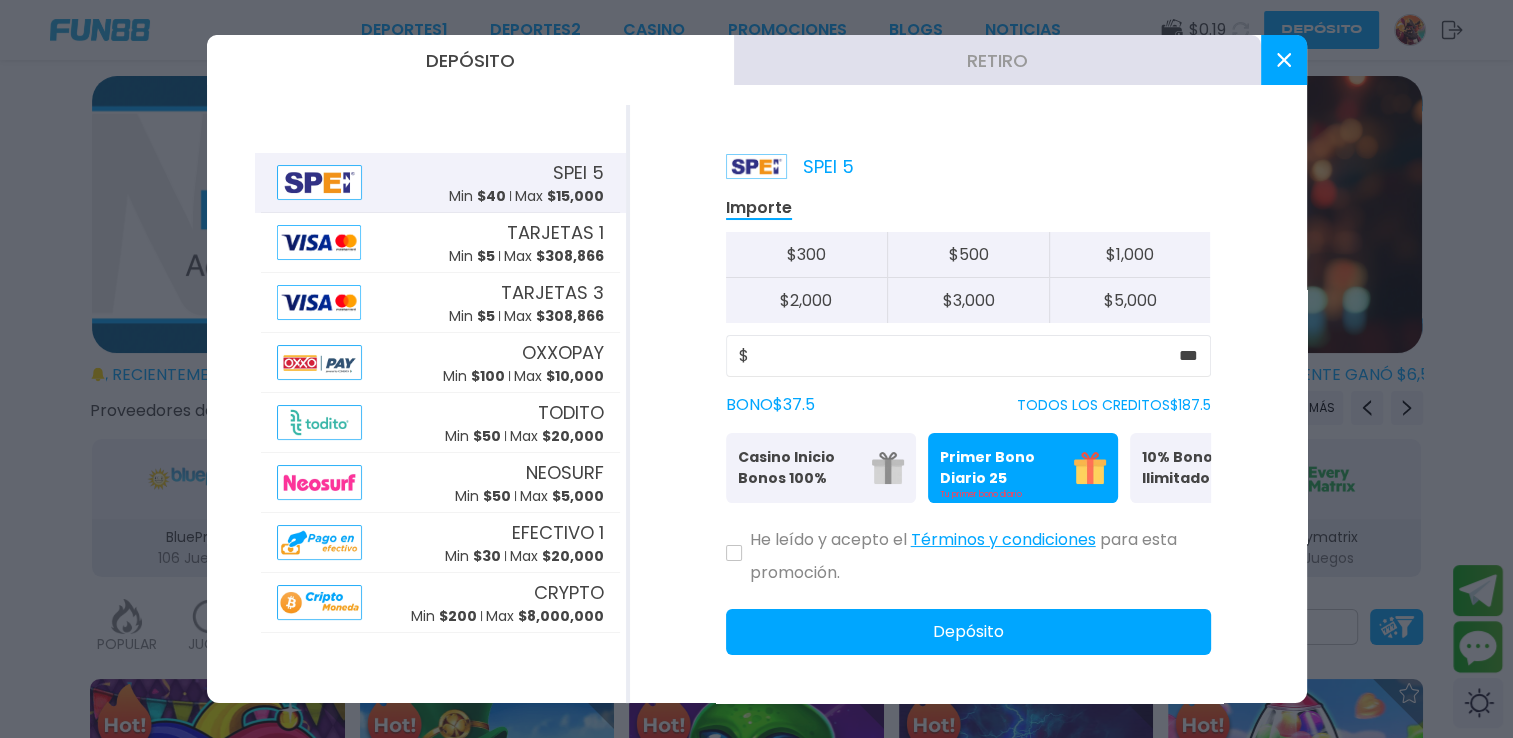 click on "He leído y acepto el   Términos y condiciones   para esta promoción." 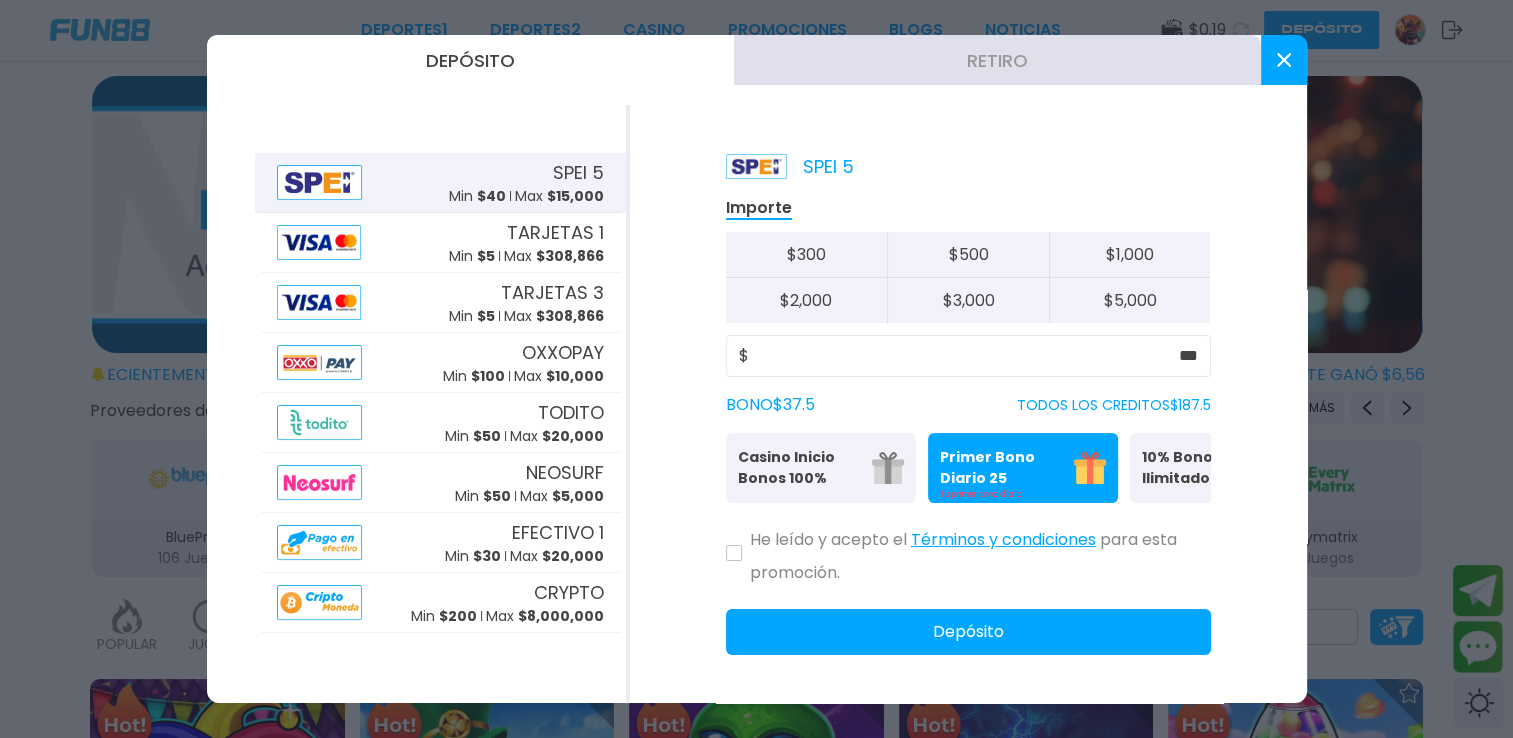 click on "He leído y acepto el   Términos y condiciones   para esta promoción." 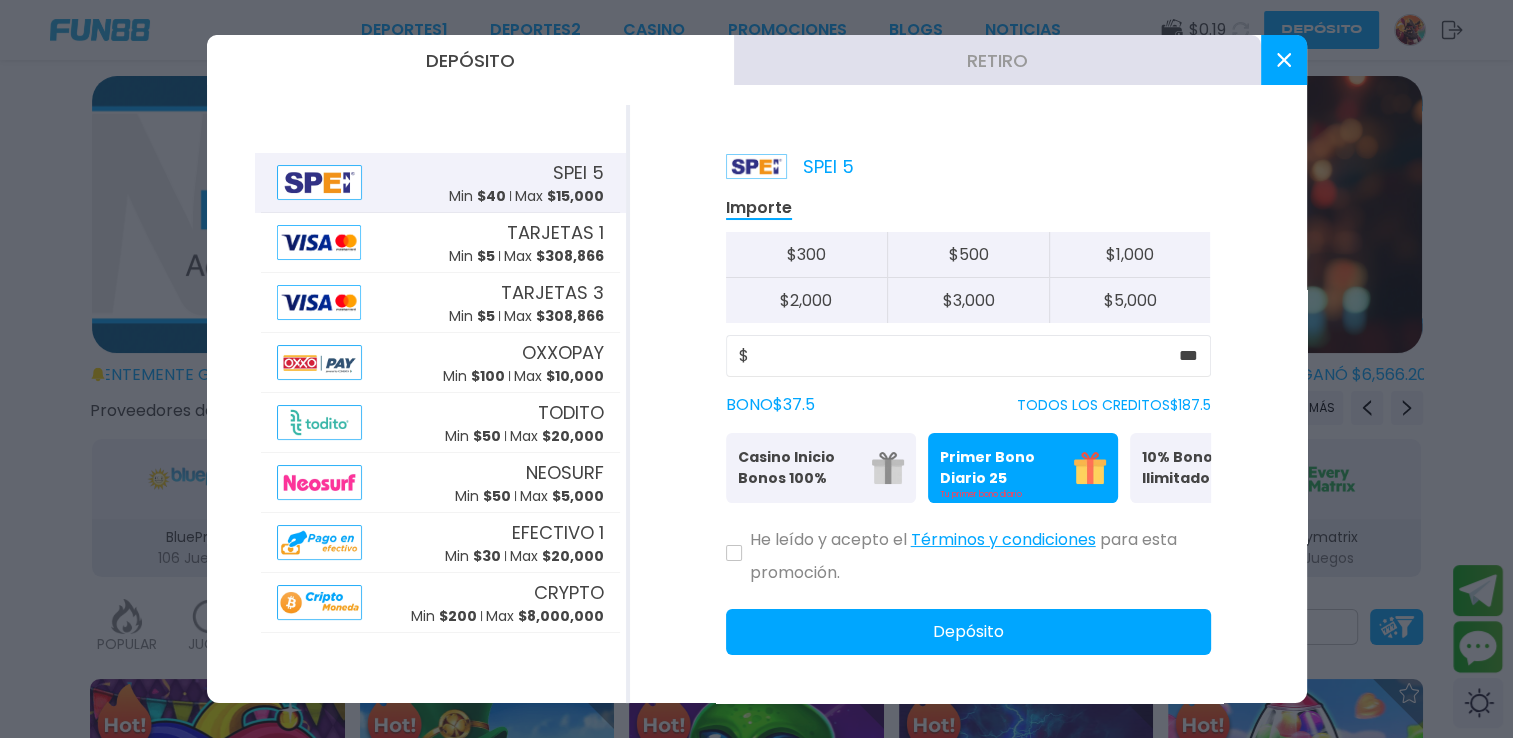 click 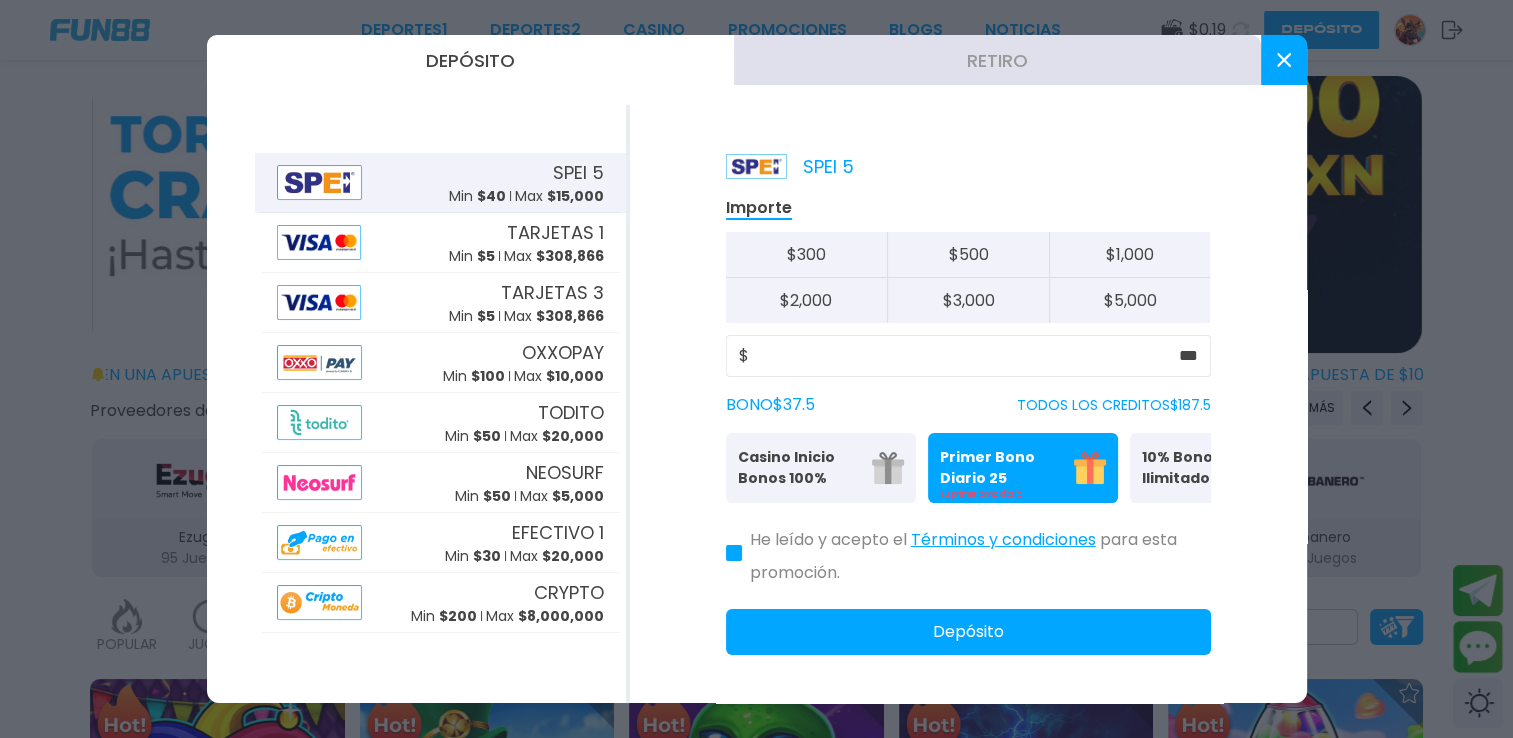 click on "Depósito" at bounding box center (968, 632) 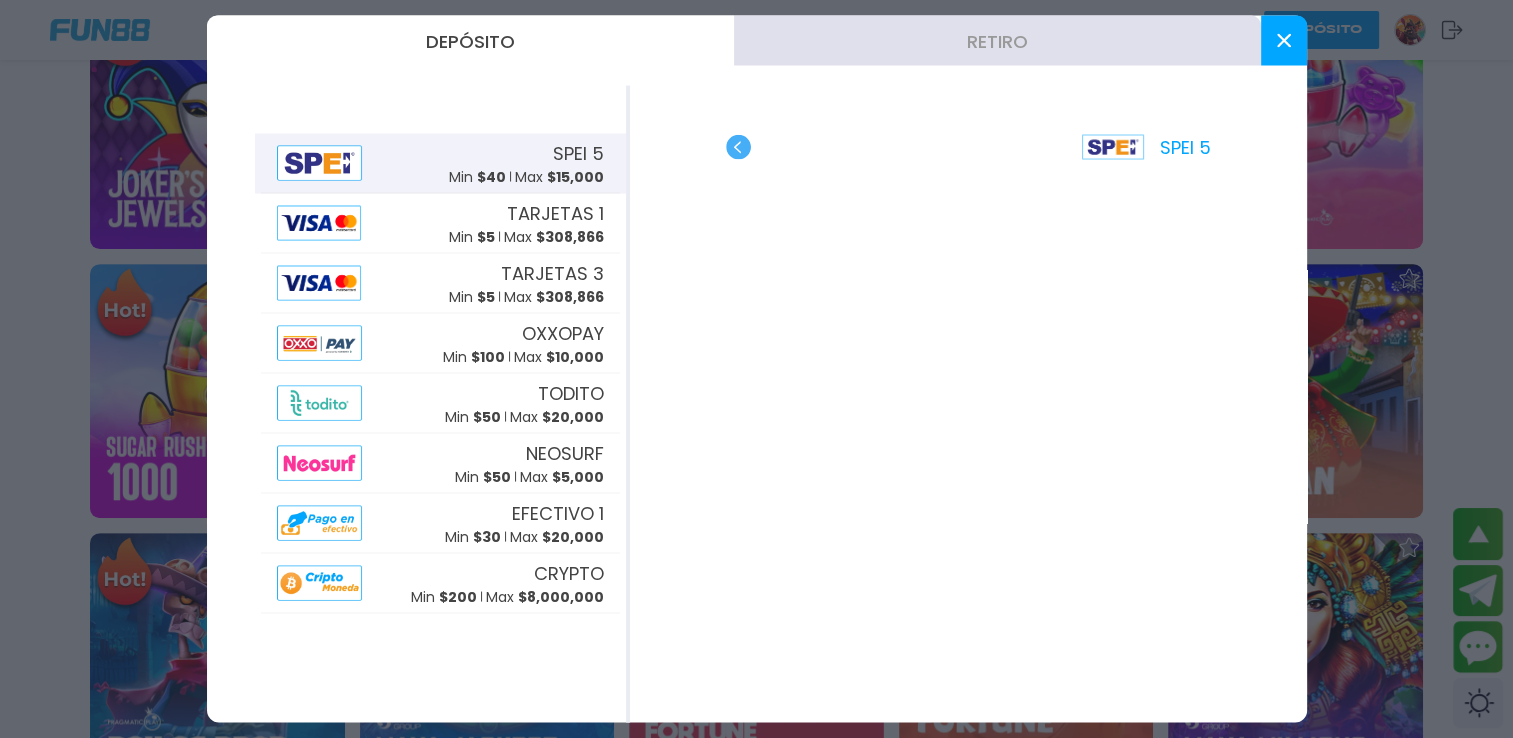 scroll, scrollTop: 900, scrollLeft: 0, axis: vertical 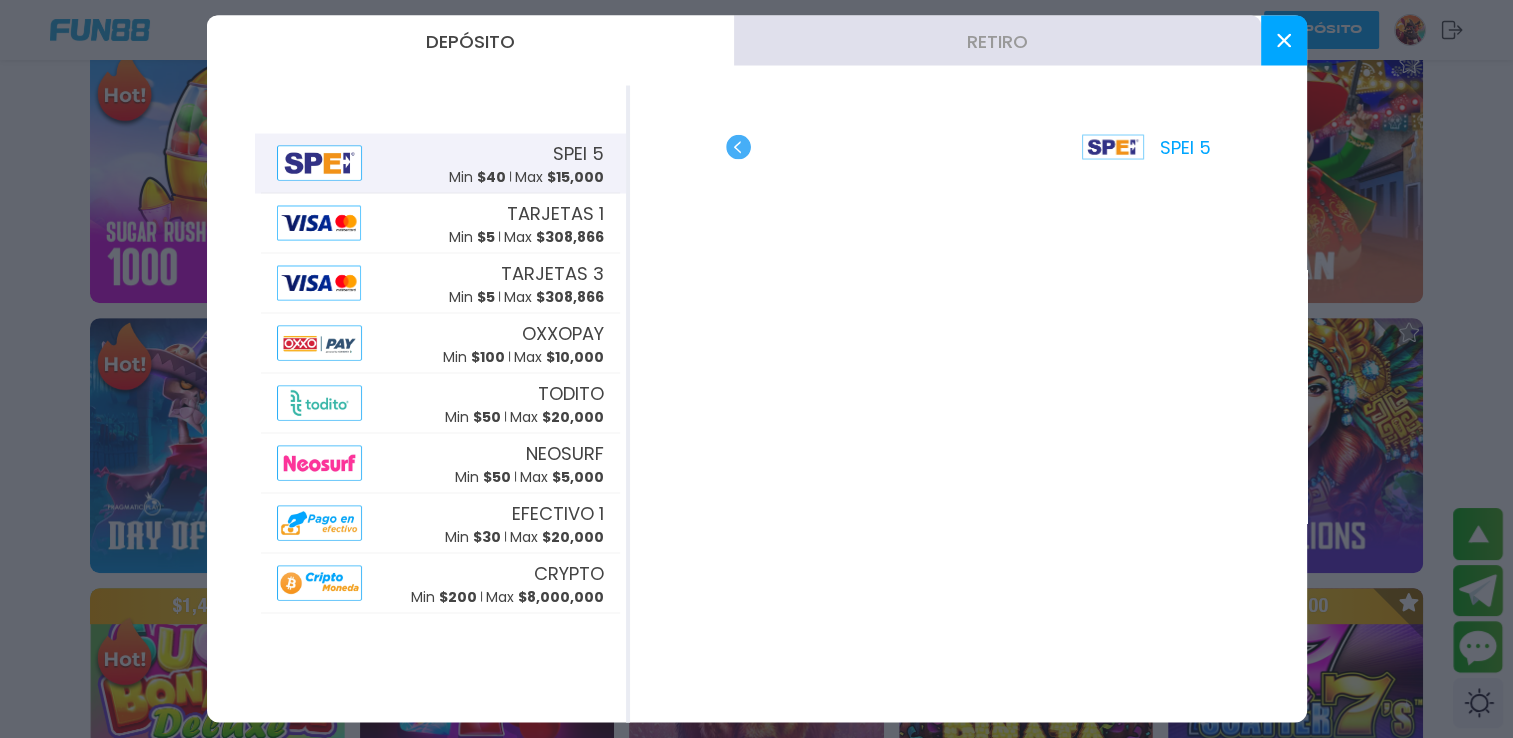 click 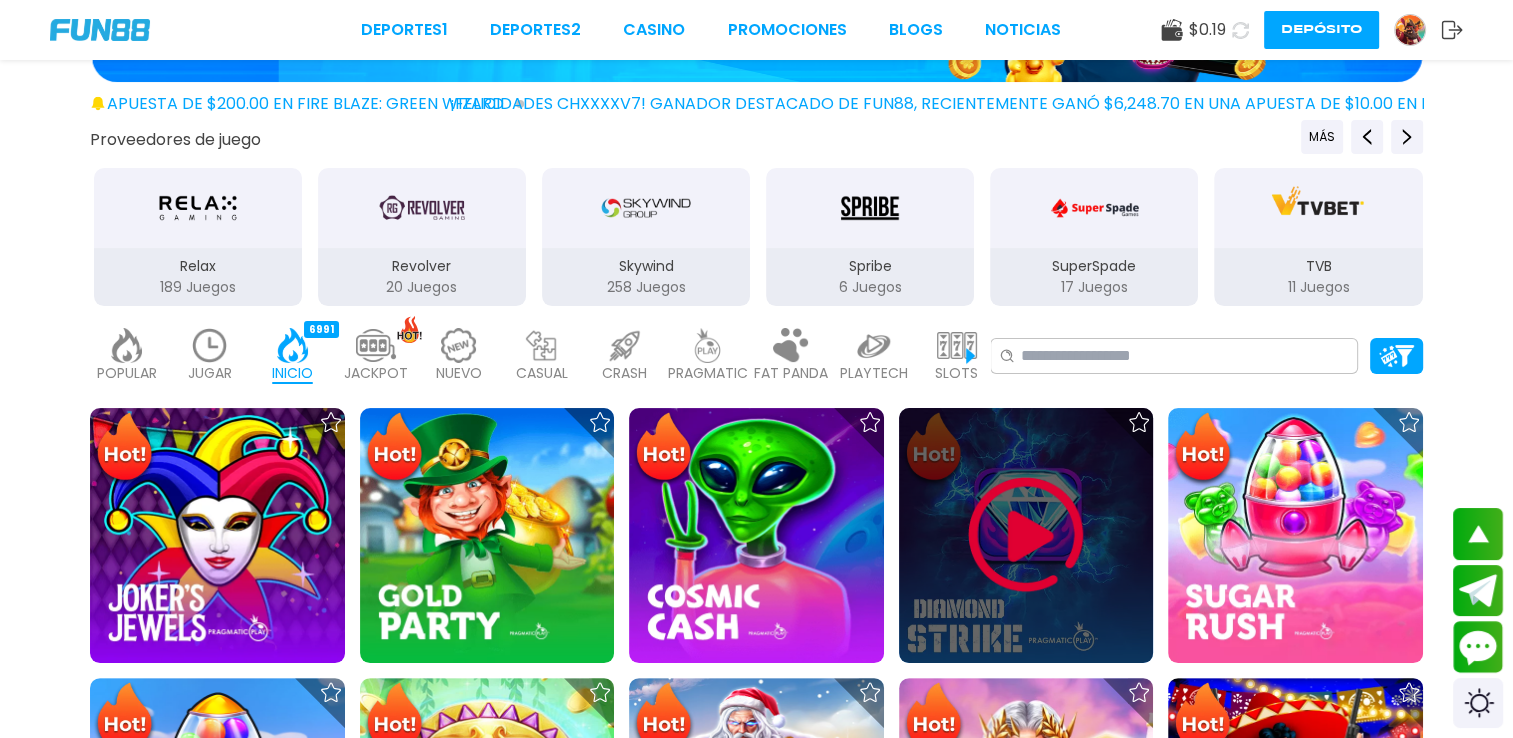 scroll, scrollTop: 0, scrollLeft: 0, axis: both 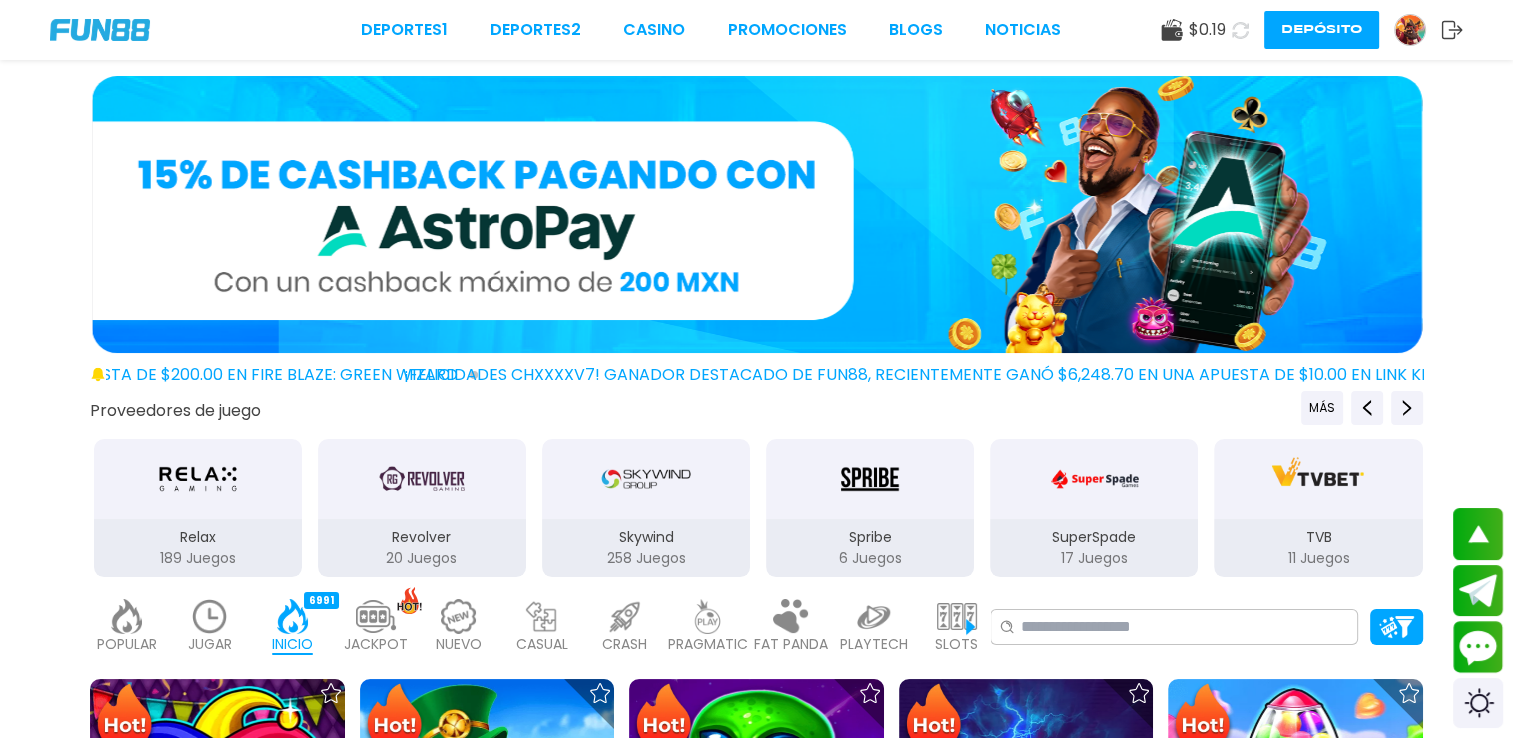 click at bounding box center [1240, 30] 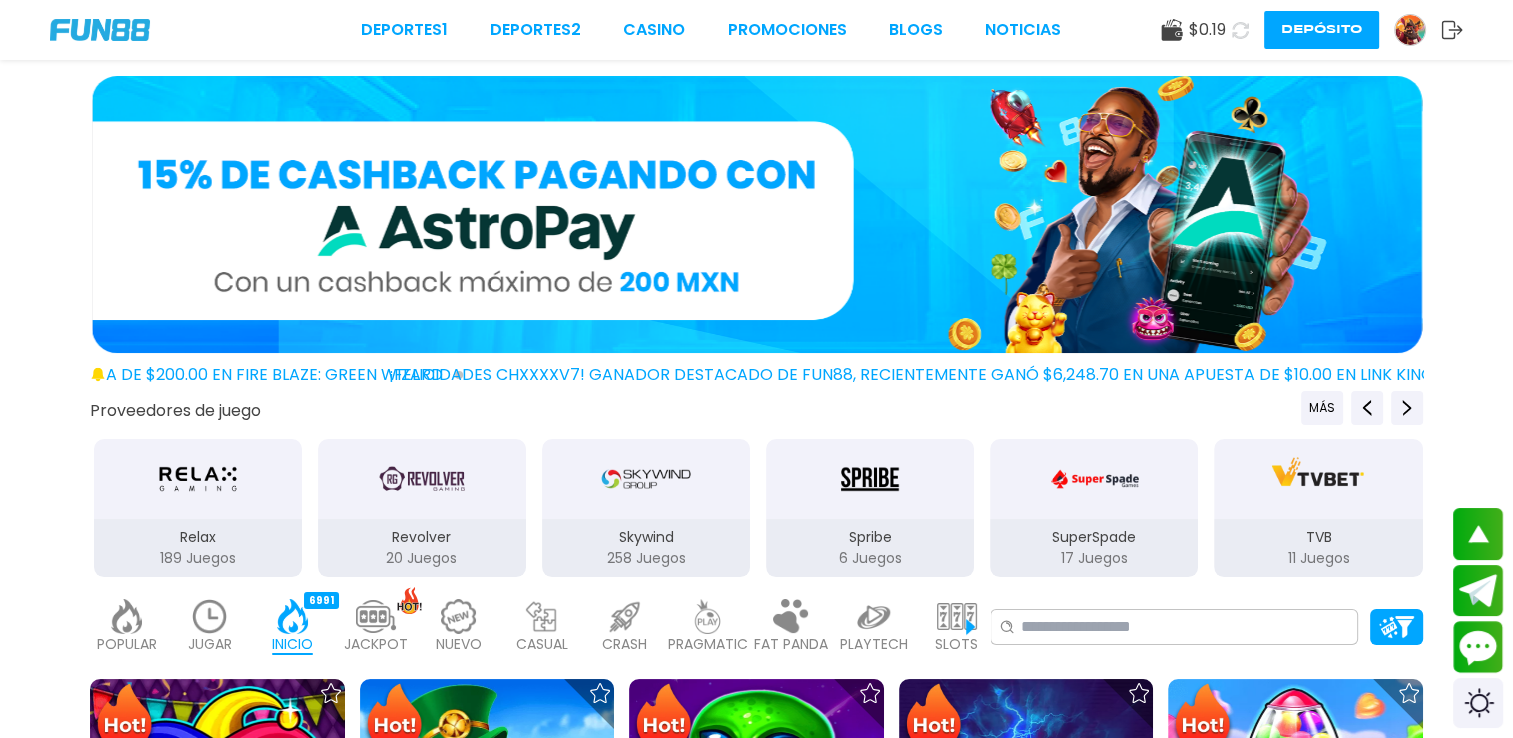 click 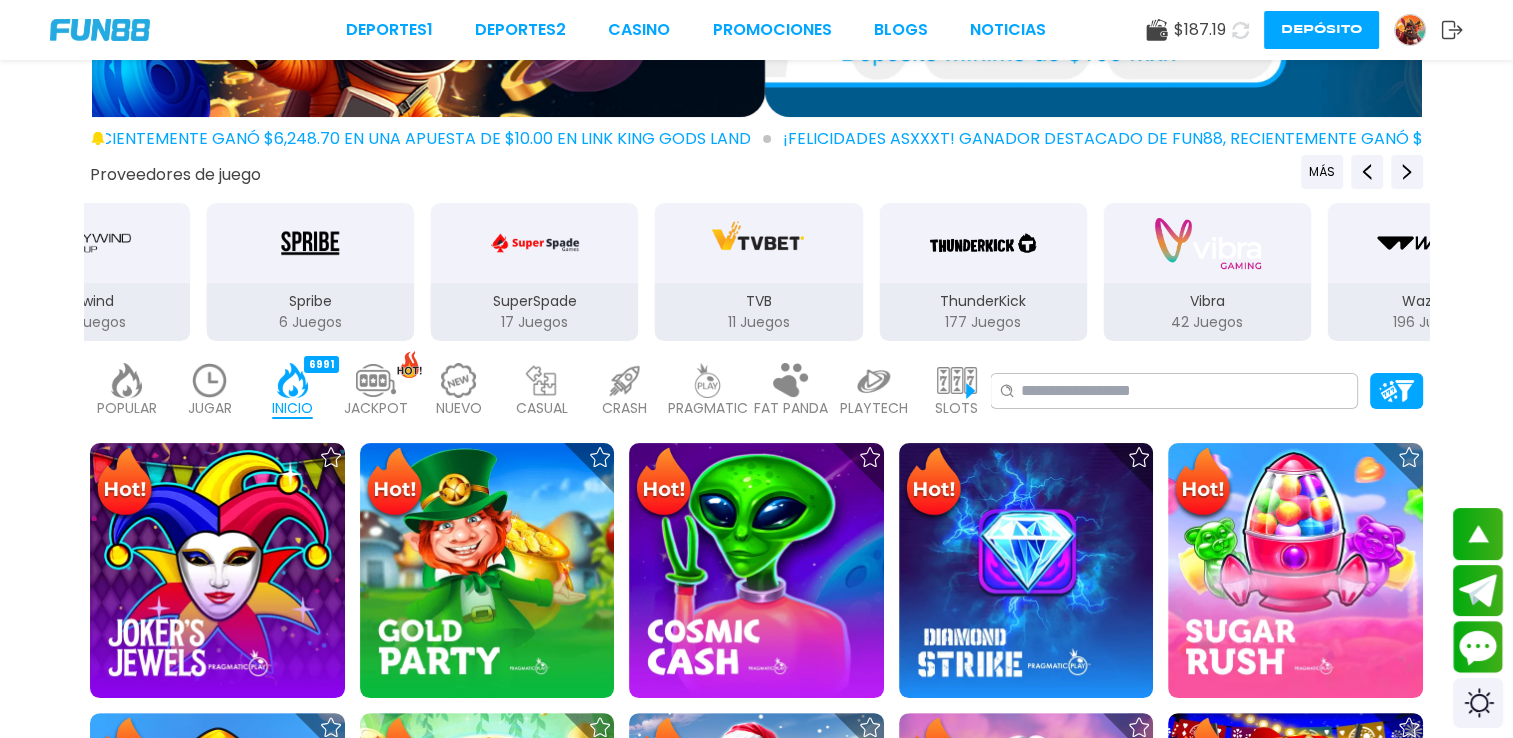 scroll, scrollTop: 0, scrollLeft: 0, axis: both 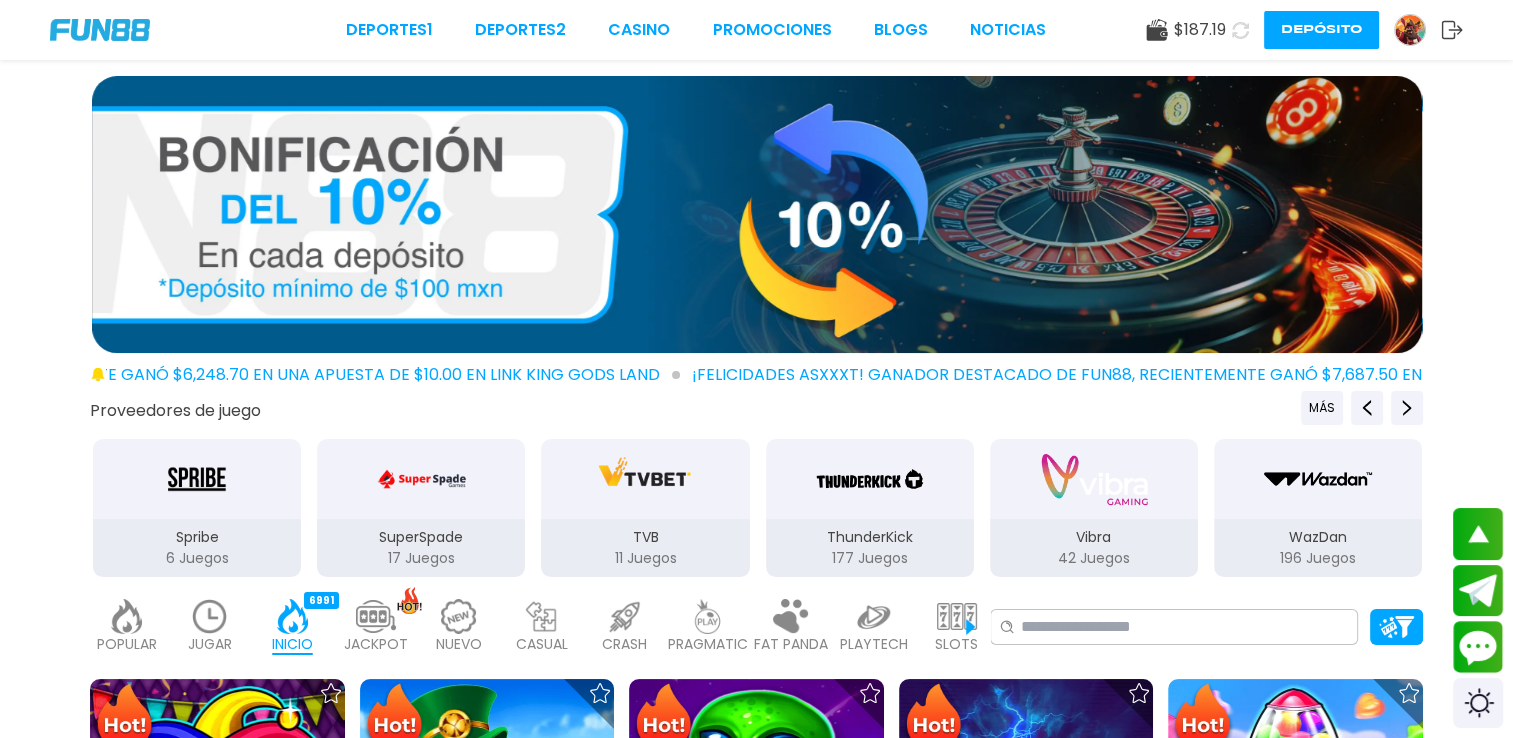 click at bounding box center [210, 616] 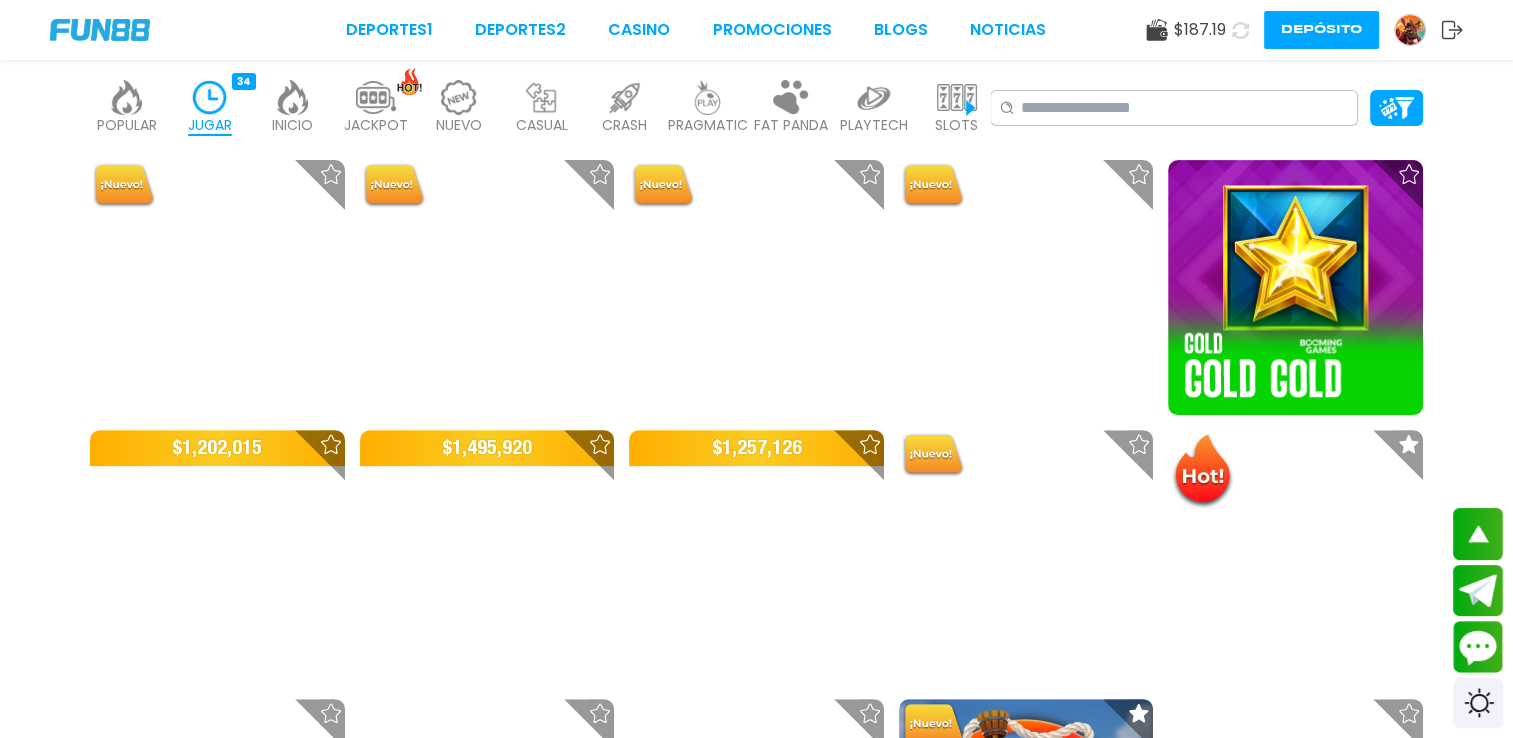 scroll, scrollTop: 500, scrollLeft: 0, axis: vertical 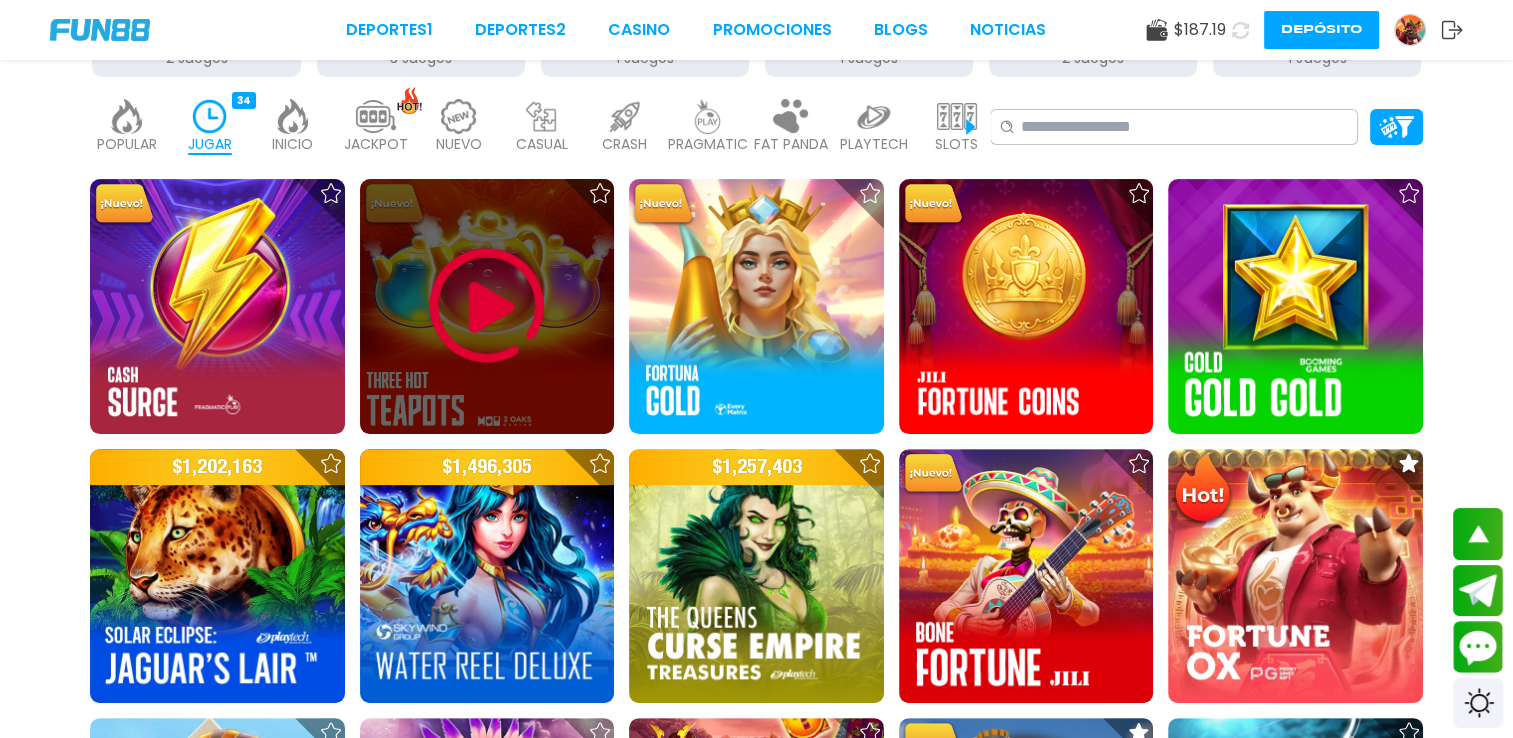 click at bounding box center (487, 306) 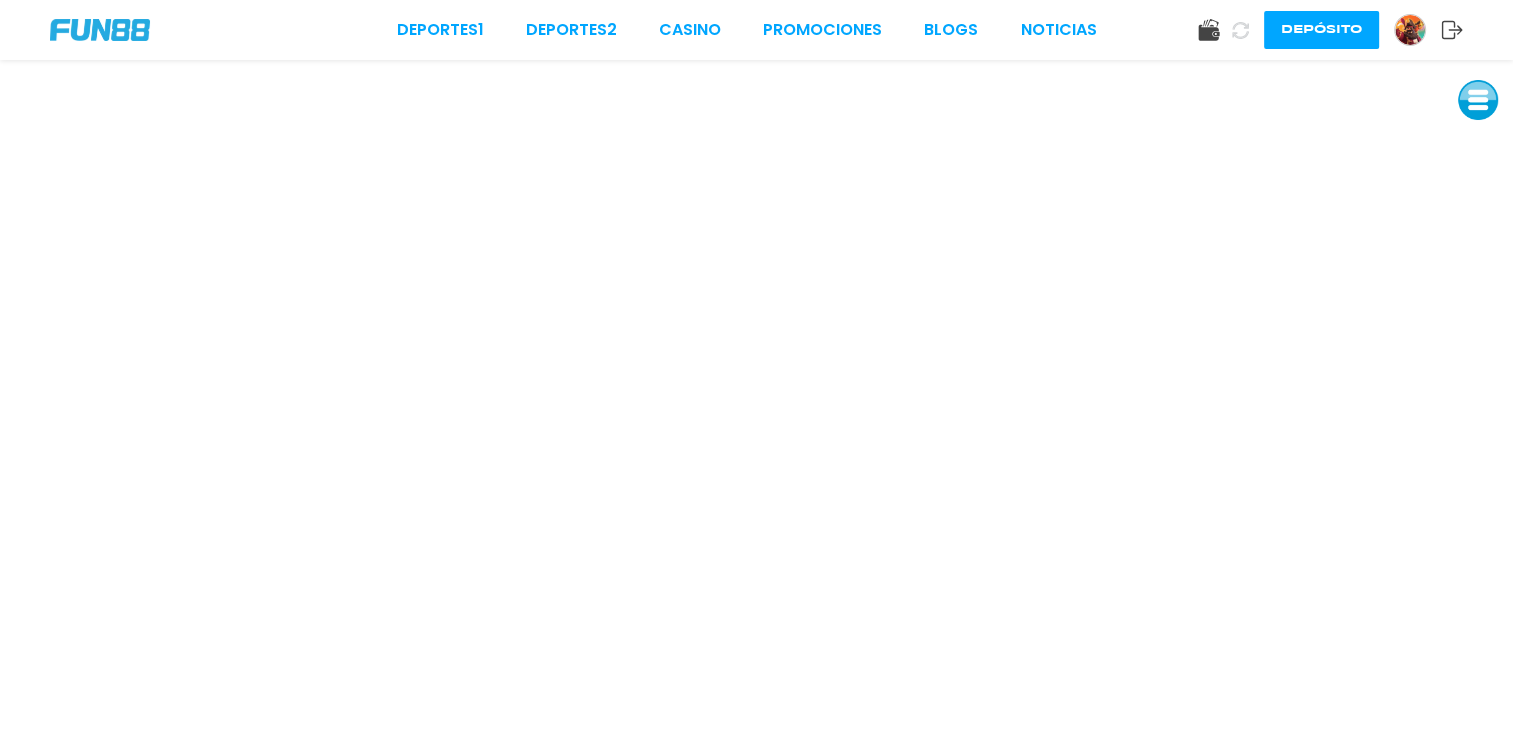 scroll, scrollTop: 0, scrollLeft: 0, axis: both 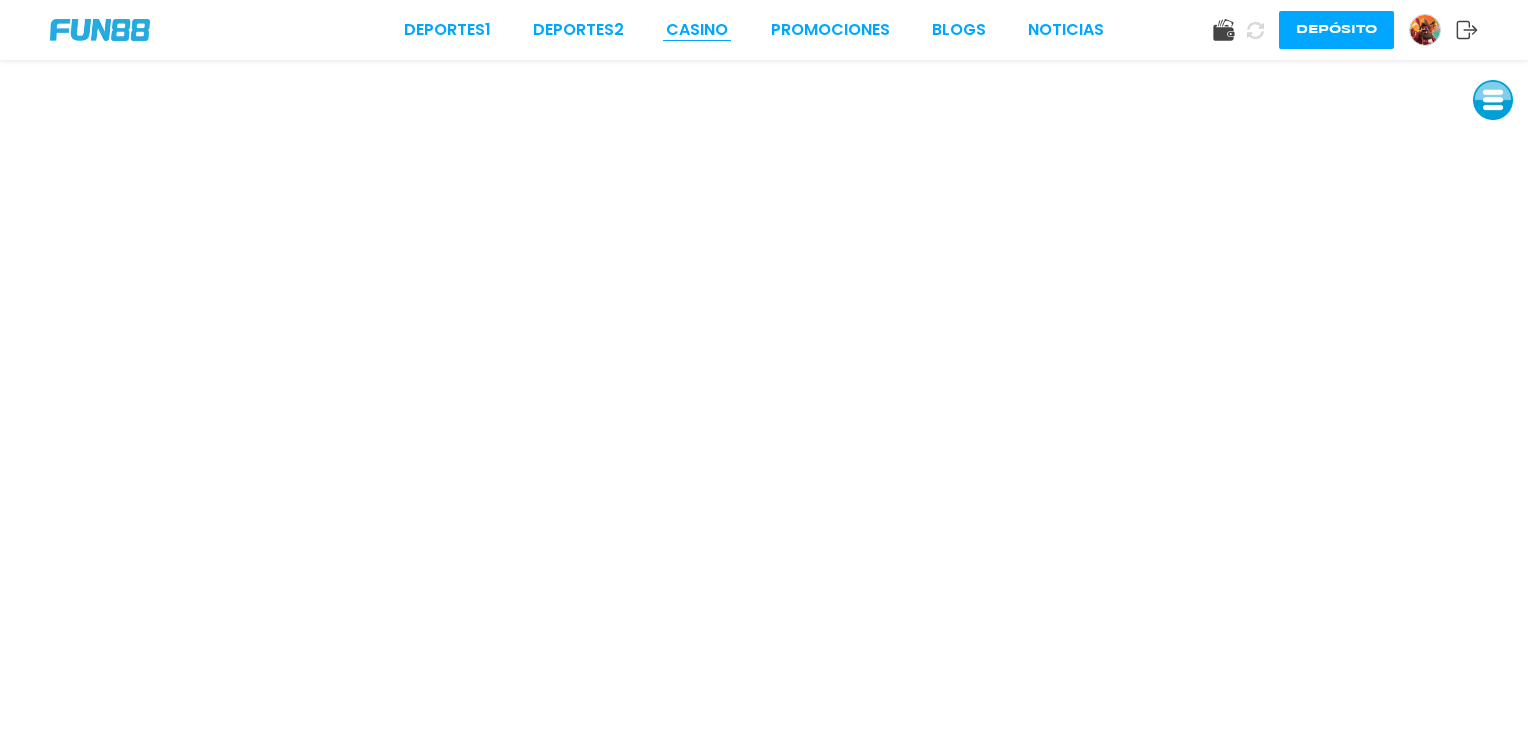 click on "CASINO" at bounding box center [697, 30] 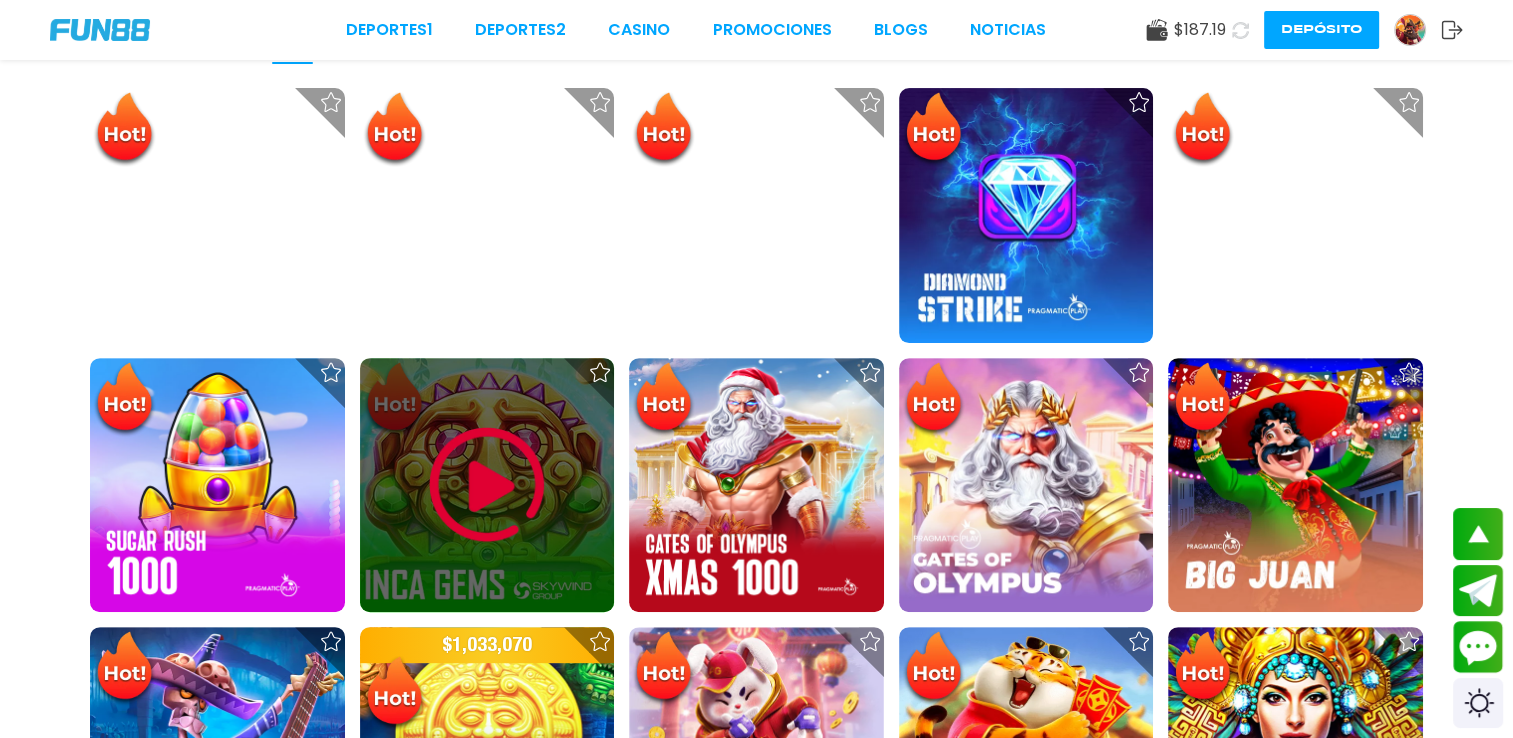 scroll, scrollTop: 334, scrollLeft: 0, axis: vertical 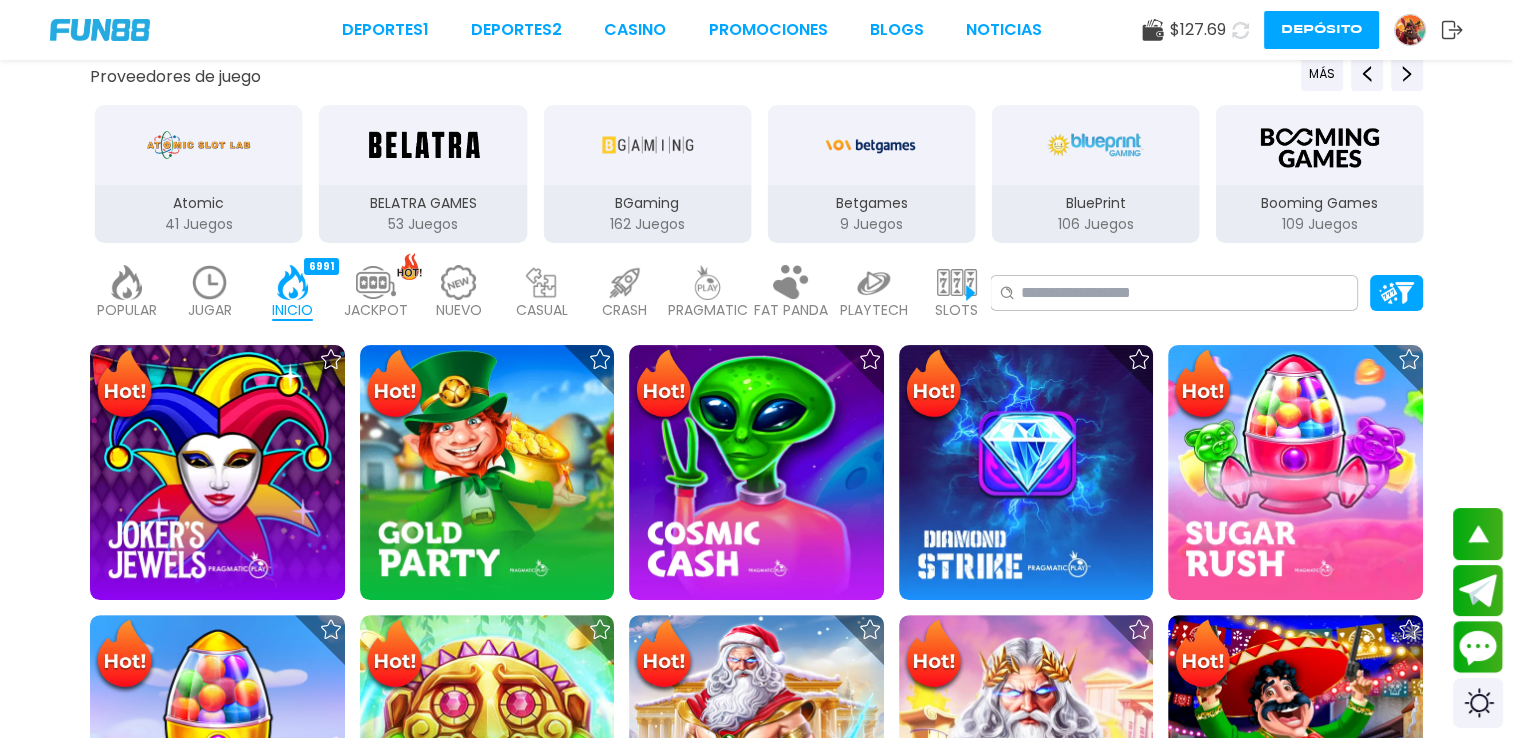 click at bounding box center (127, 282) 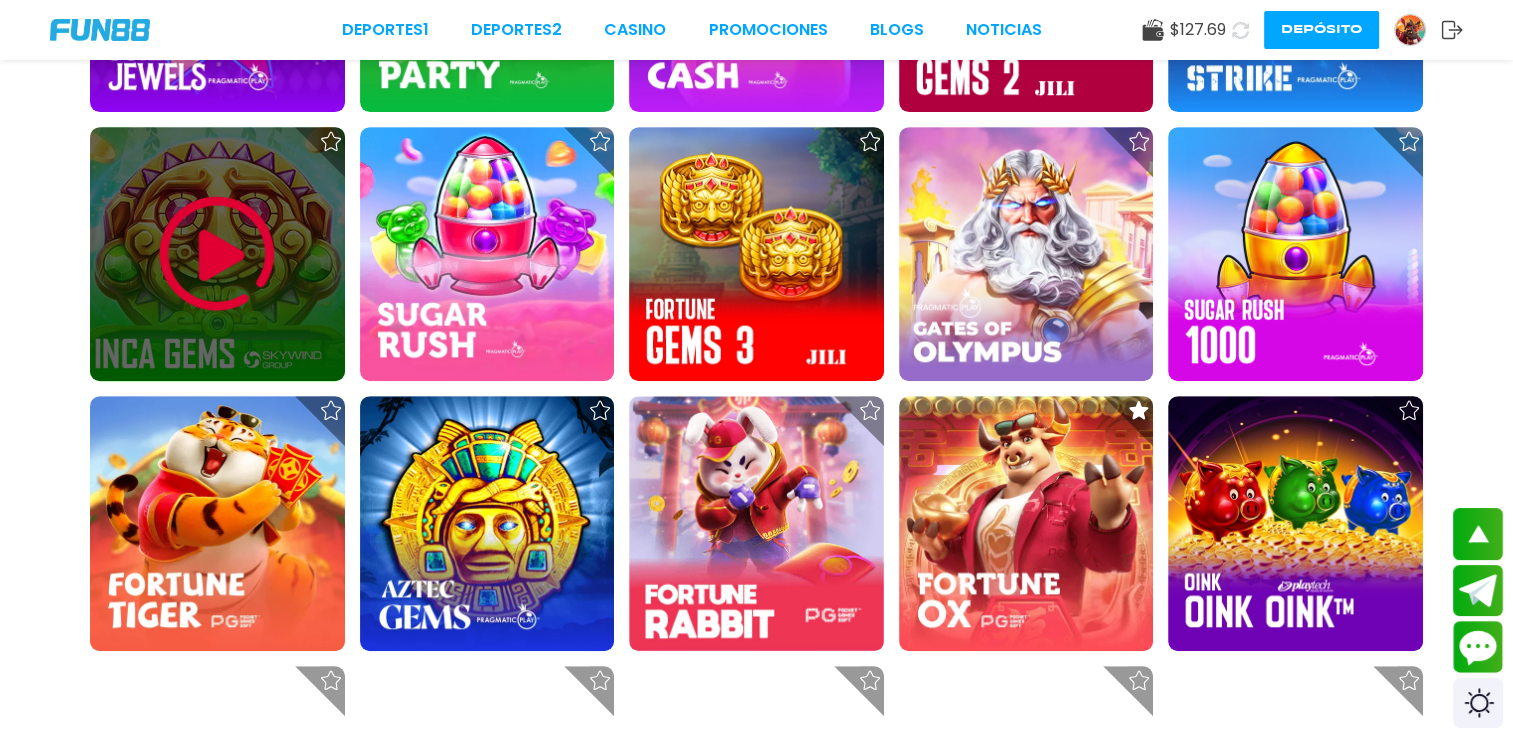 scroll, scrollTop: 834, scrollLeft: 0, axis: vertical 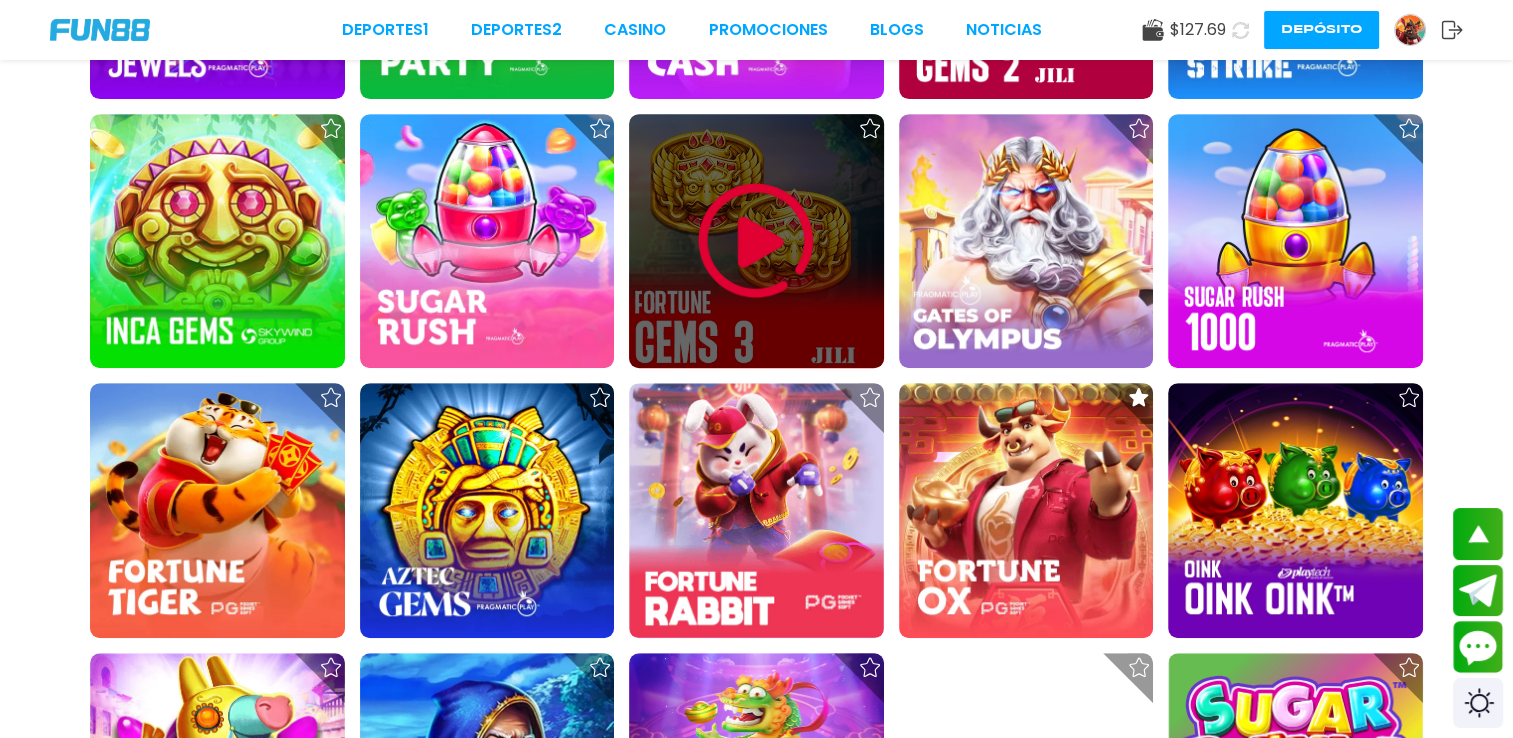 click at bounding box center (756, 241) 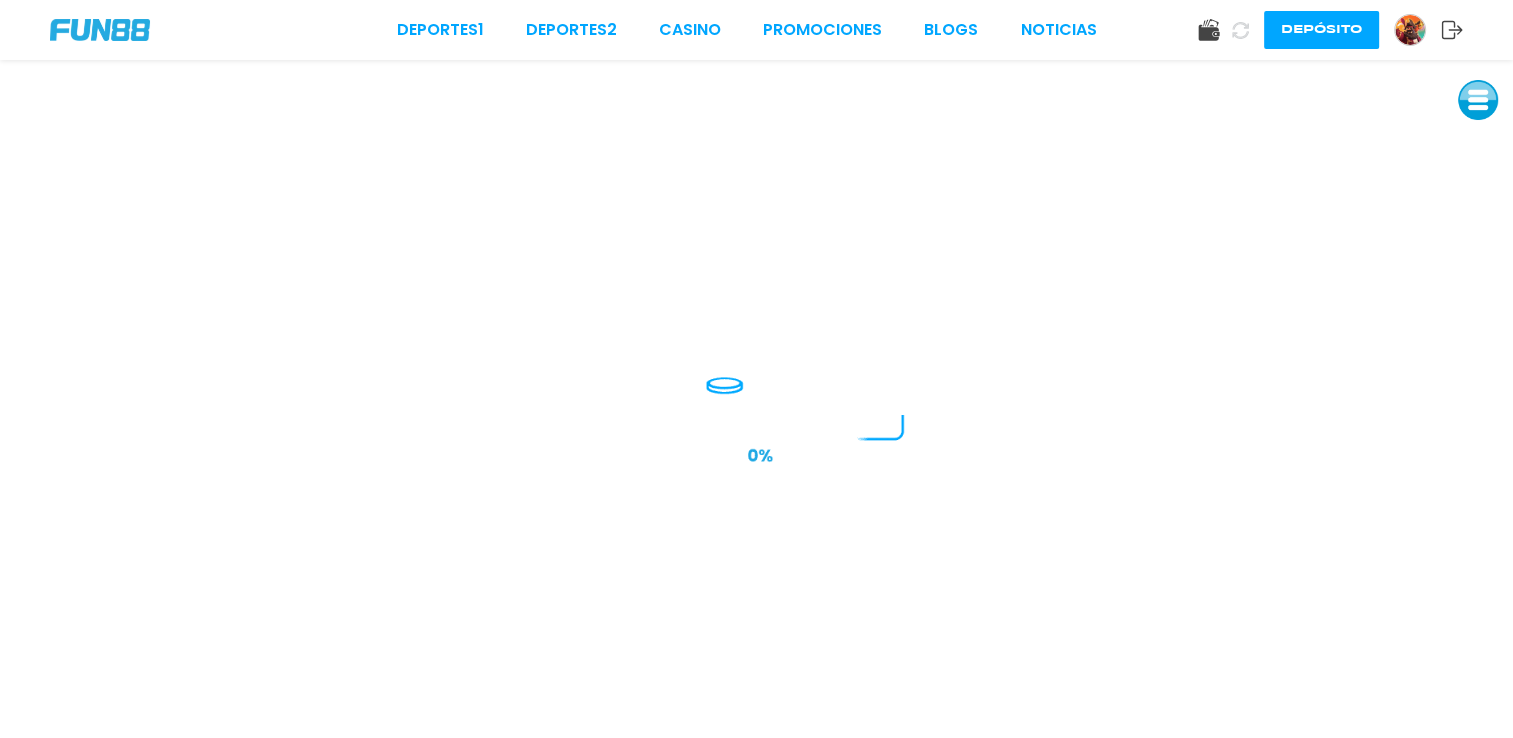 scroll, scrollTop: 0, scrollLeft: 0, axis: both 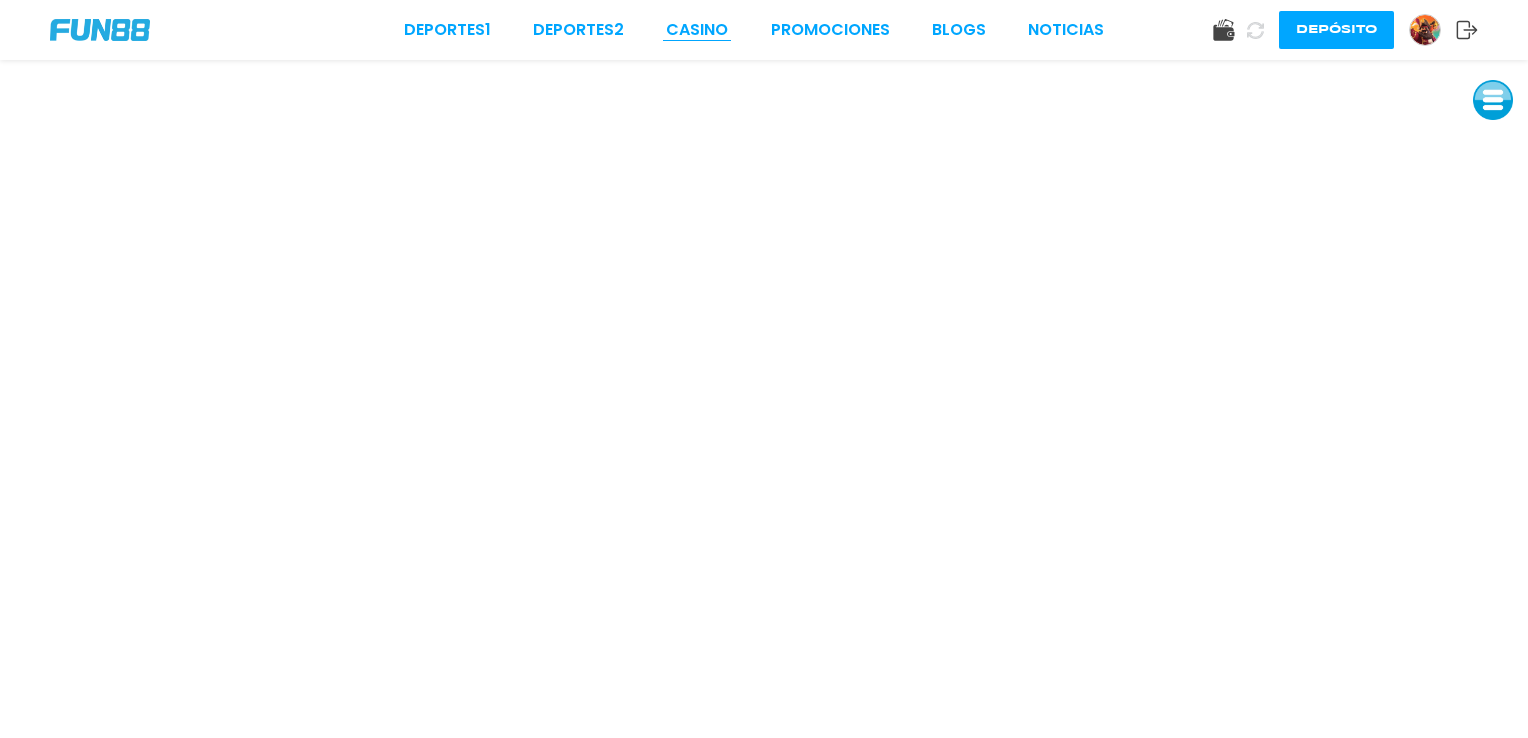 click on "CASINO" at bounding box center (697, 30) 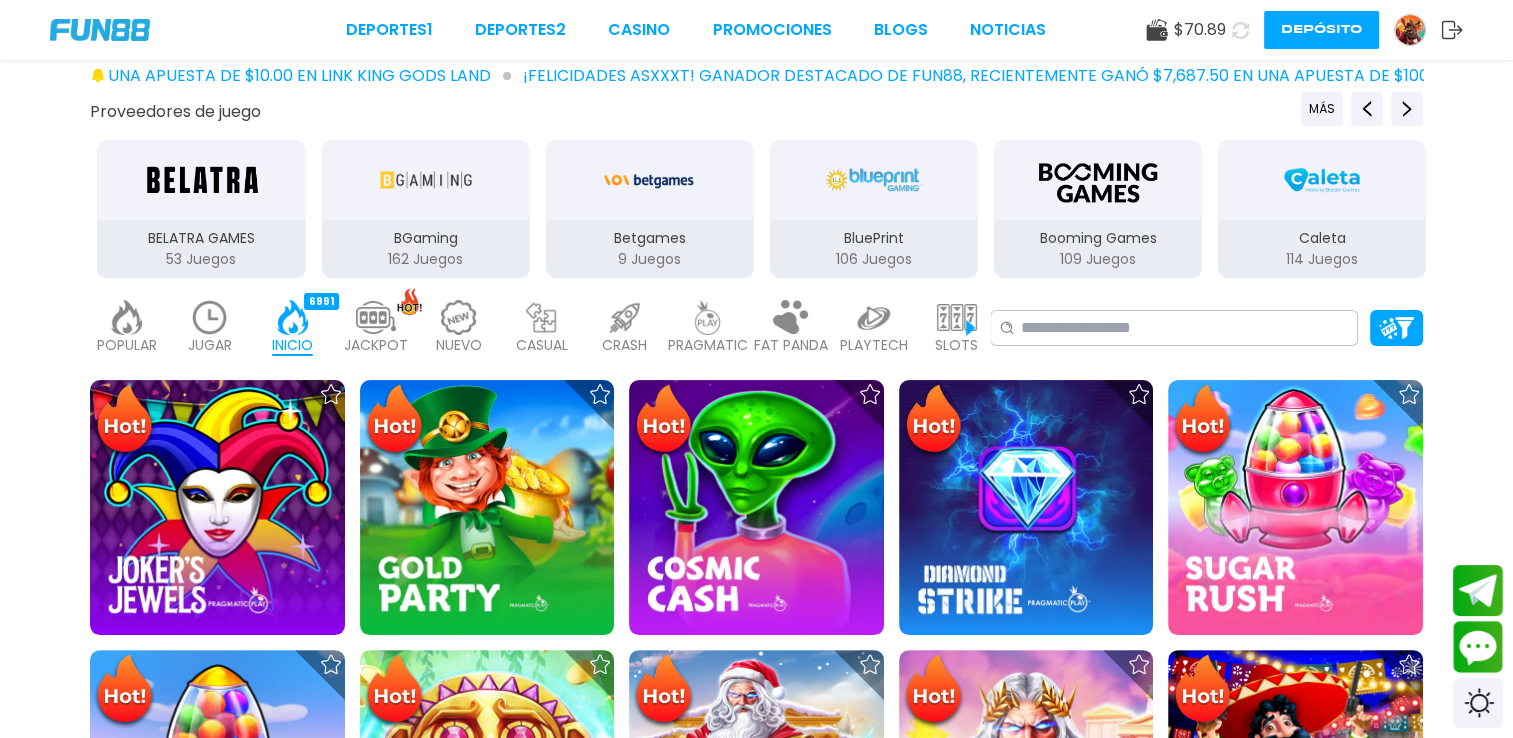 scroll, scrollTop: 300, scrollLeft: 0, axis: vertical 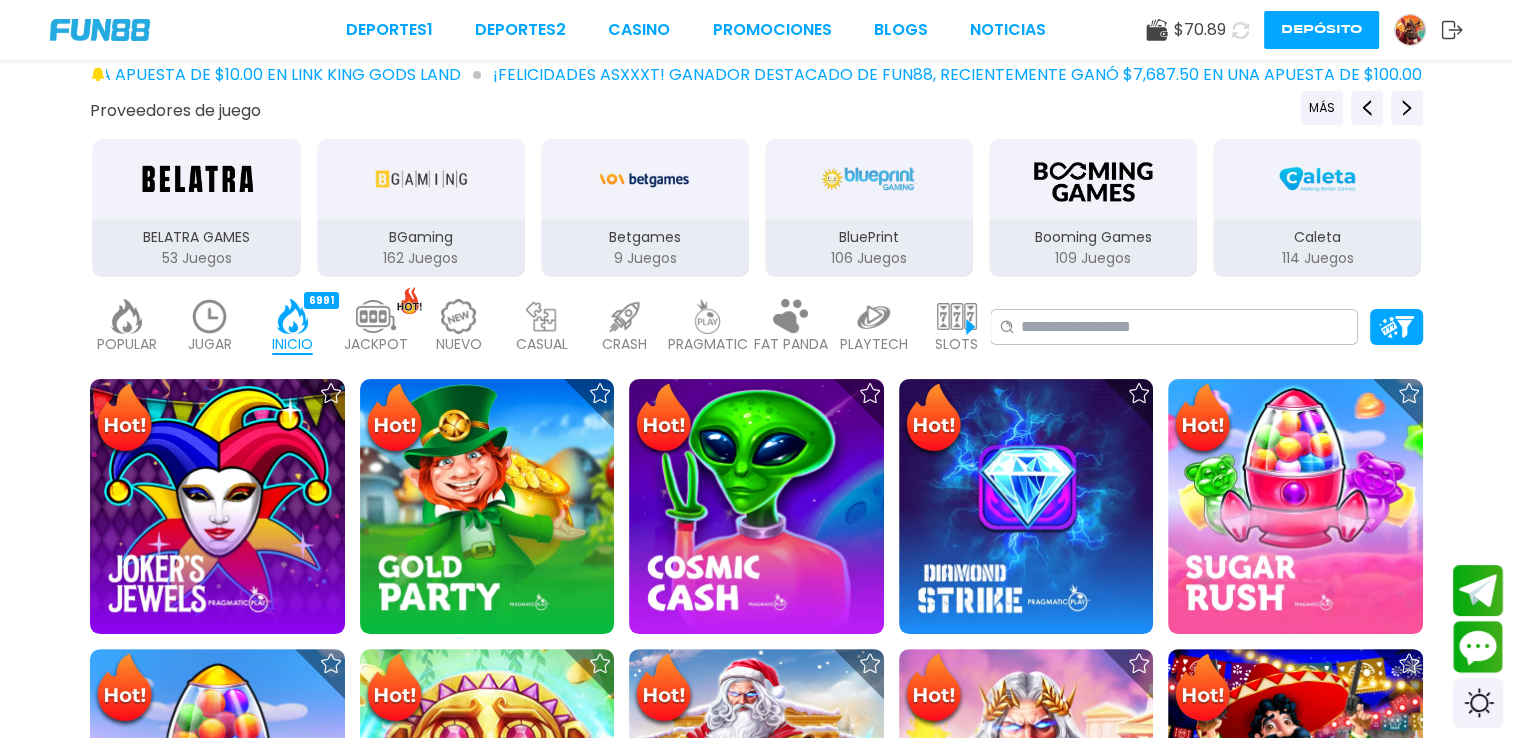 click on "JACKPOT" at bounding box center [376, 344] 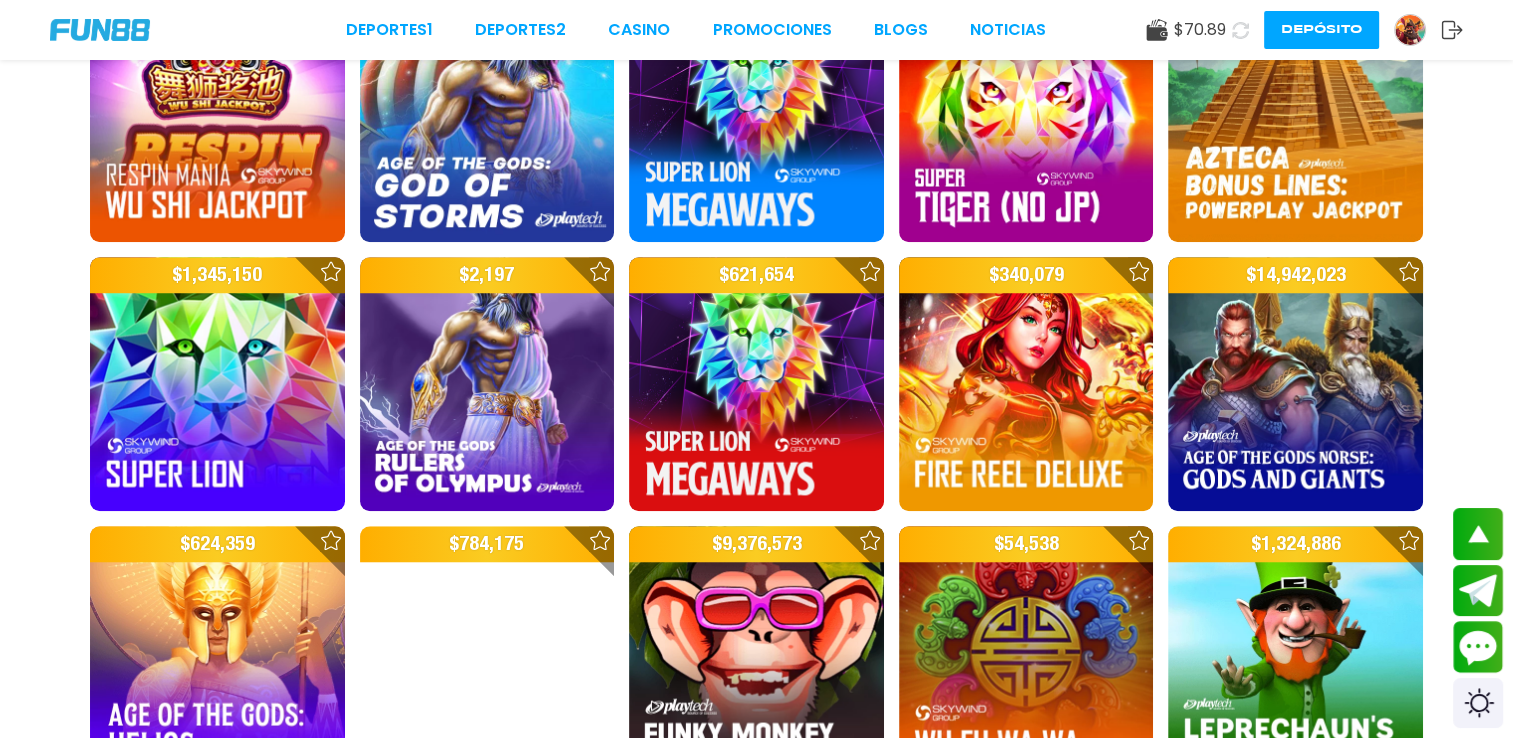 scroll, scrollTop: 1600, scrollLeft: 0, axis: vertical 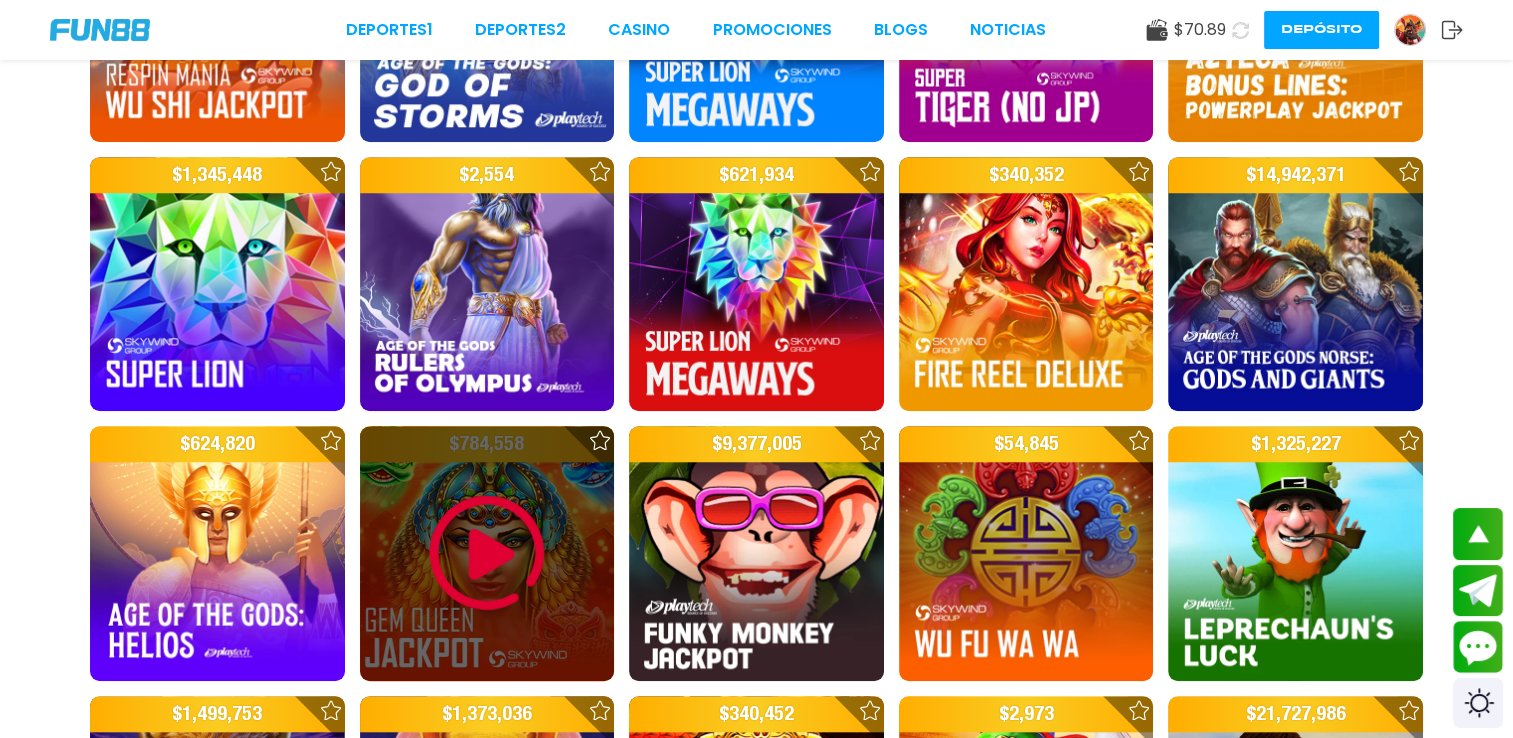 click at bounding box center [487, 553] 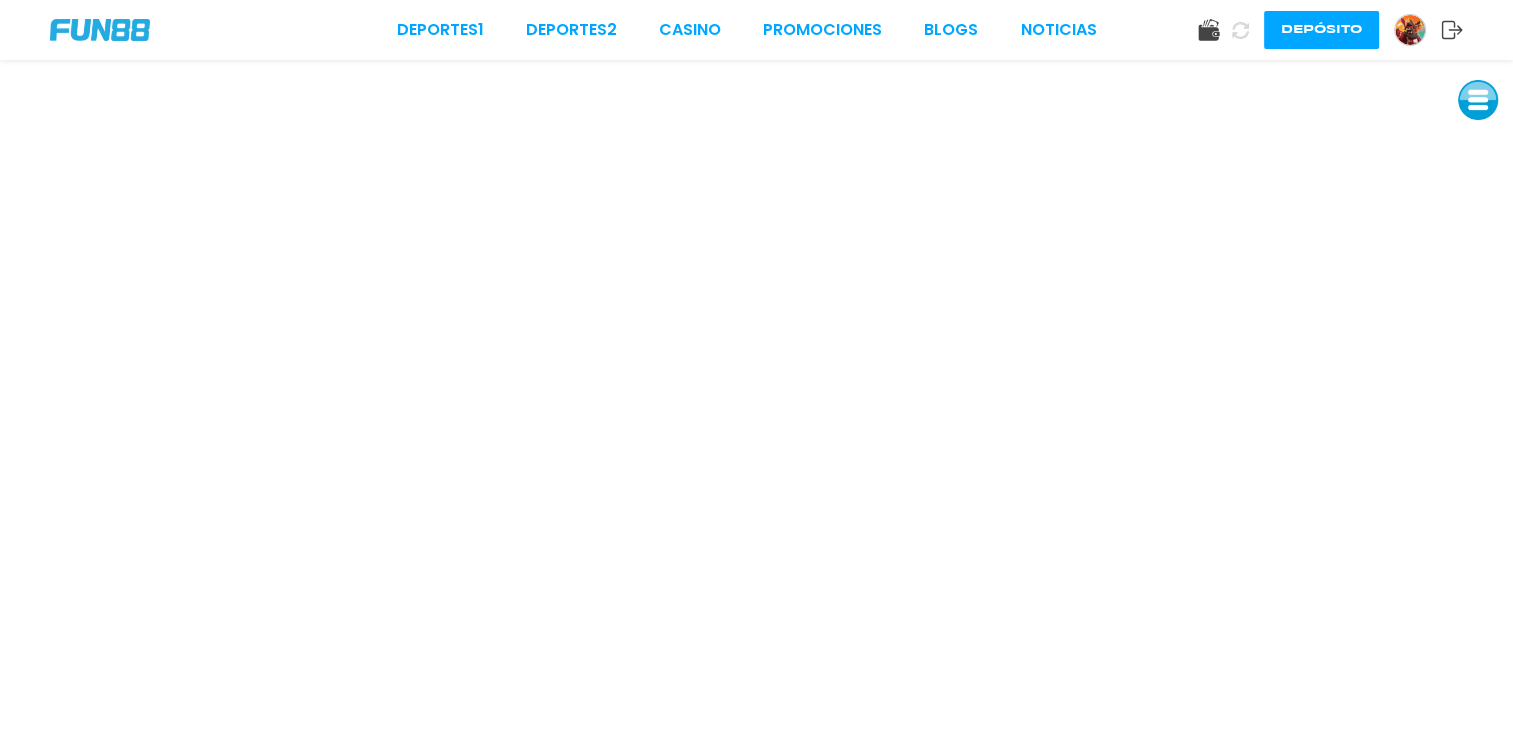 scroll, scrollTop: 0, scrollLeft: 0, axis: both 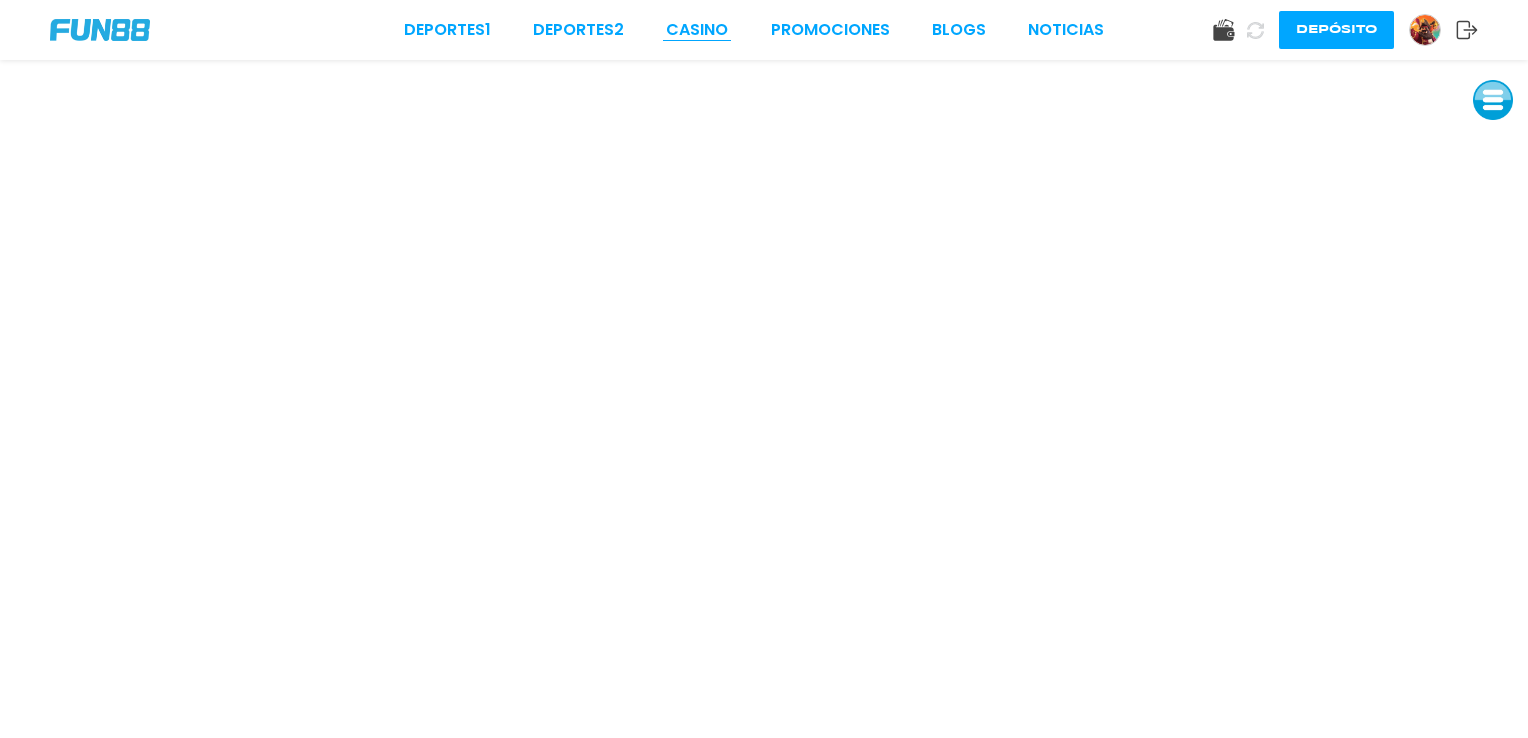 click on "CASINO" at bounding box center (697, 30) 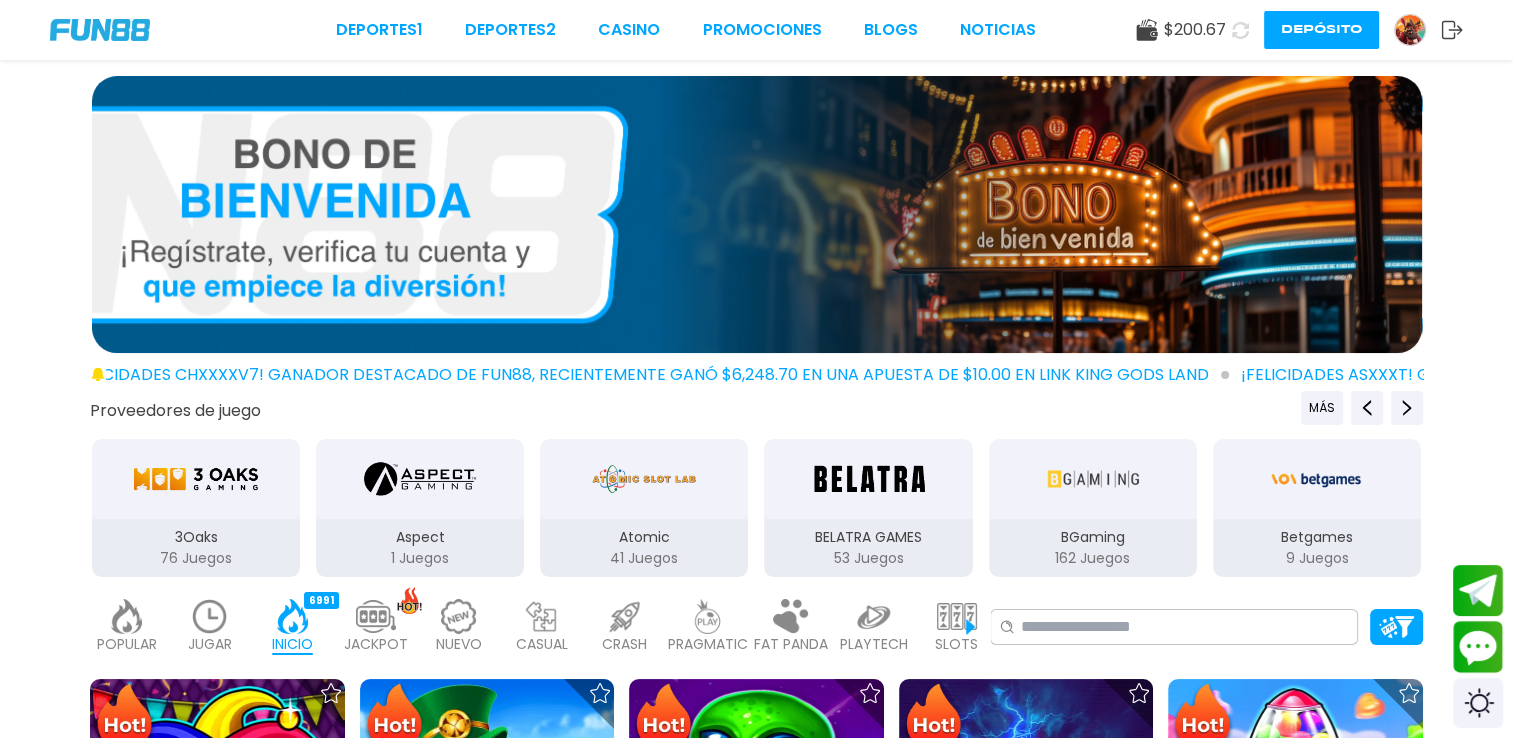 scroll, scrollTop: 400, scrollLeft: 0, axis: vertical 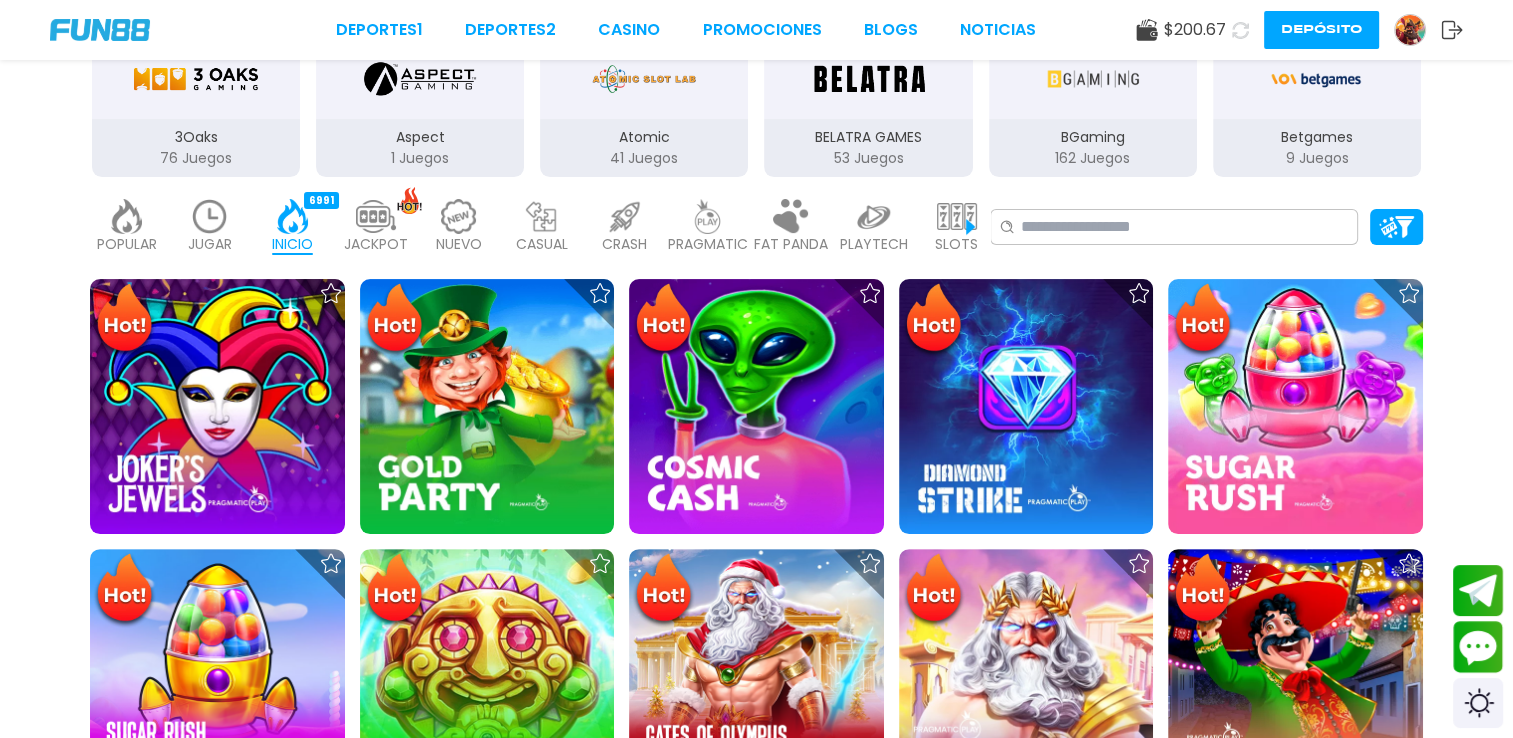 click at bounding box center (376, 216) 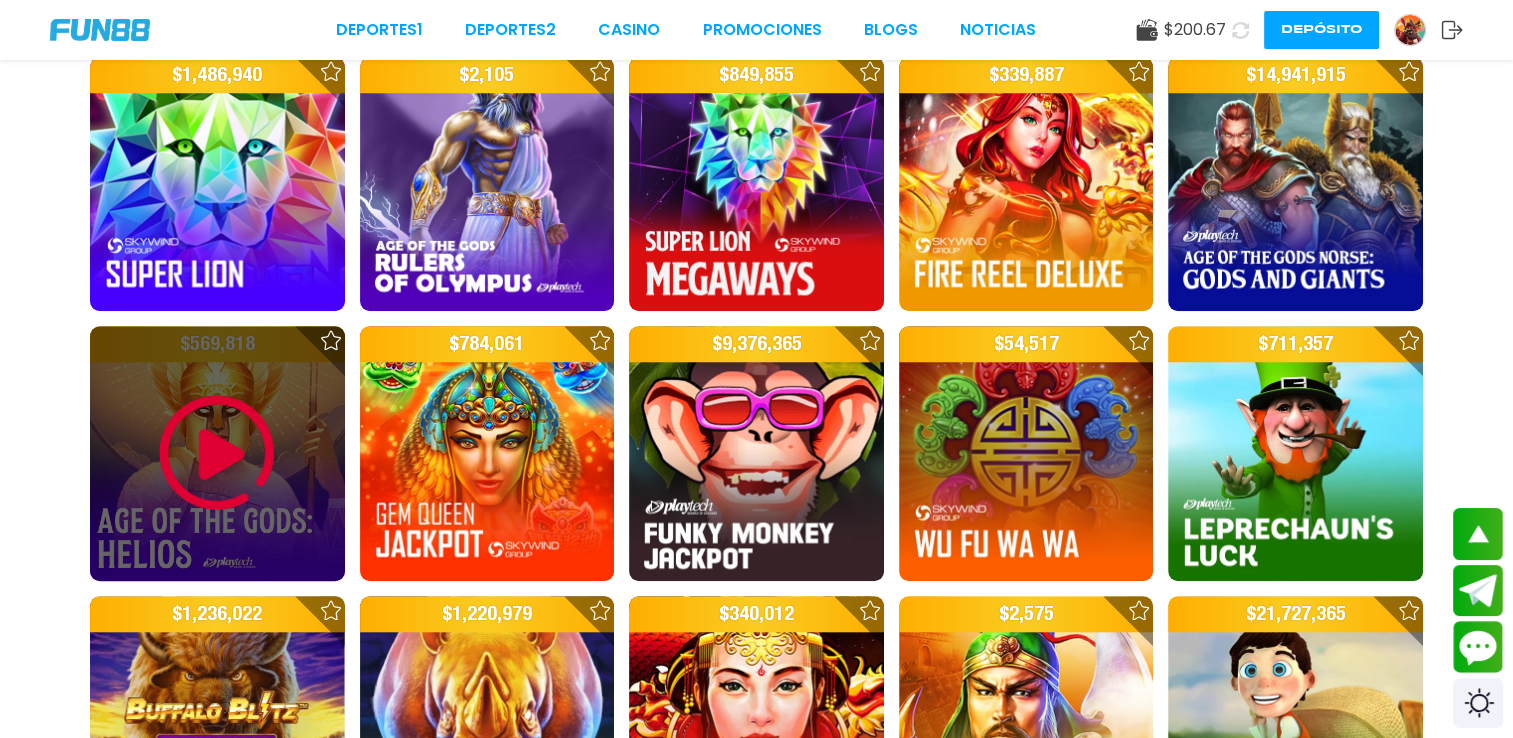 scroll, scrollTop: 1600, scrollLeft: 0, axis: vertical 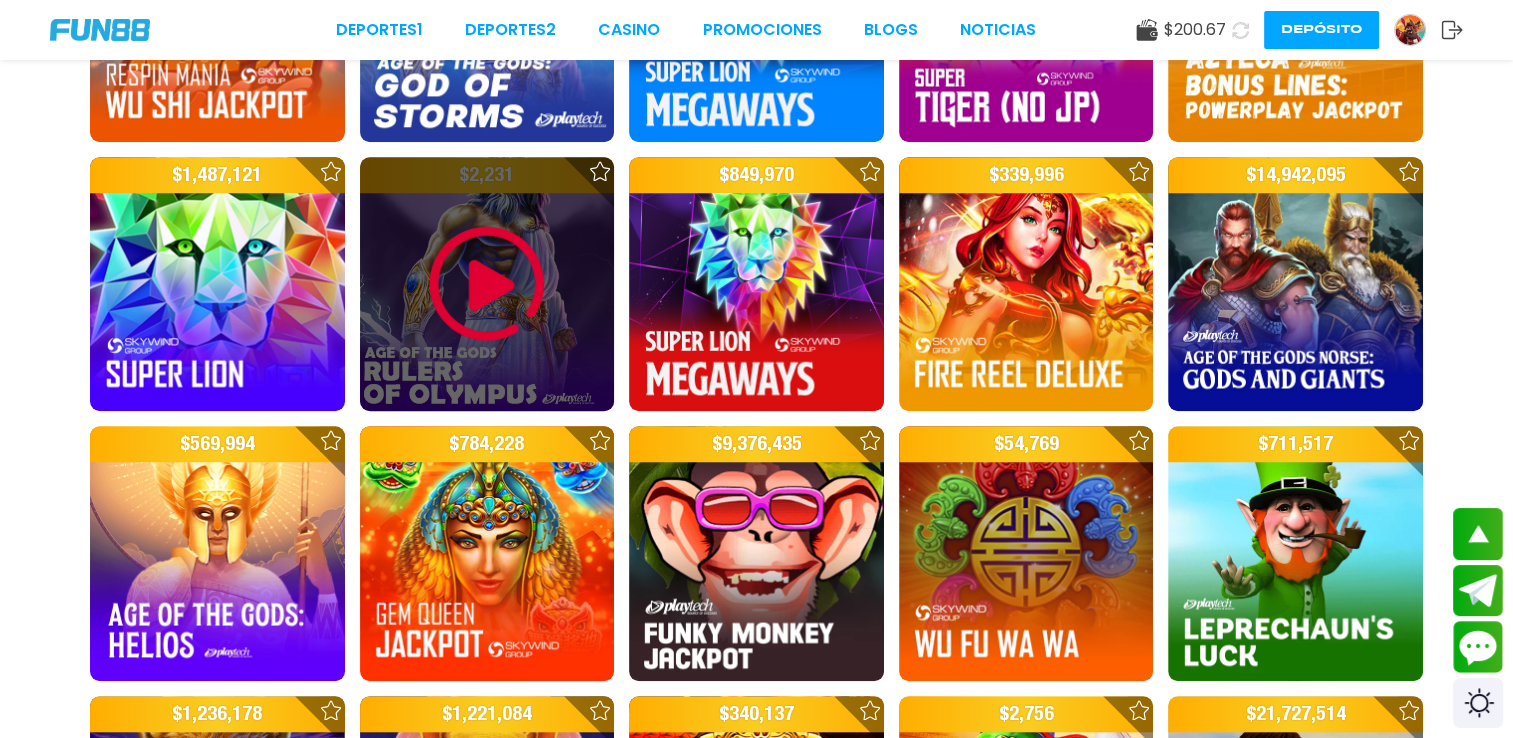 click at bounding box center (487, 284) 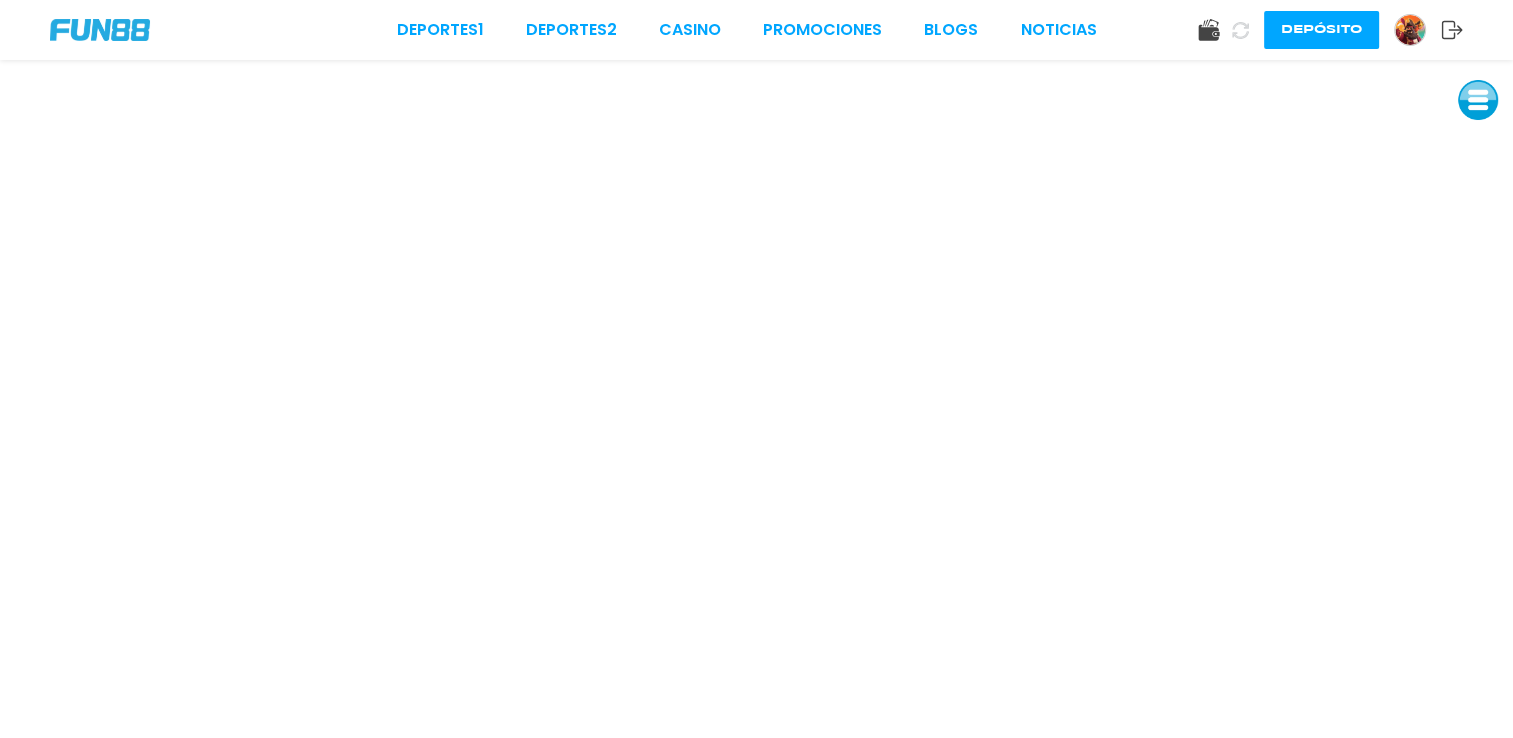 scroll, scrollTop: 0, scrollLeft: 0, axis: both 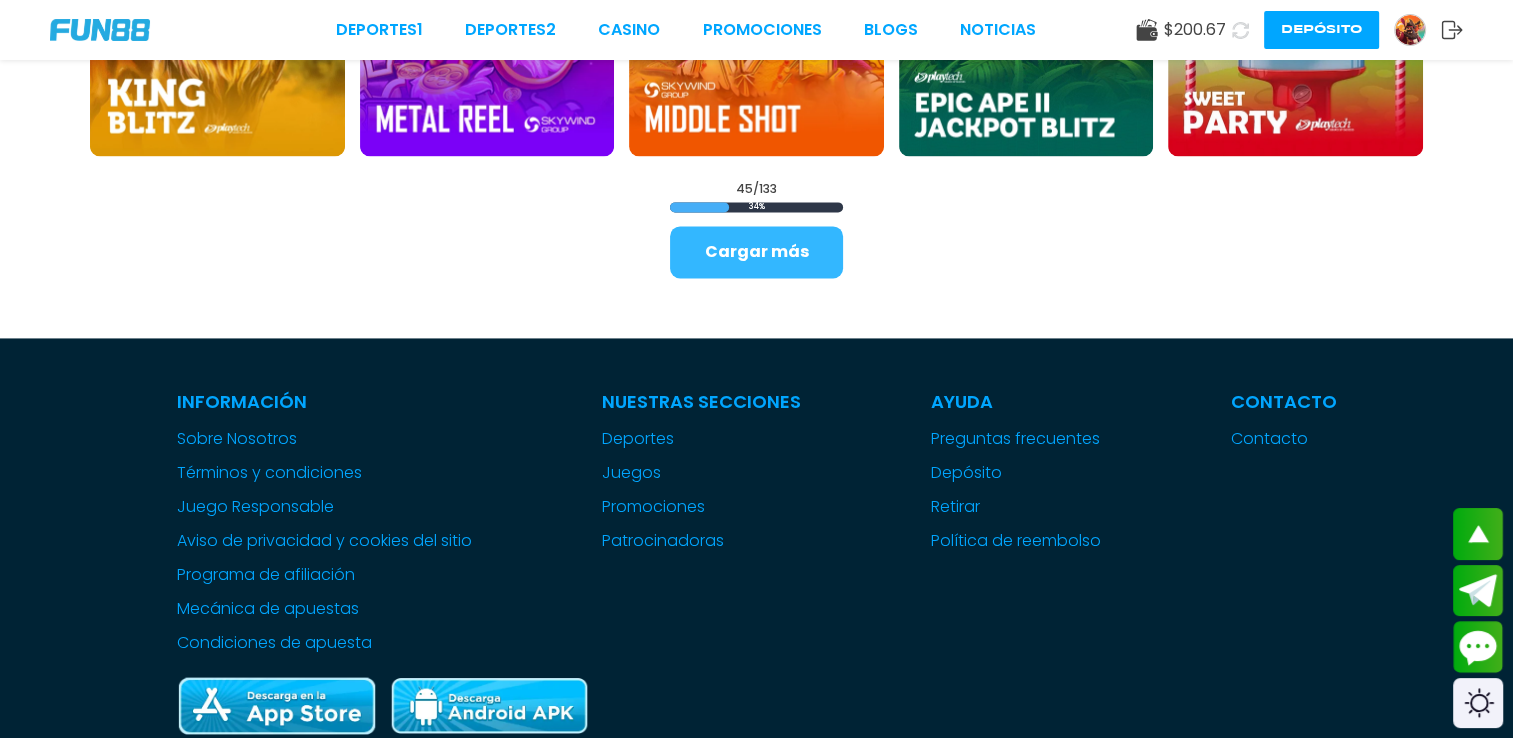 click on "Cargar más" at bounding box center [756, 252] 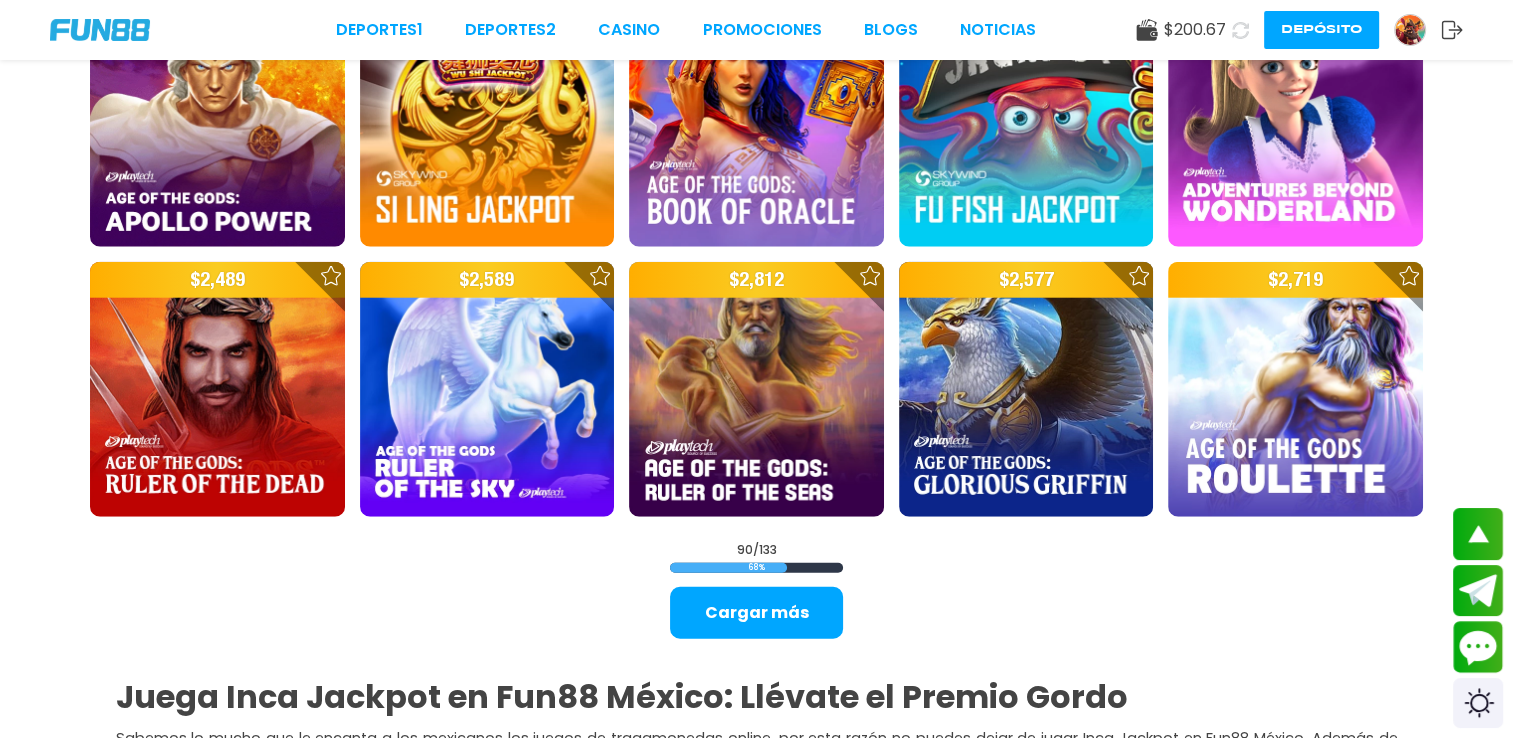 scroll, scrollTop: 5034, scrollLeft: 0, axis: vertical 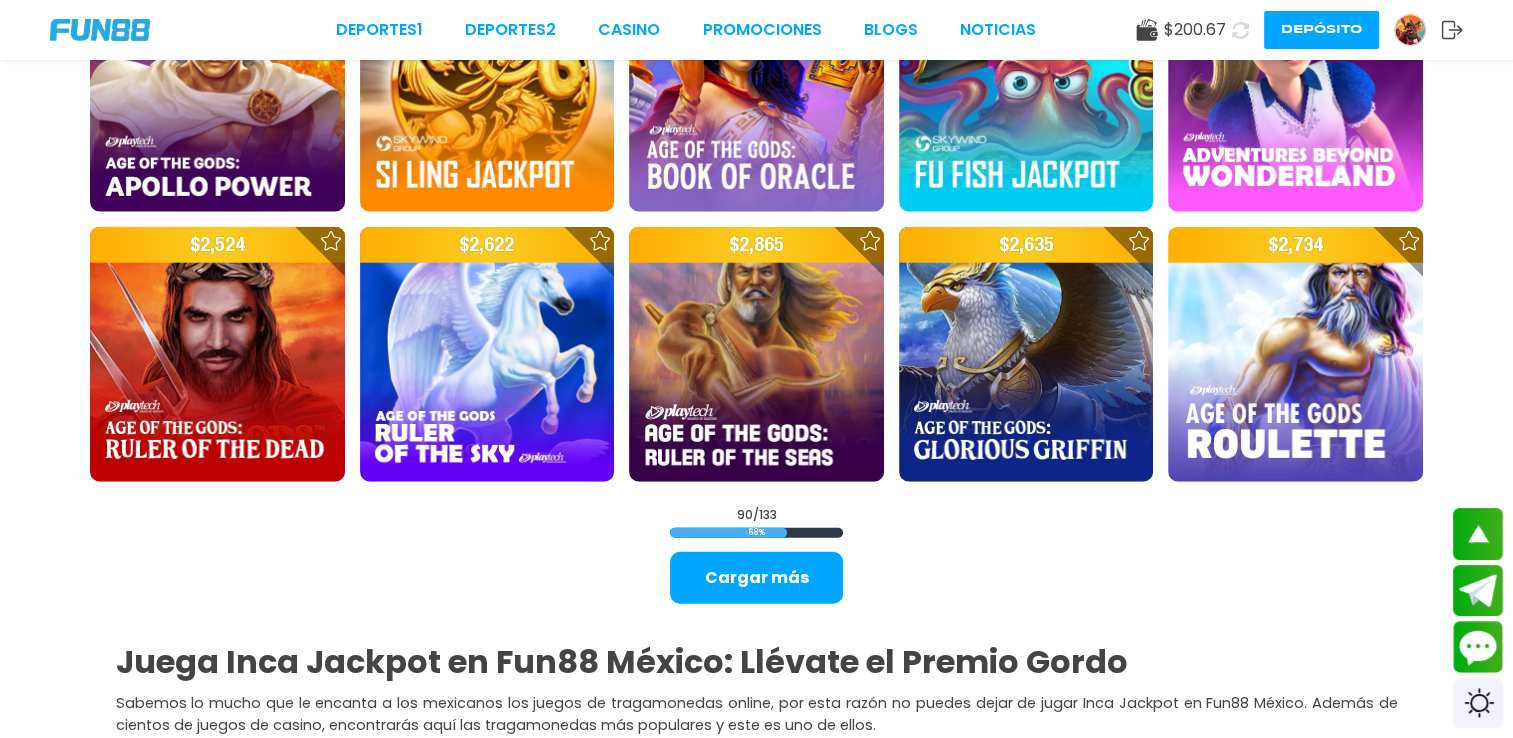click on "Cargar más" at bounding box center [756, 578] 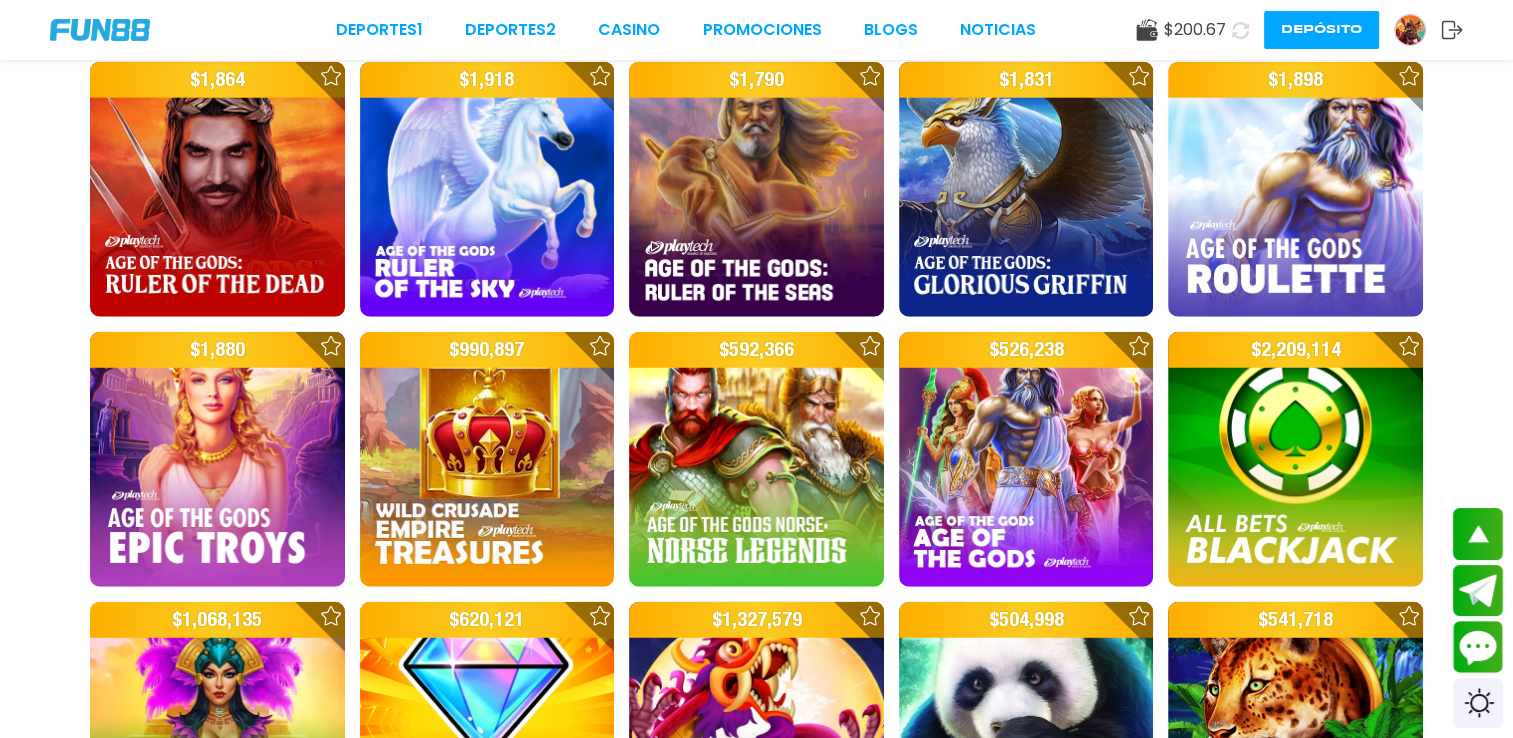 scroll, scrollTop: 5234, scrollLeft: 0, axis: vertical 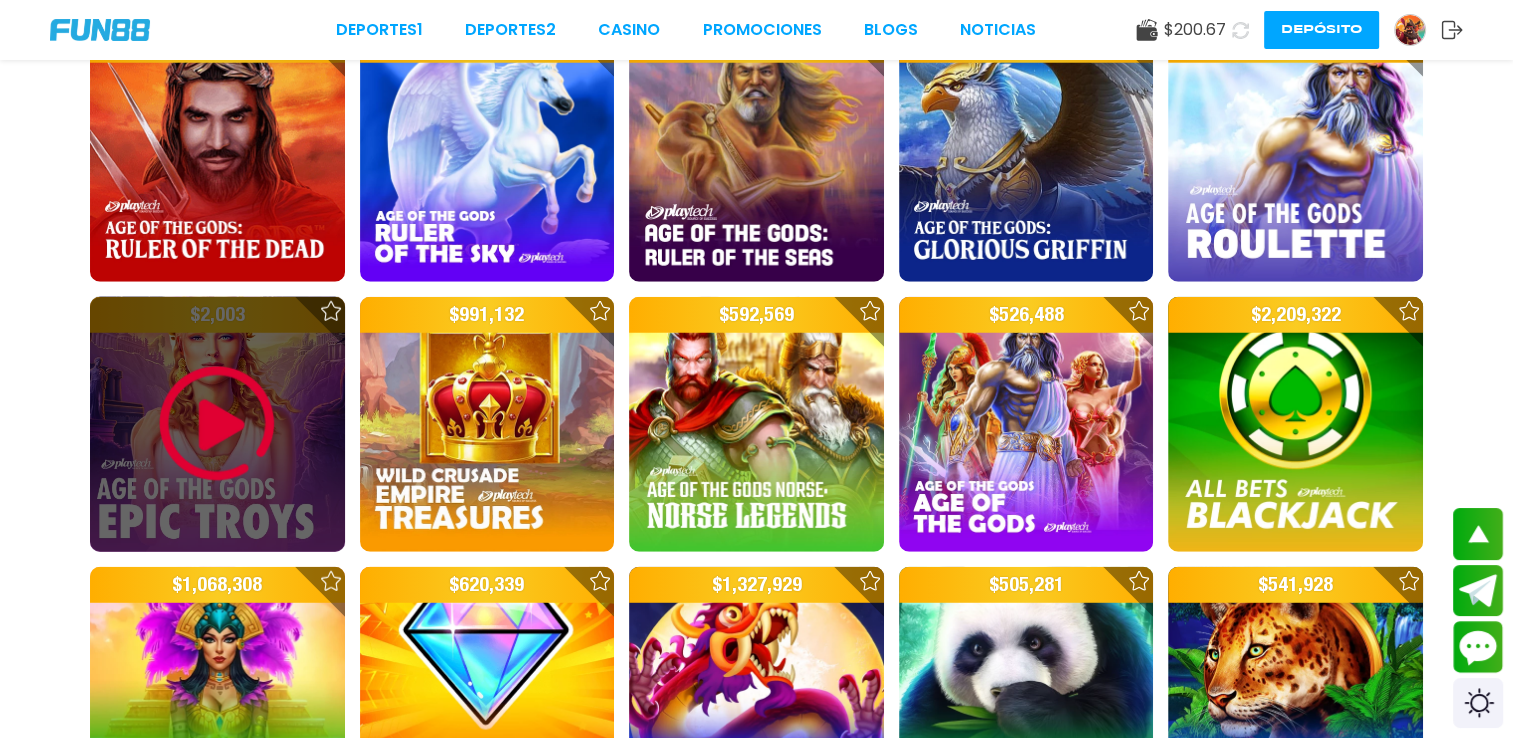 click at bounding box center [217, 424] 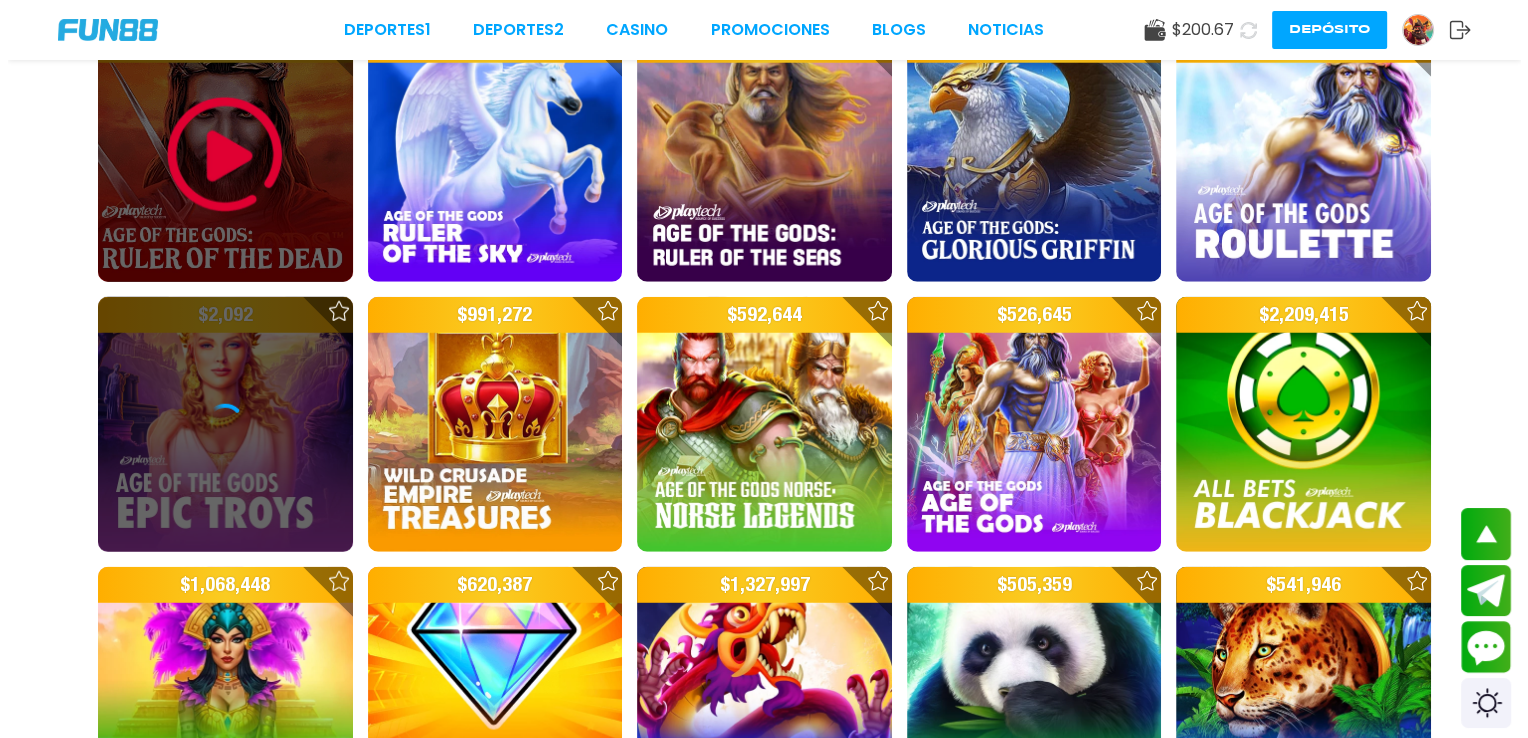 scroll, scrollTop: 0, scrollLeft: 0, axis: both 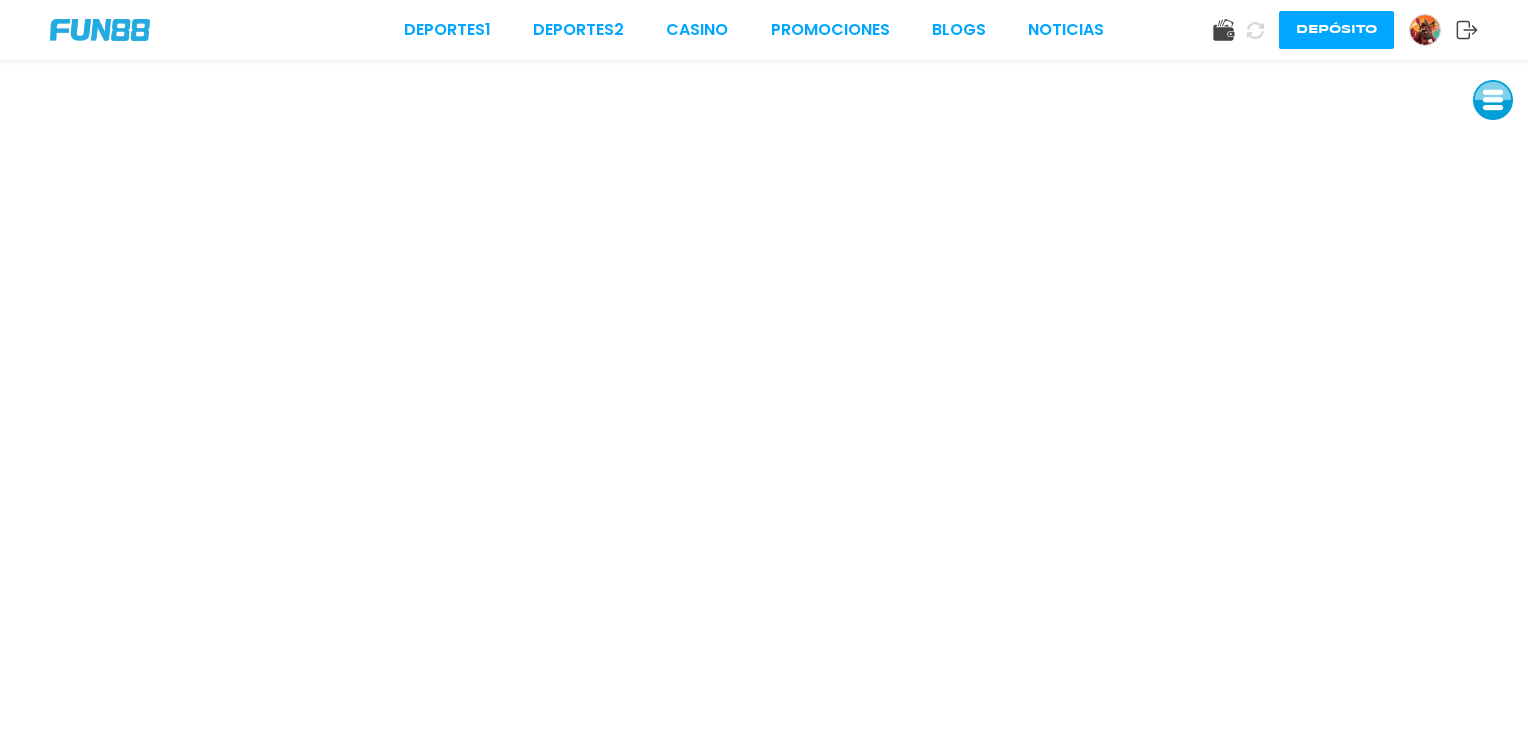 click on "Deportes  1 Deportes  2 CASINO Promociones BLOGS NOTICIAS Depósito" at bounding box center (764, 30) 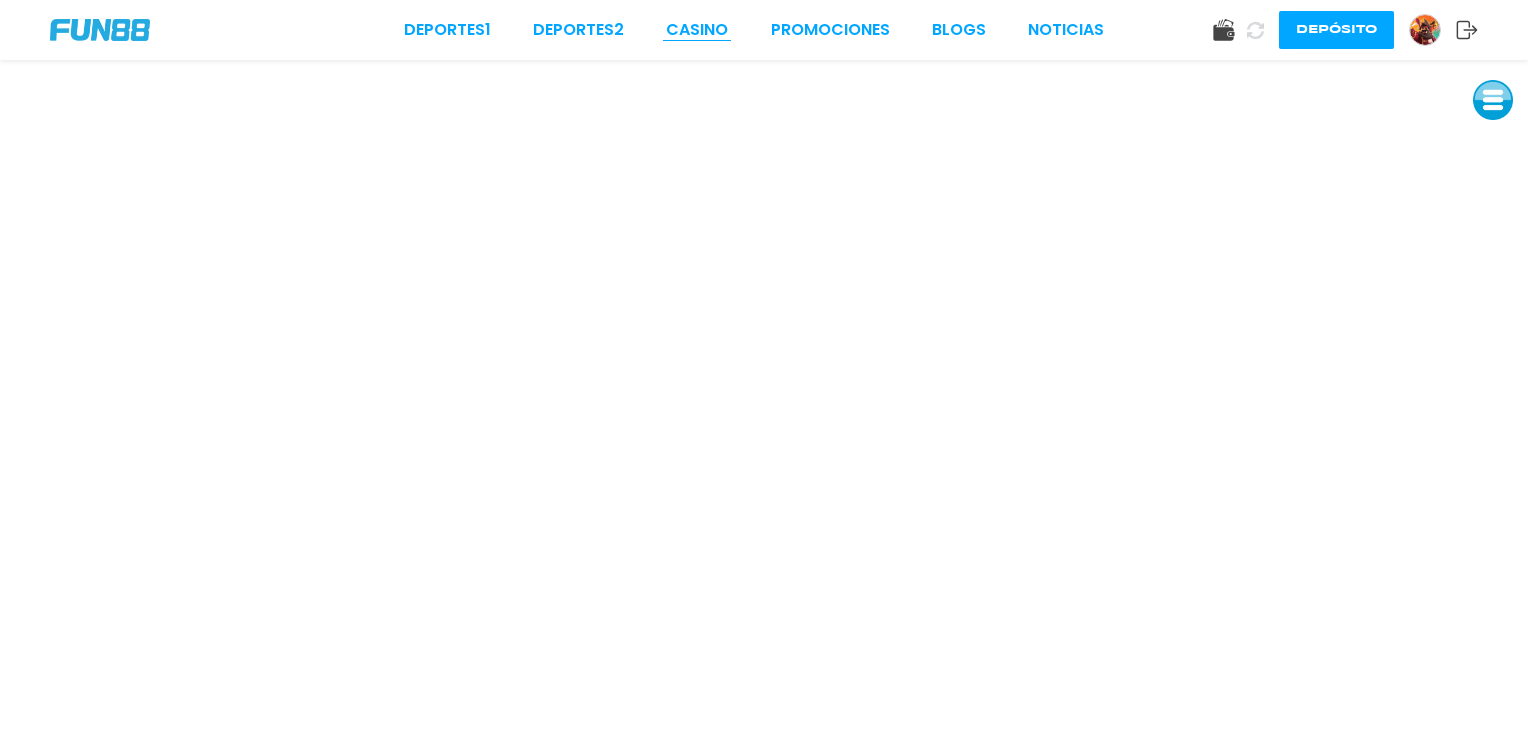 click on "CASINO" at bounding box center [697, 30] 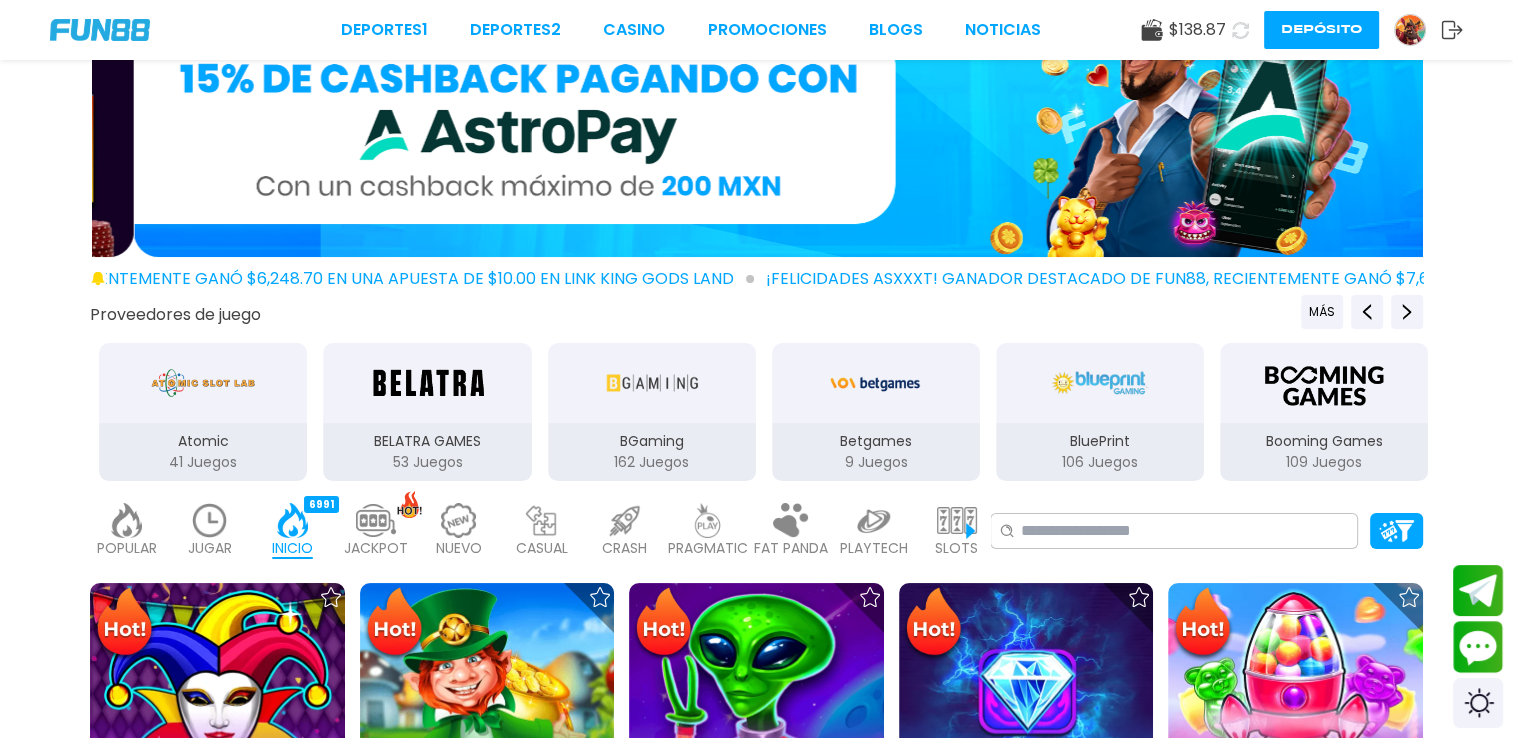 scroll, scrollTop: 300, scrollLeft: 0, axis: vertical 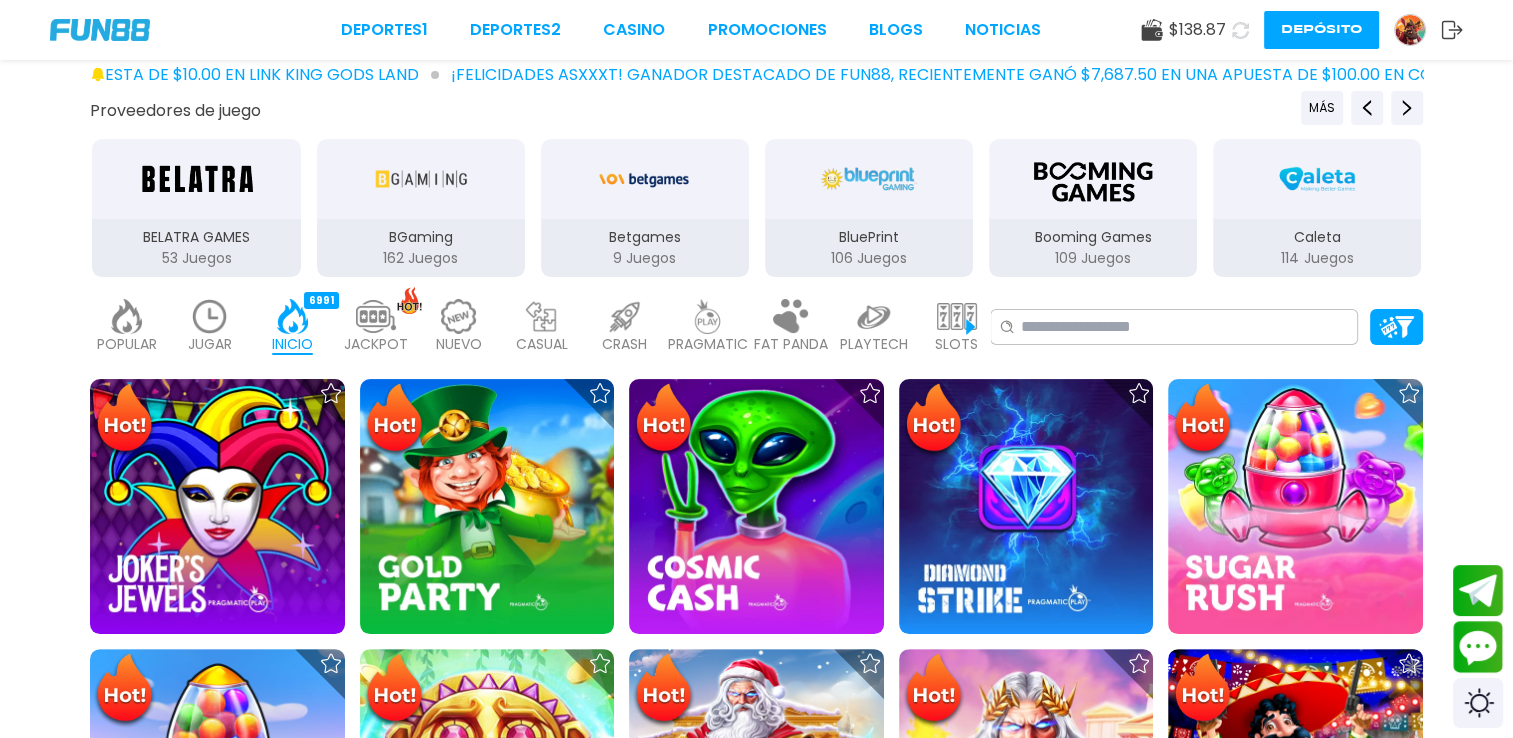 click at bounding box center [459, 316] 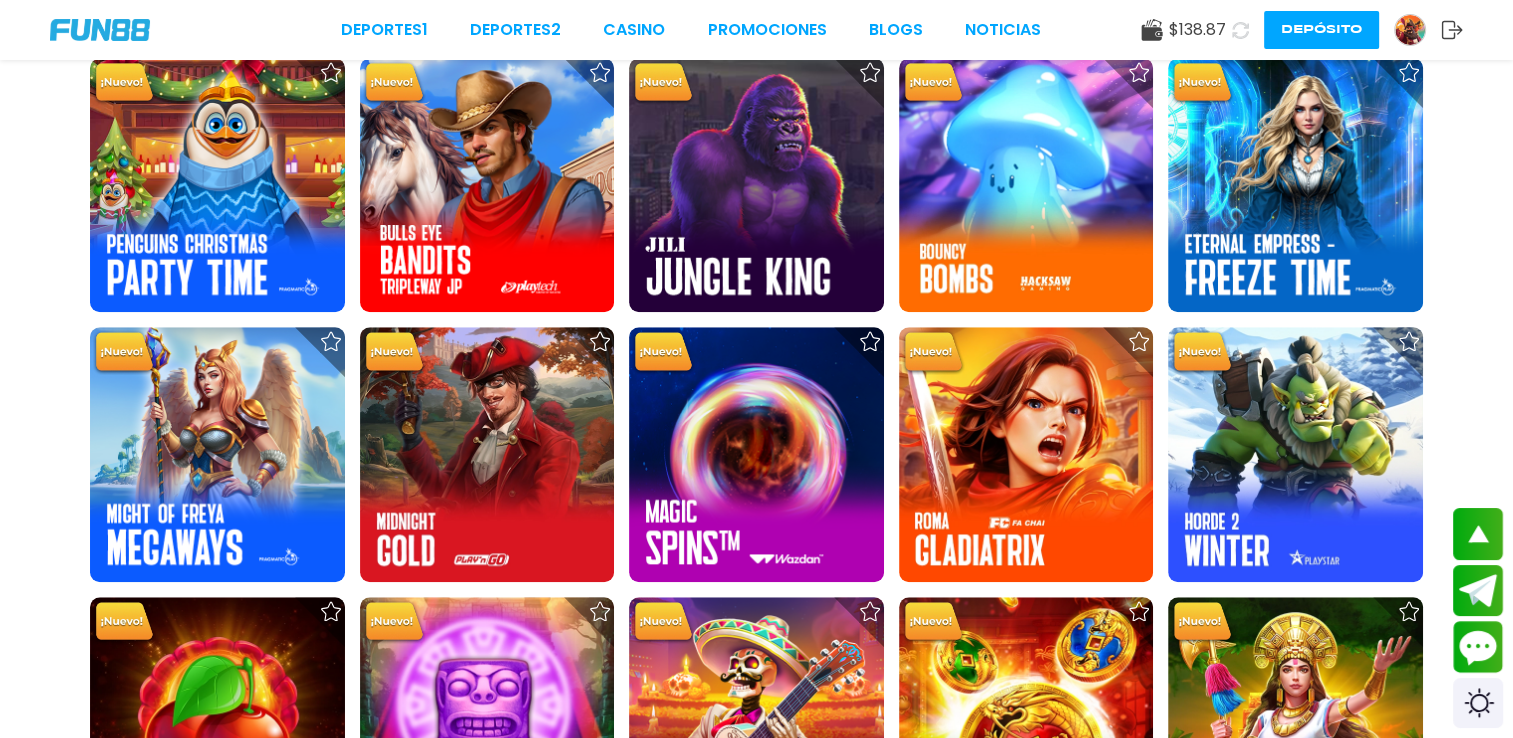scroll, scrollTop: 1800, scrollLeft: 0, axis: vertical 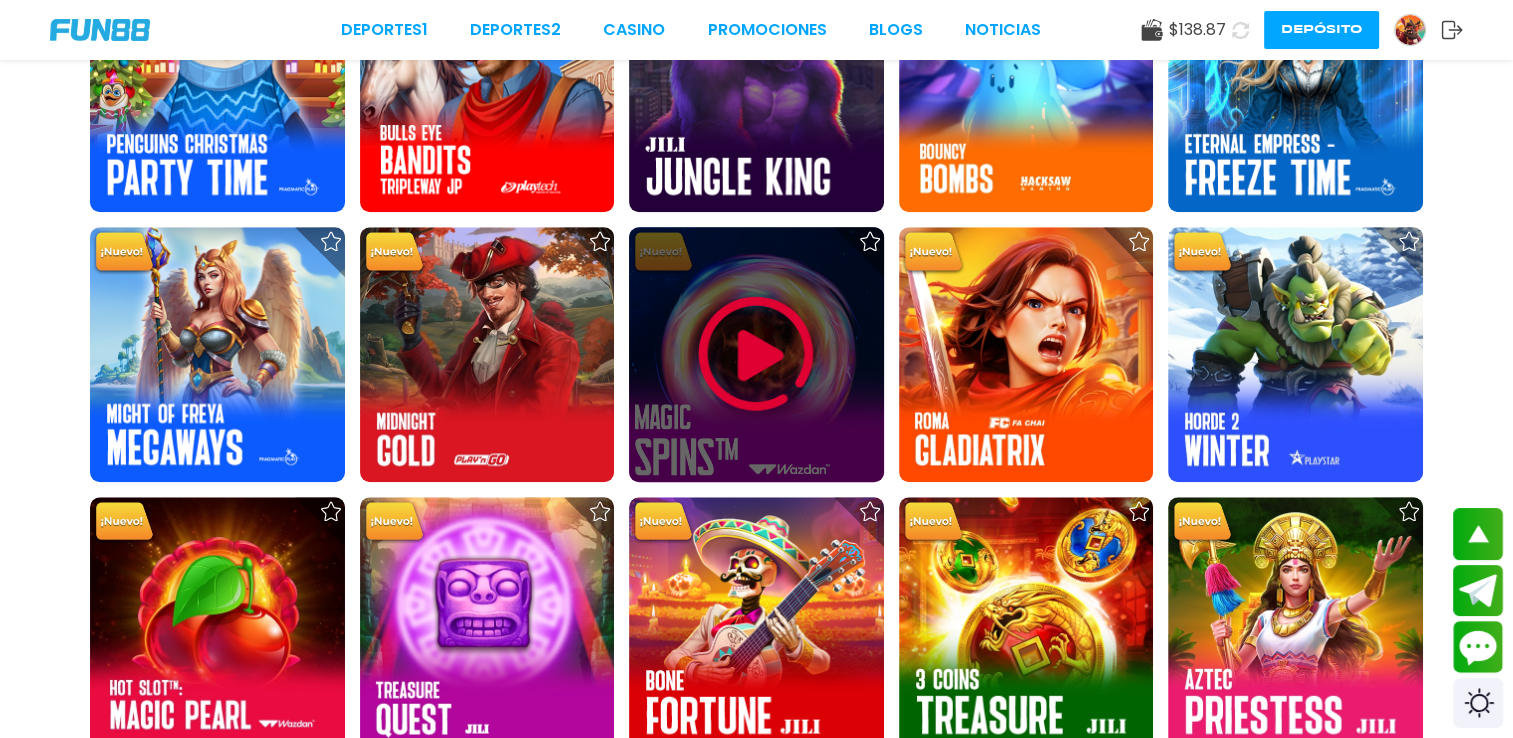 click at bounding box center (756, 354) 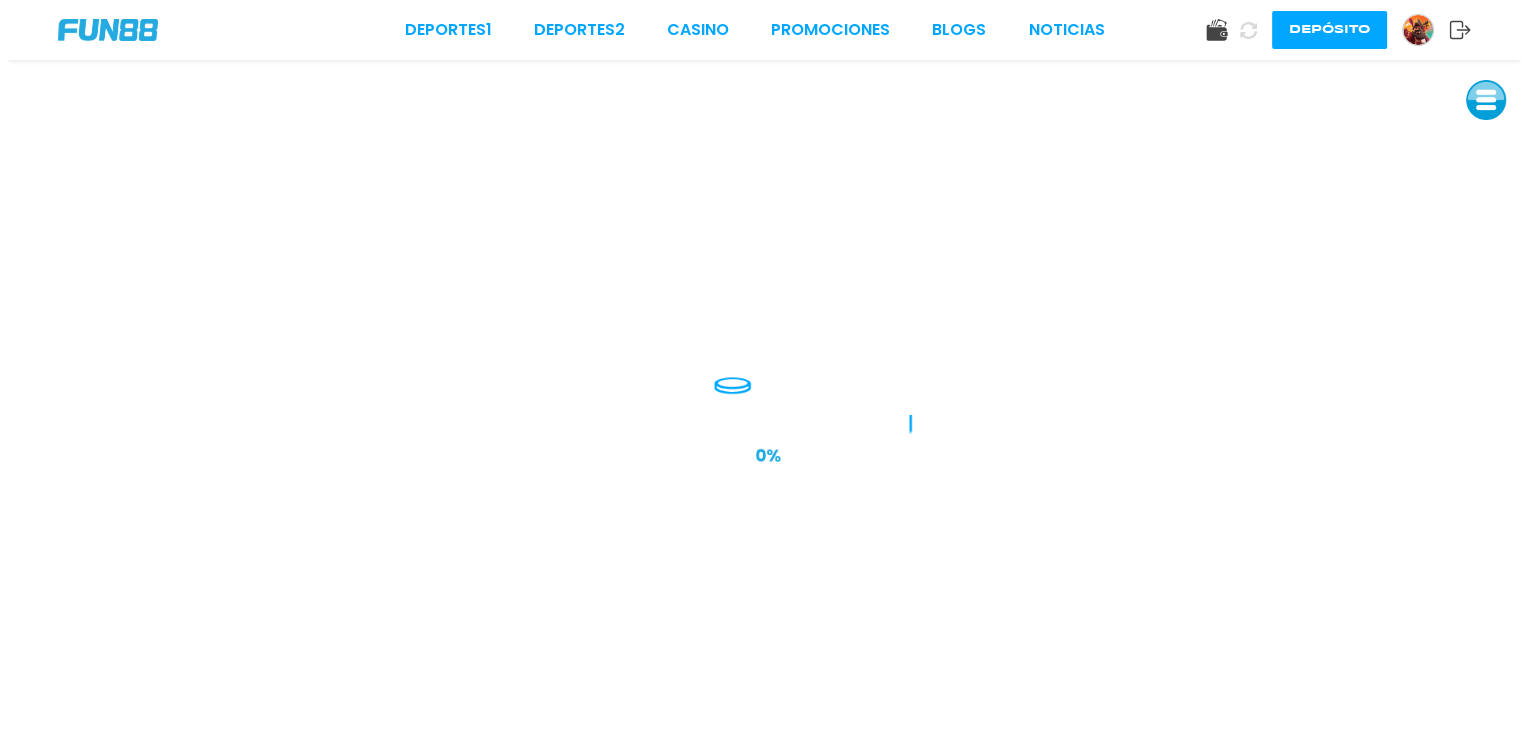scroll, scrollTop: 0, scrollLeft: 0, axis: both 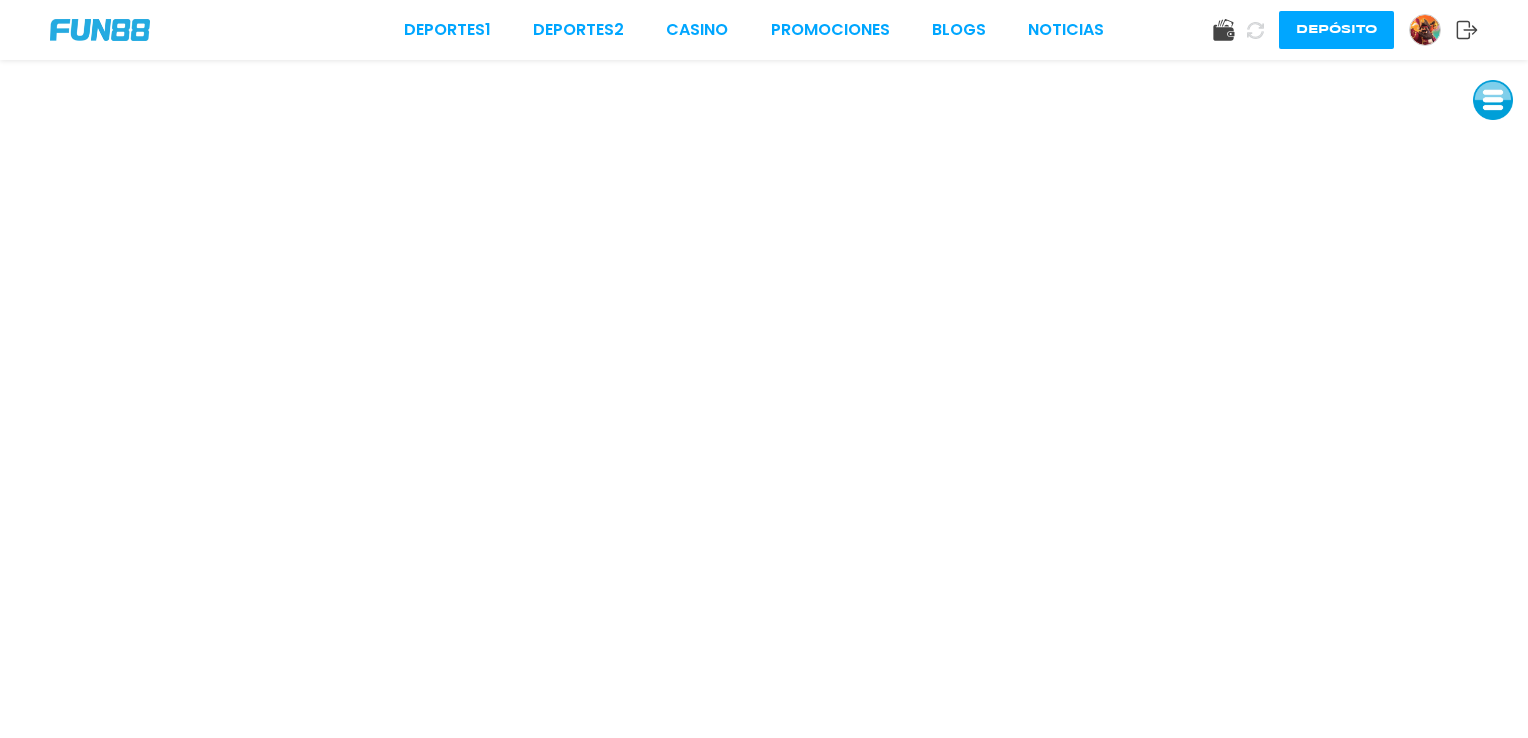 click at bounding box center (1493, 100) 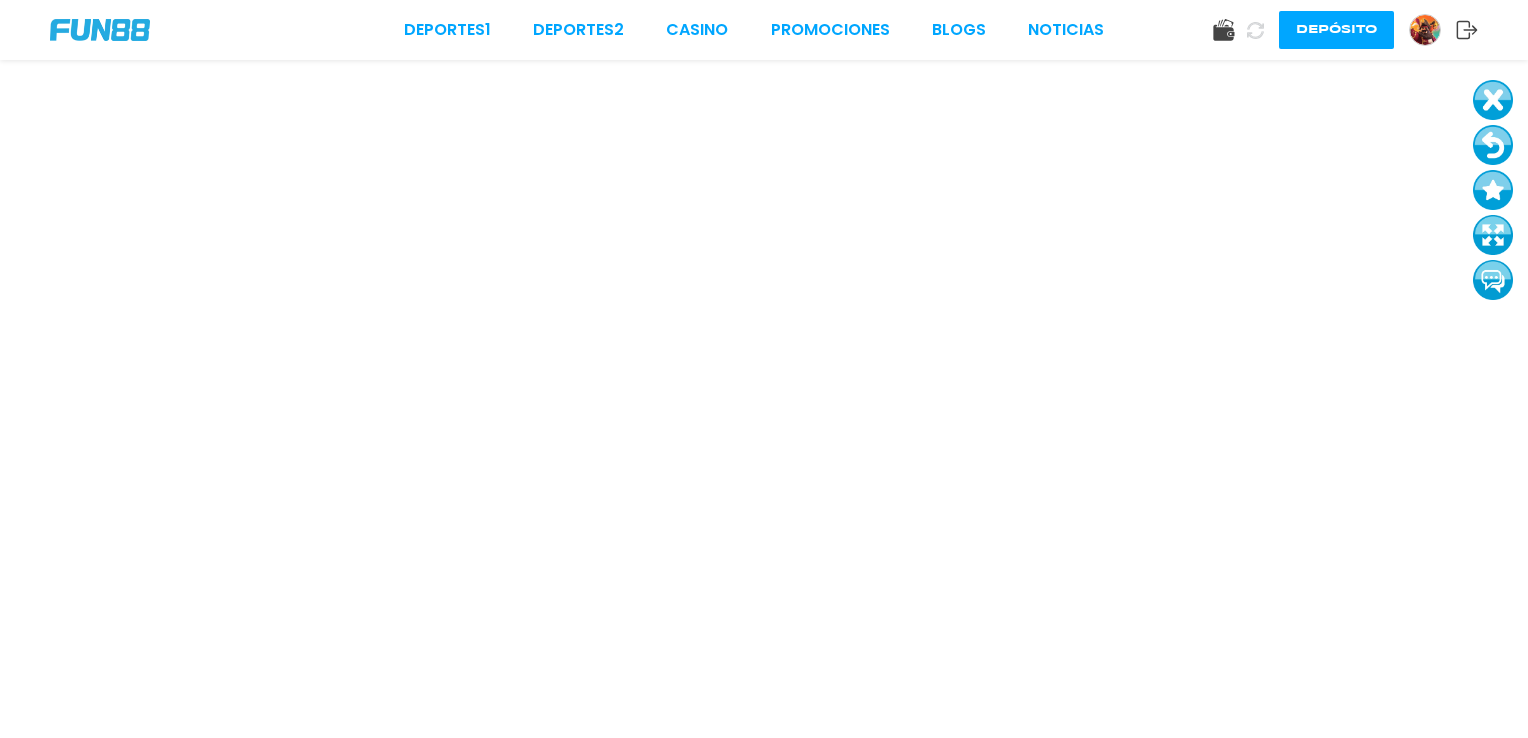click at bounding box center (1493, 235) 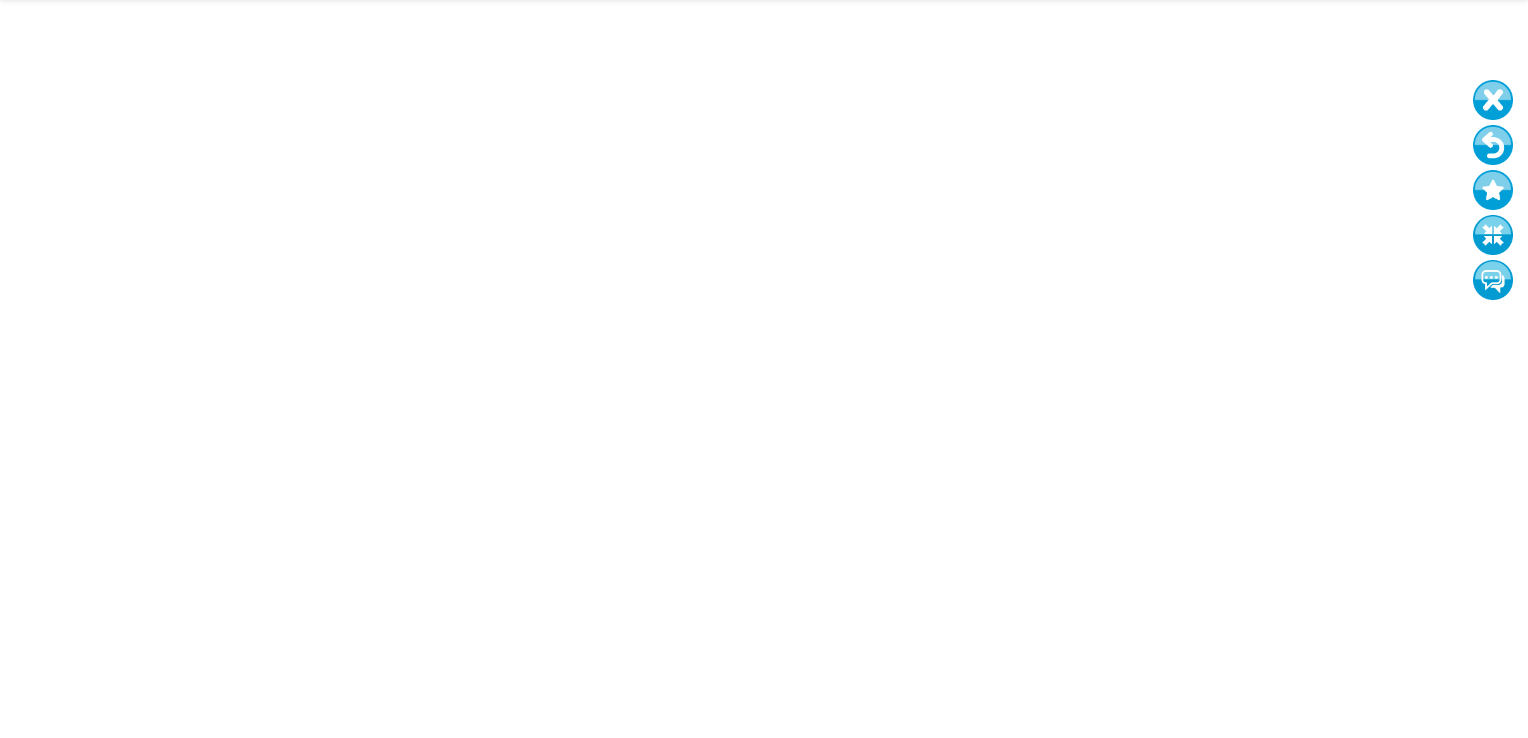 click at bounding box center (1493, 235) 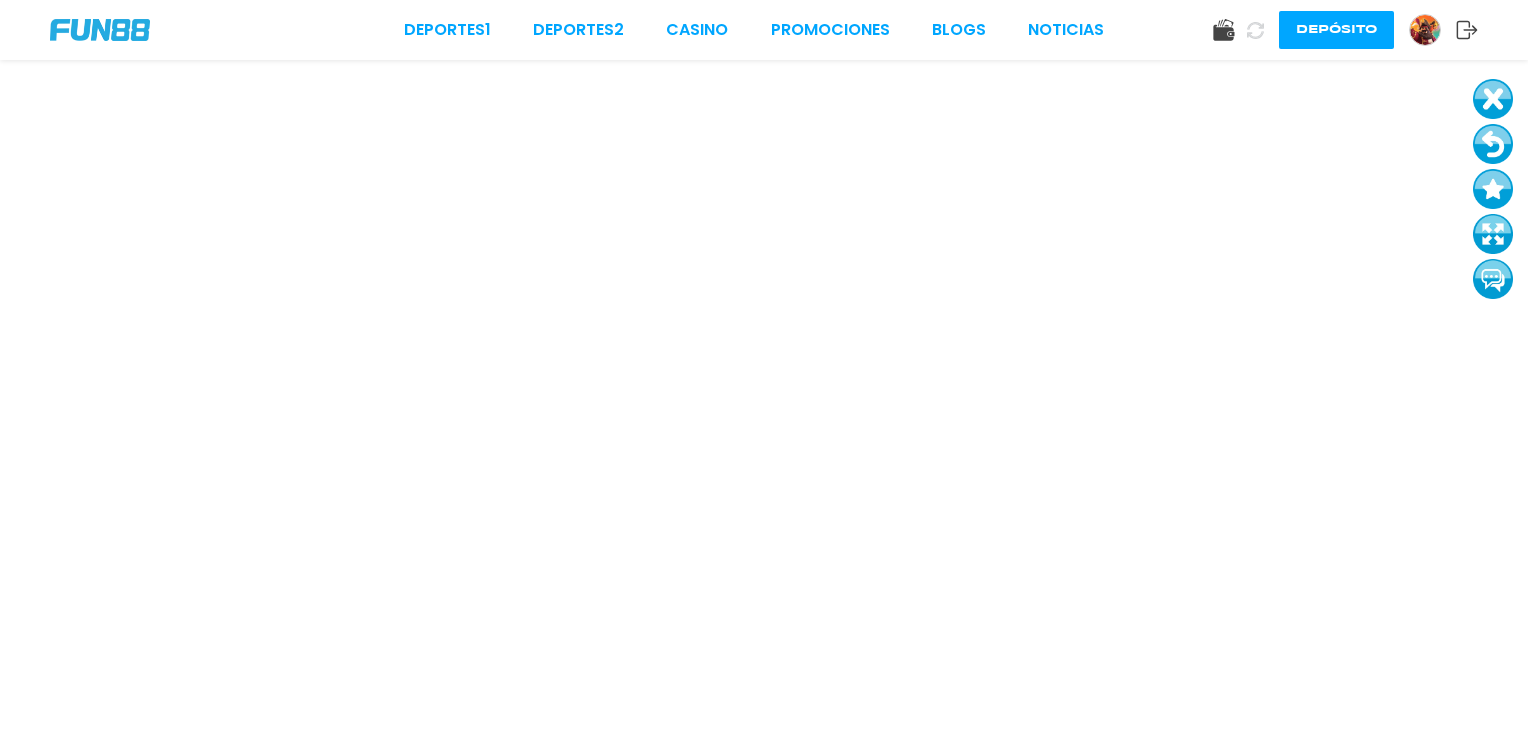 click at bounding box center (1493, 234) 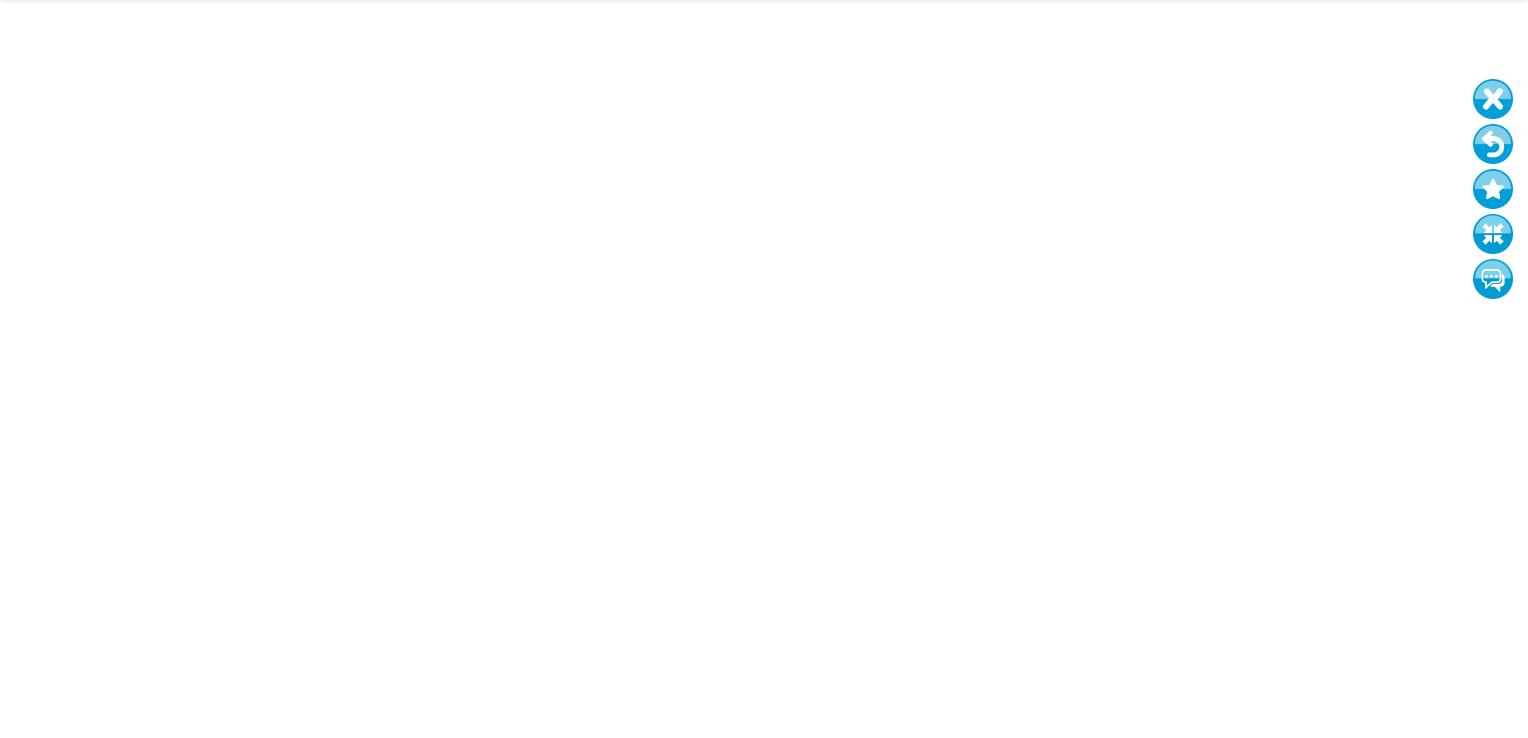 click at bounding box center (1493, 234) 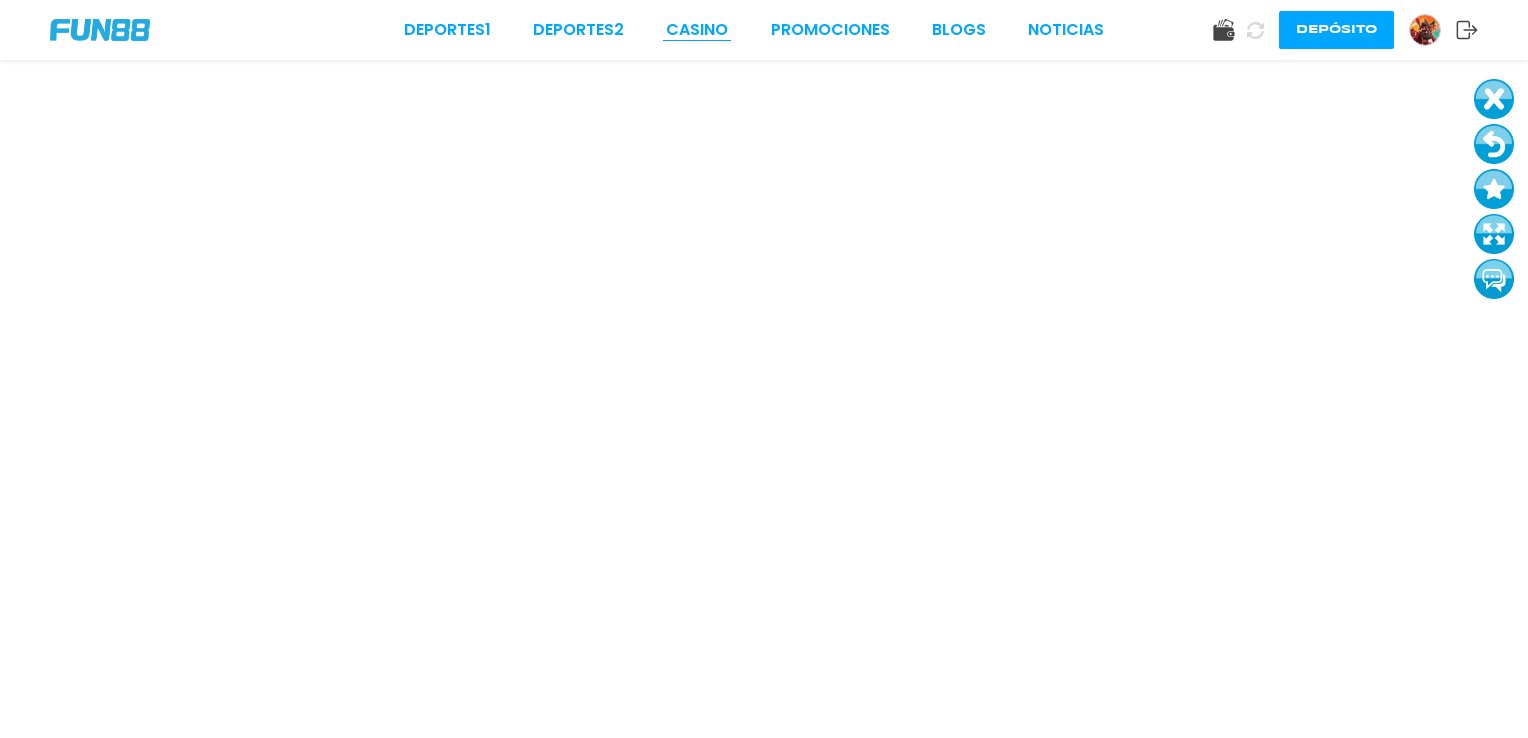 click on "CASINO" at bounding box center [697, 30] 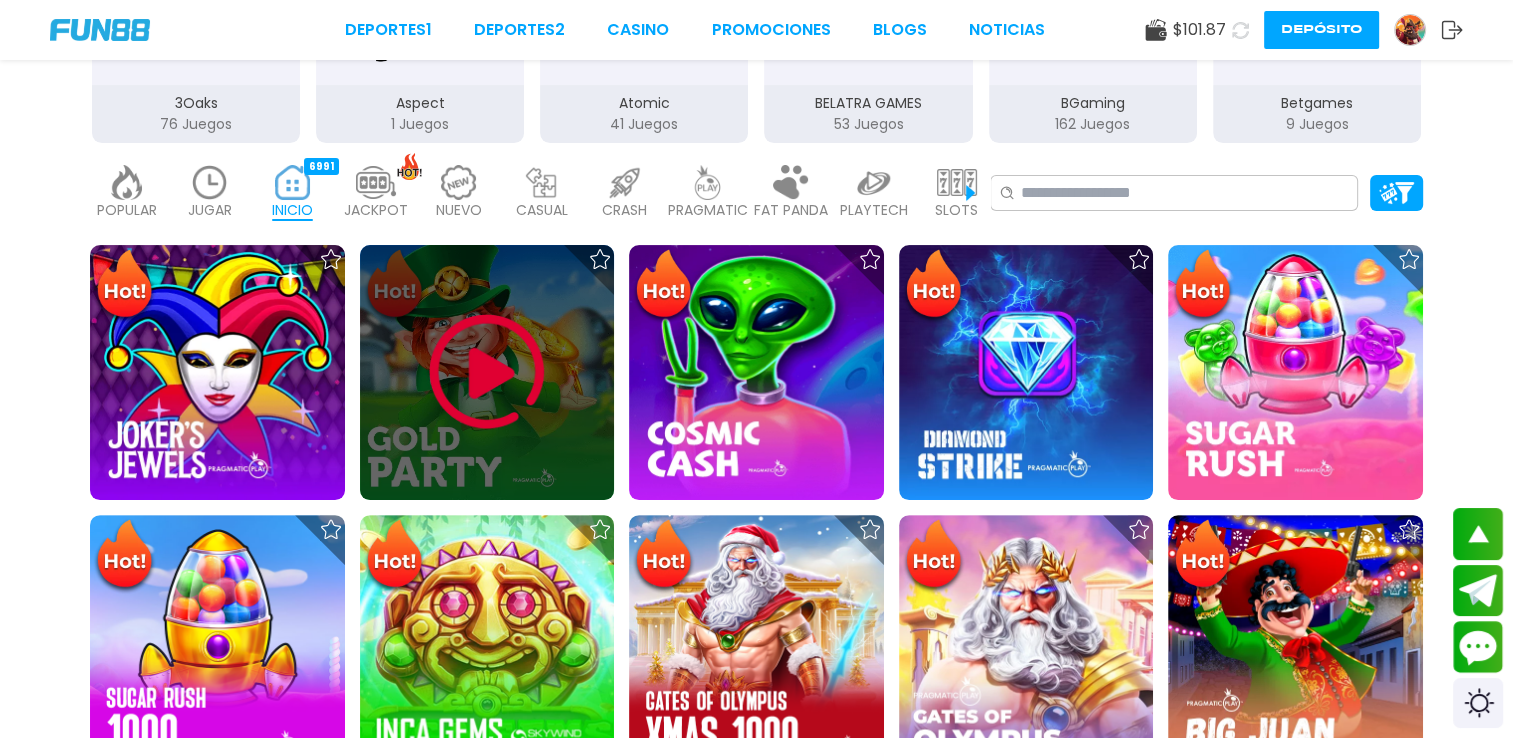 scroll, scrollTop: 400, scrollLeft: 0, axis: vertical 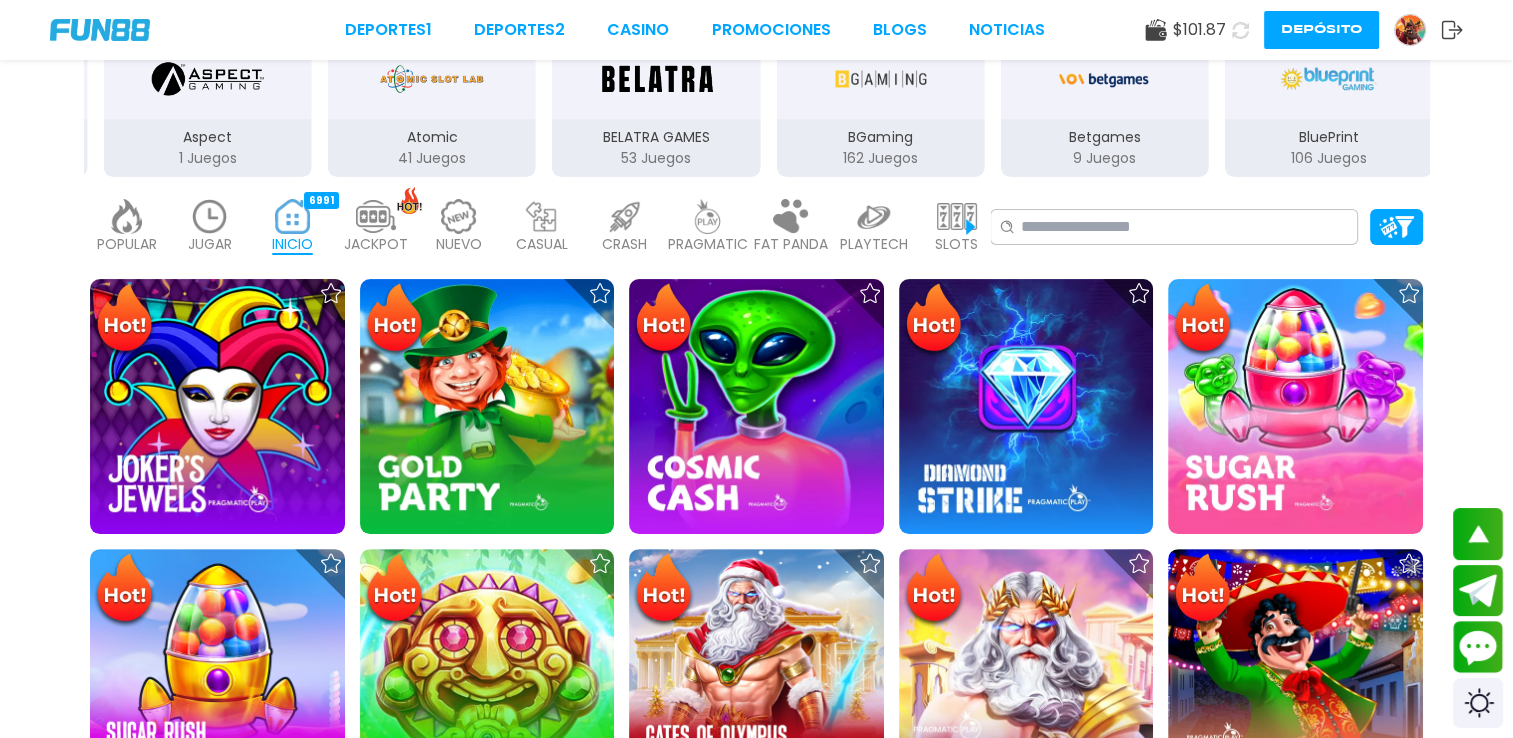 click at bounding box center (957, 216) 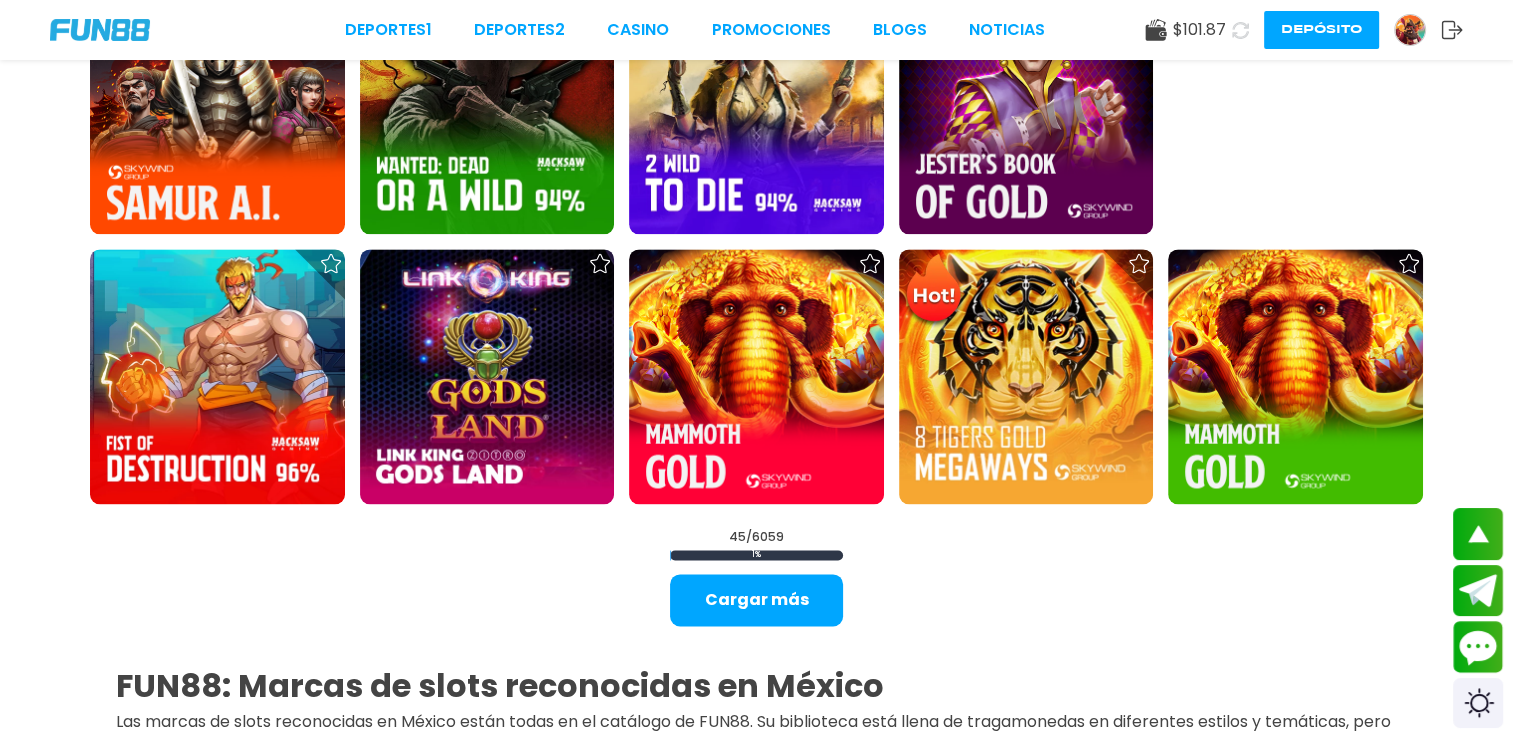 scroll, scrollTop: 2600, scrollLeft: 0, axis: vertical 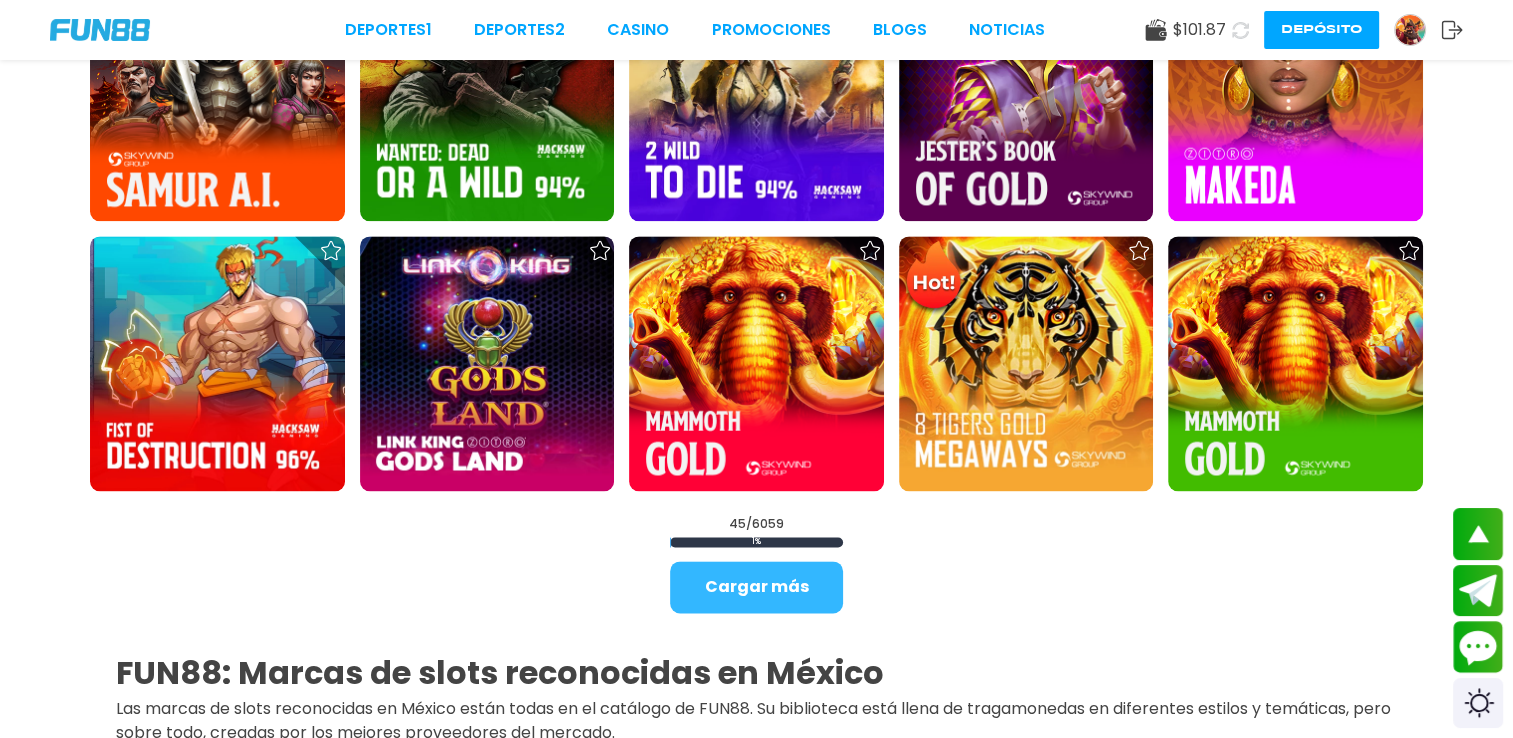 click on "Cargar más" at bounding box center [756, 587] 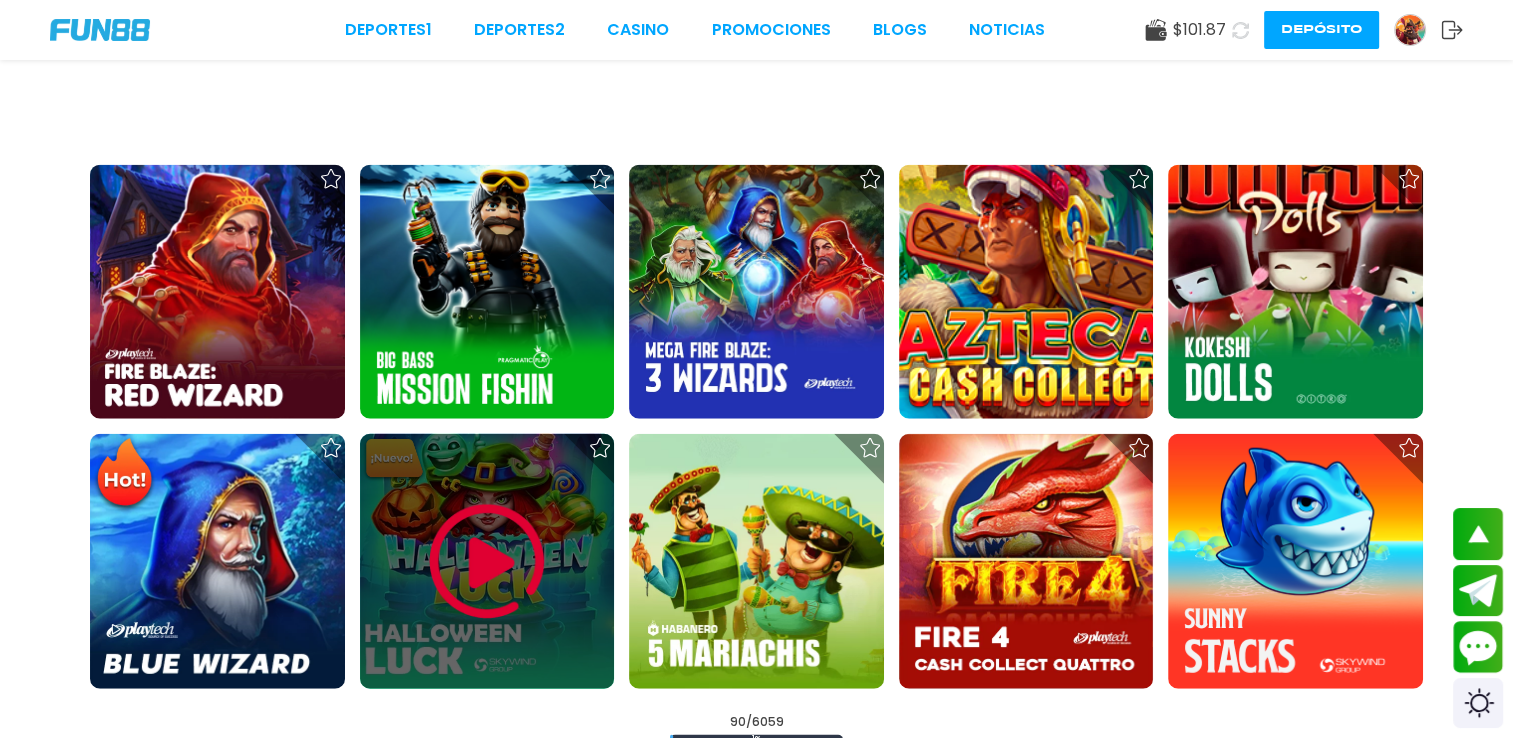 scroll, scrollTop: 4825, scrollLeft: 0, axis: vertical 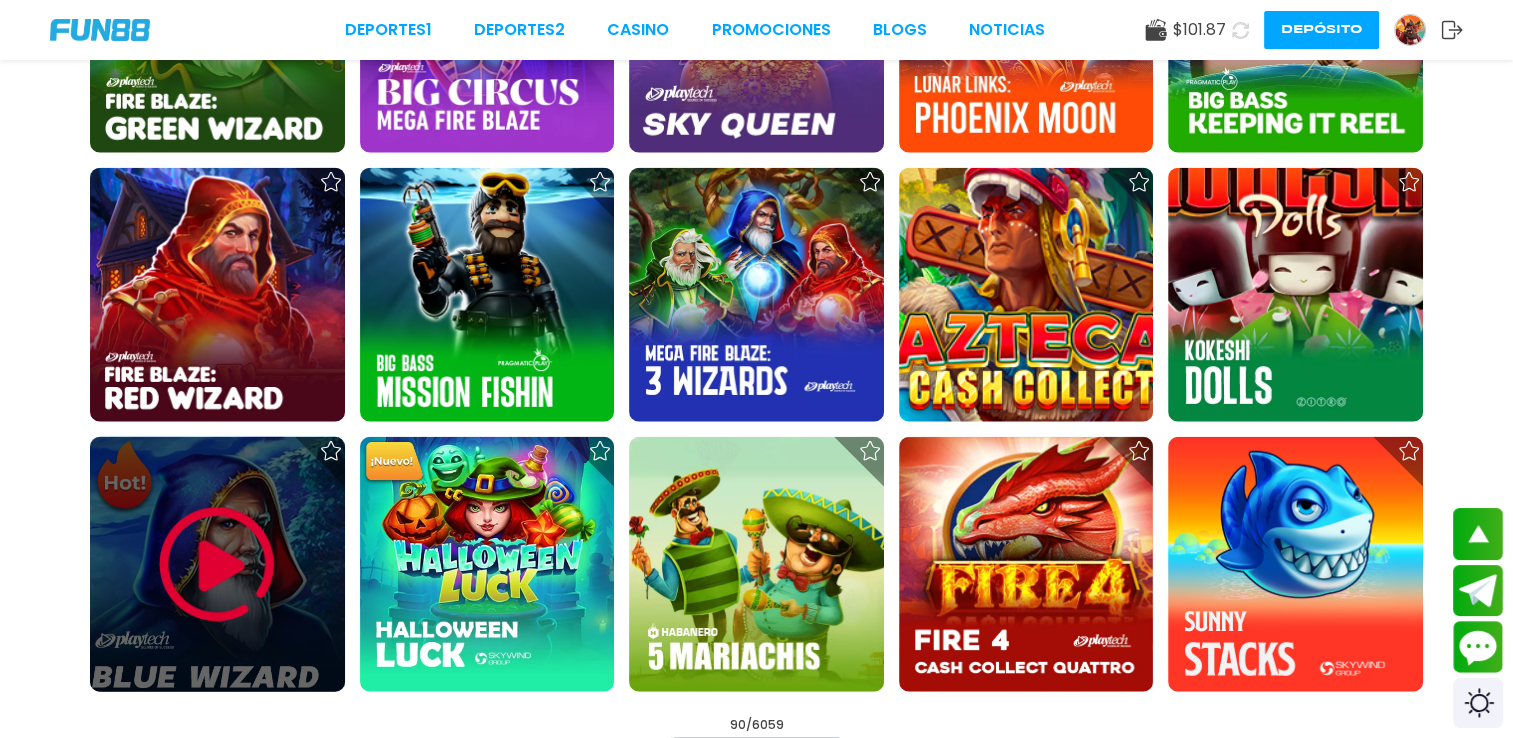 click at bounding box center [217, 565] 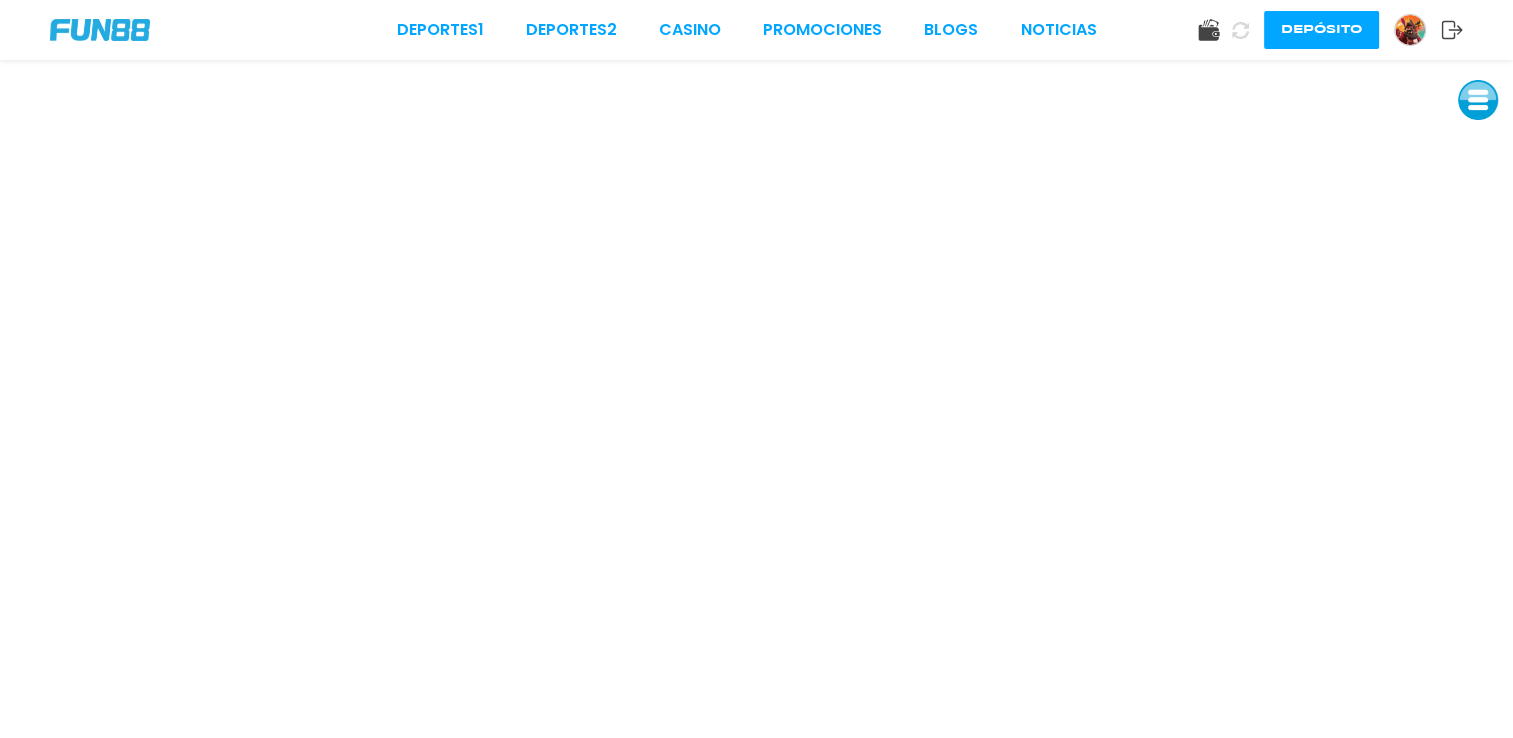 scroll, scrollTop: 0, scrollLeft: 0, axis: both 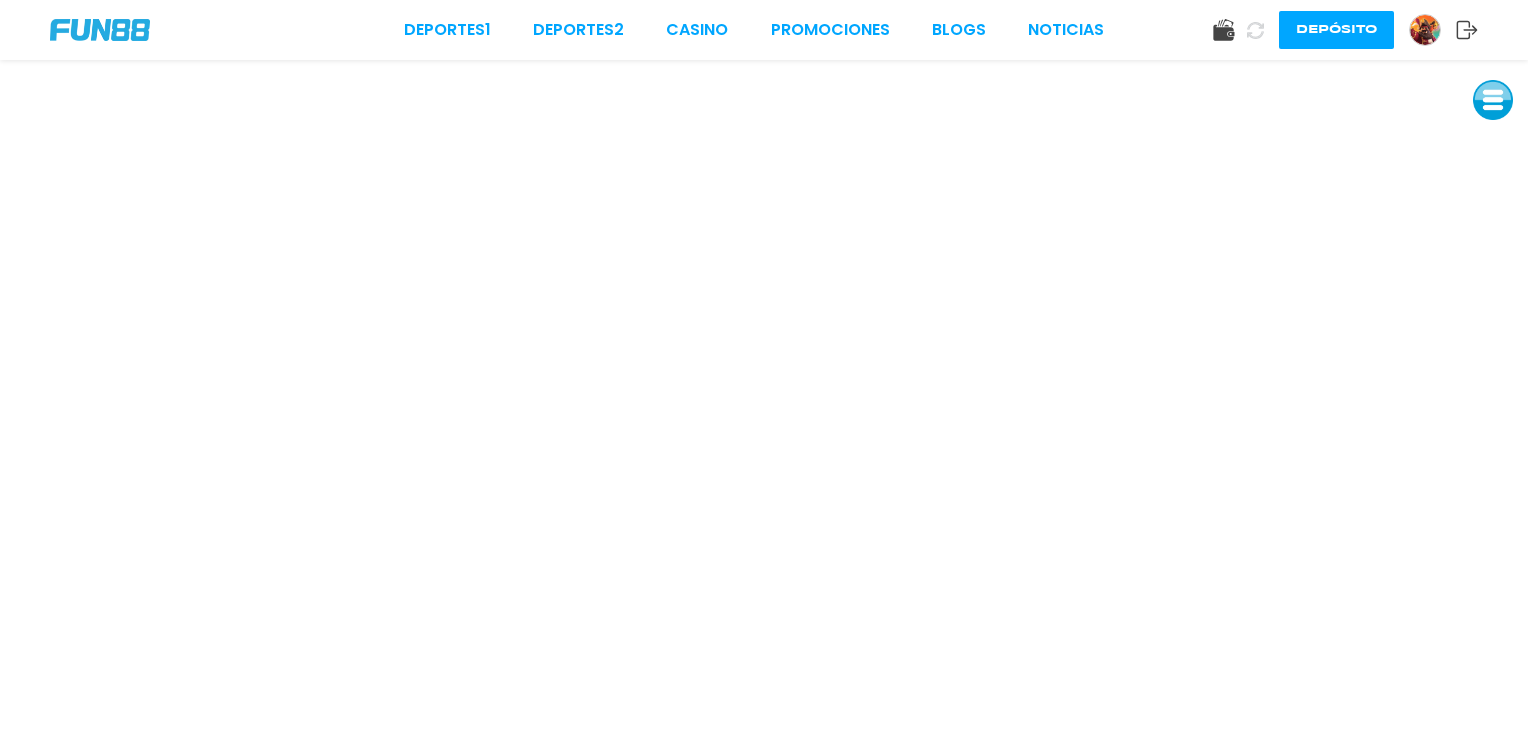 click at bounding box center (1493, 100) 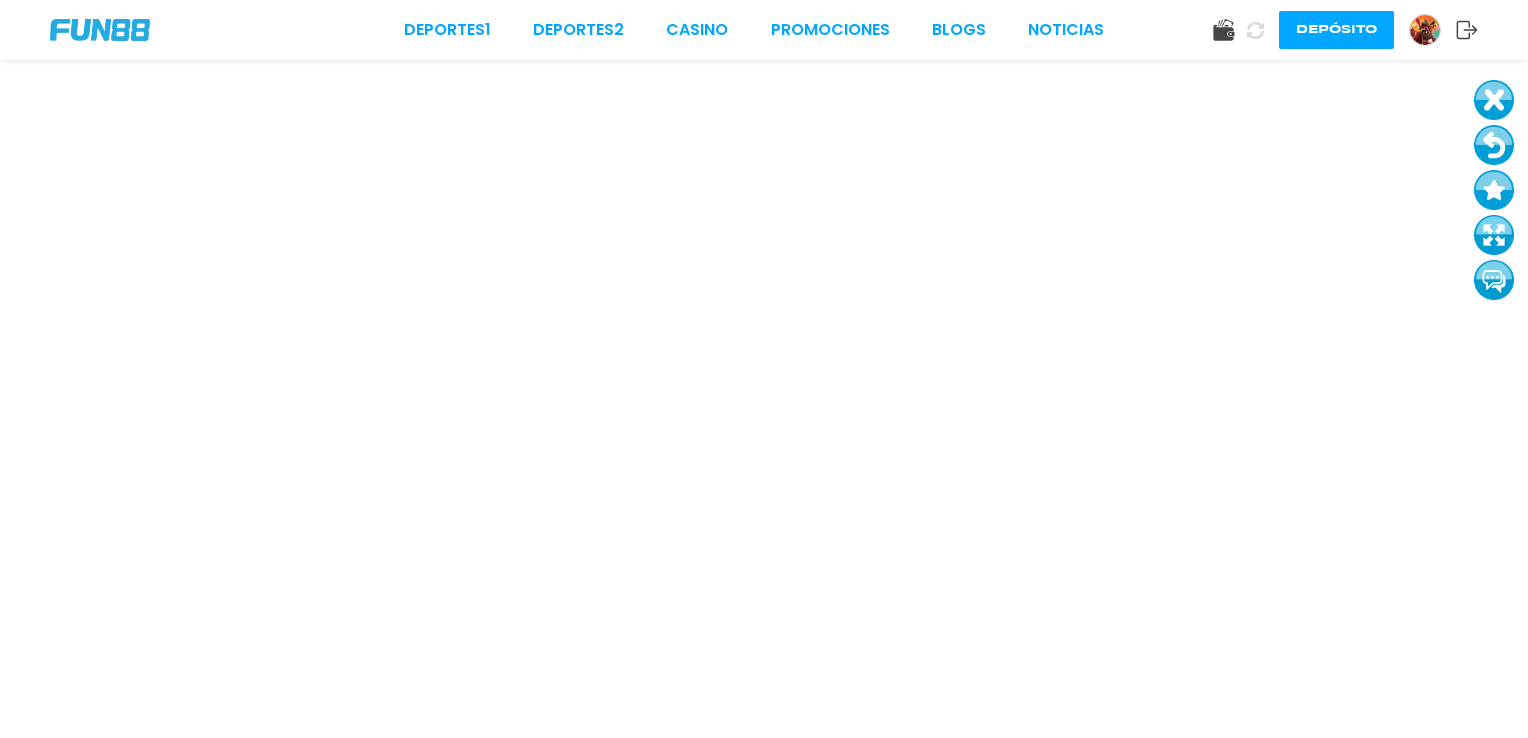 click at bounding box center [1494, 145] 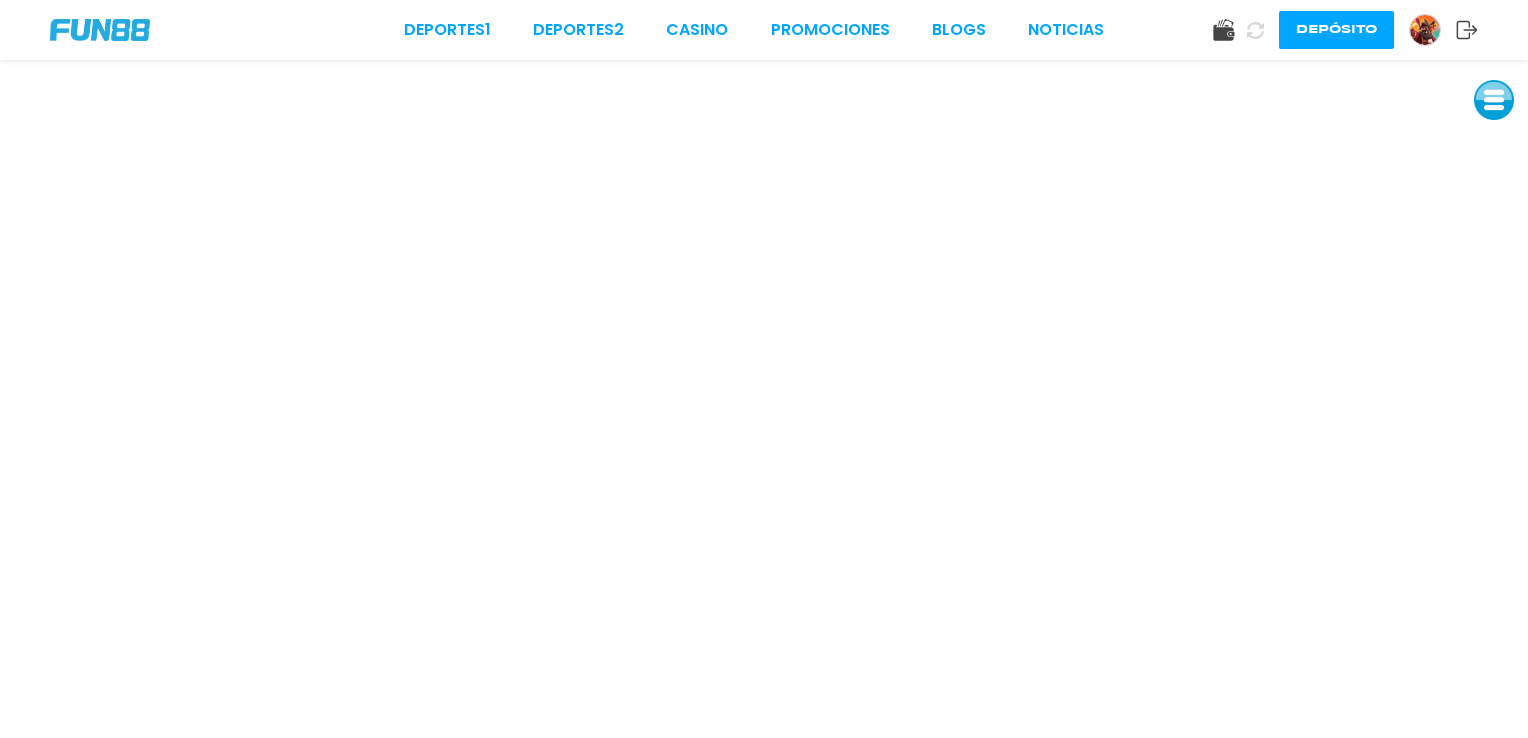 click at bounding box center (1494, 100) 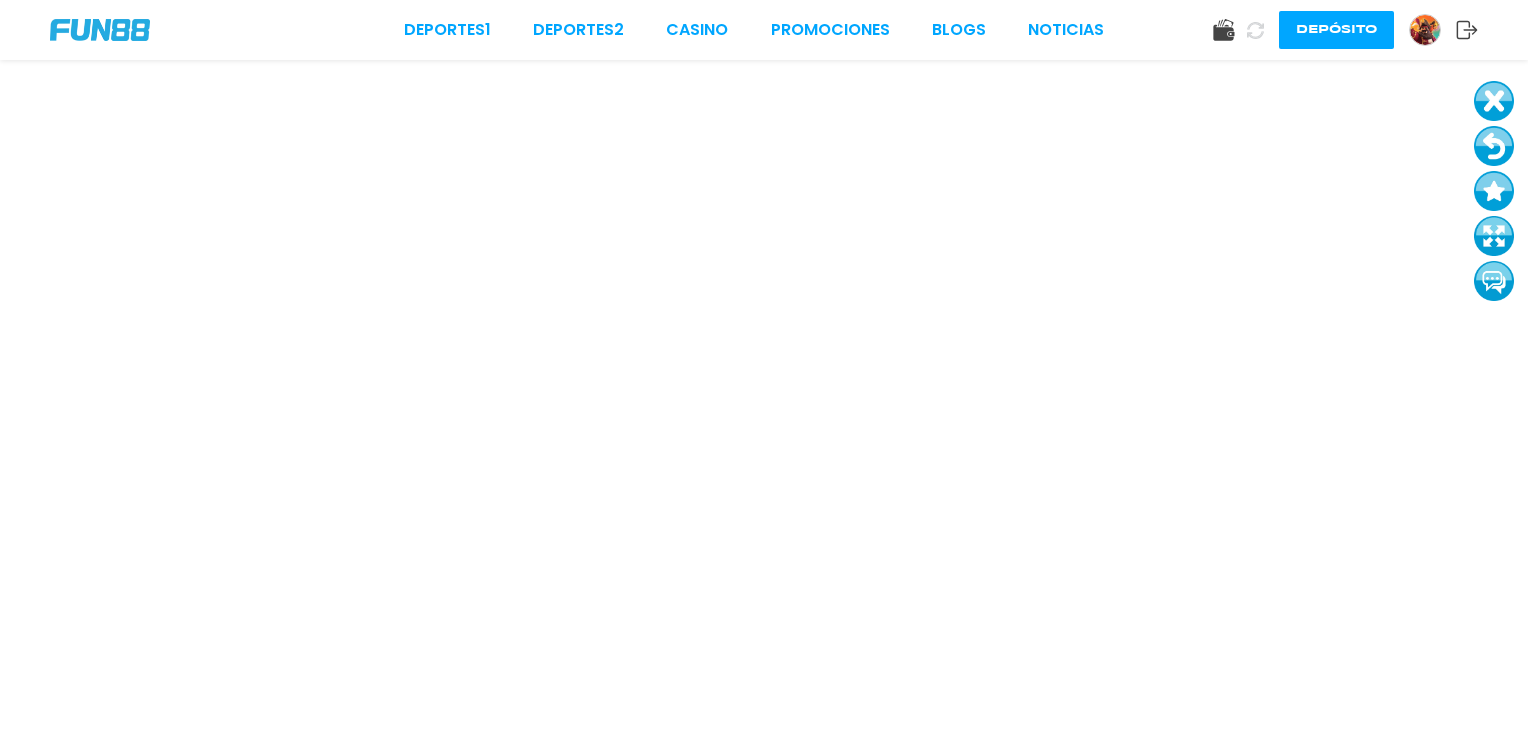 click at bounding box center (1494, 146) 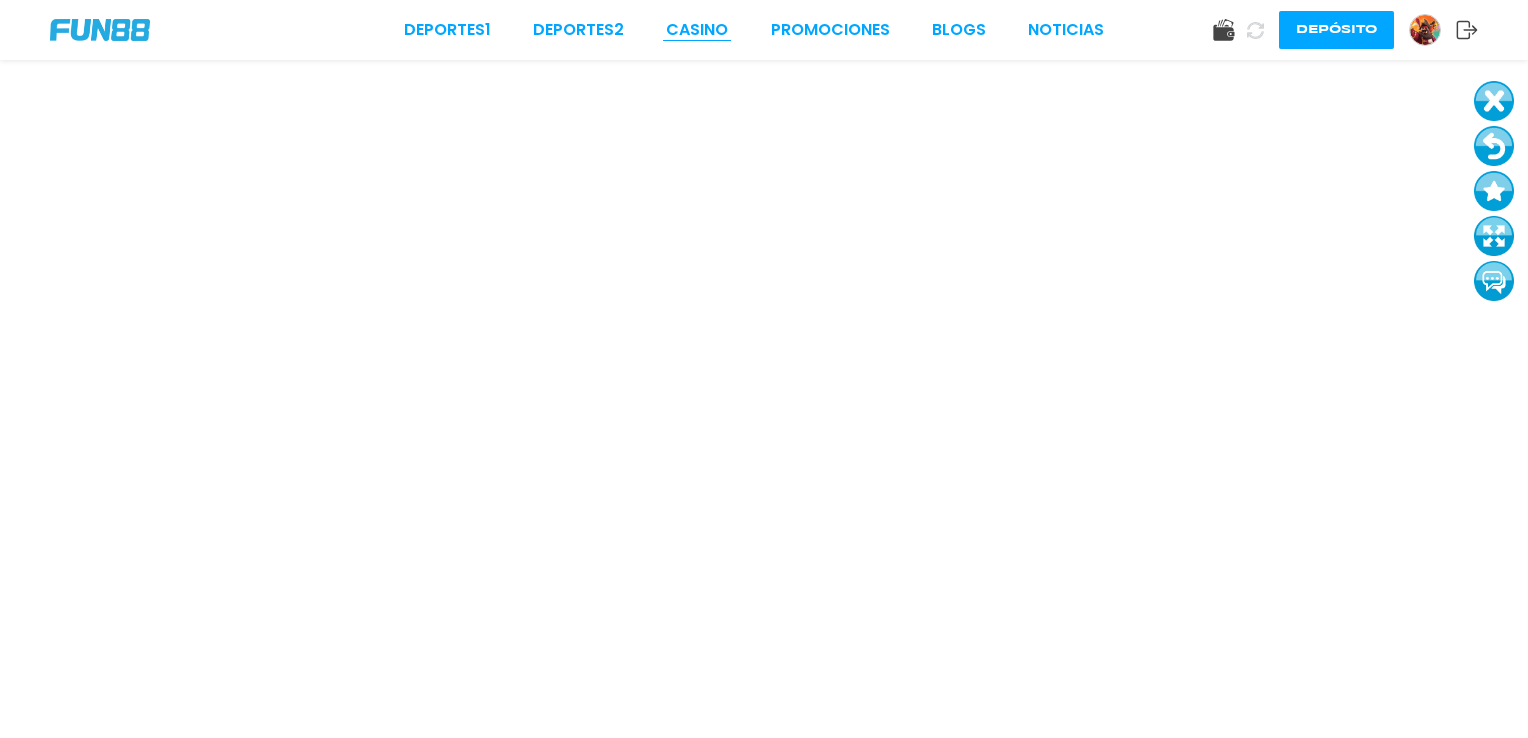 click on "CASINO" at bounding box center [697, 30] 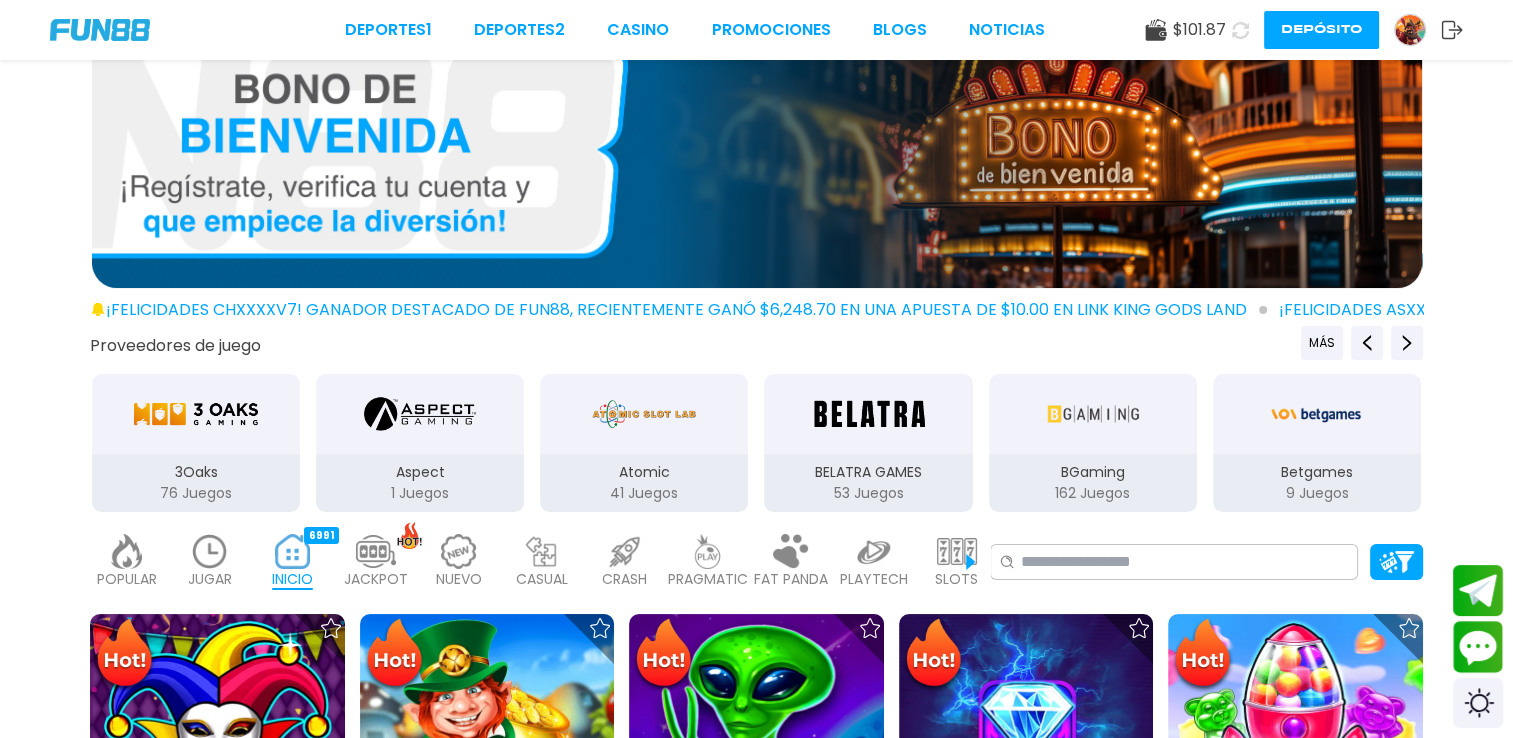 scroll, scrollTop: 100, scrollLeft: 0, axis: vertical 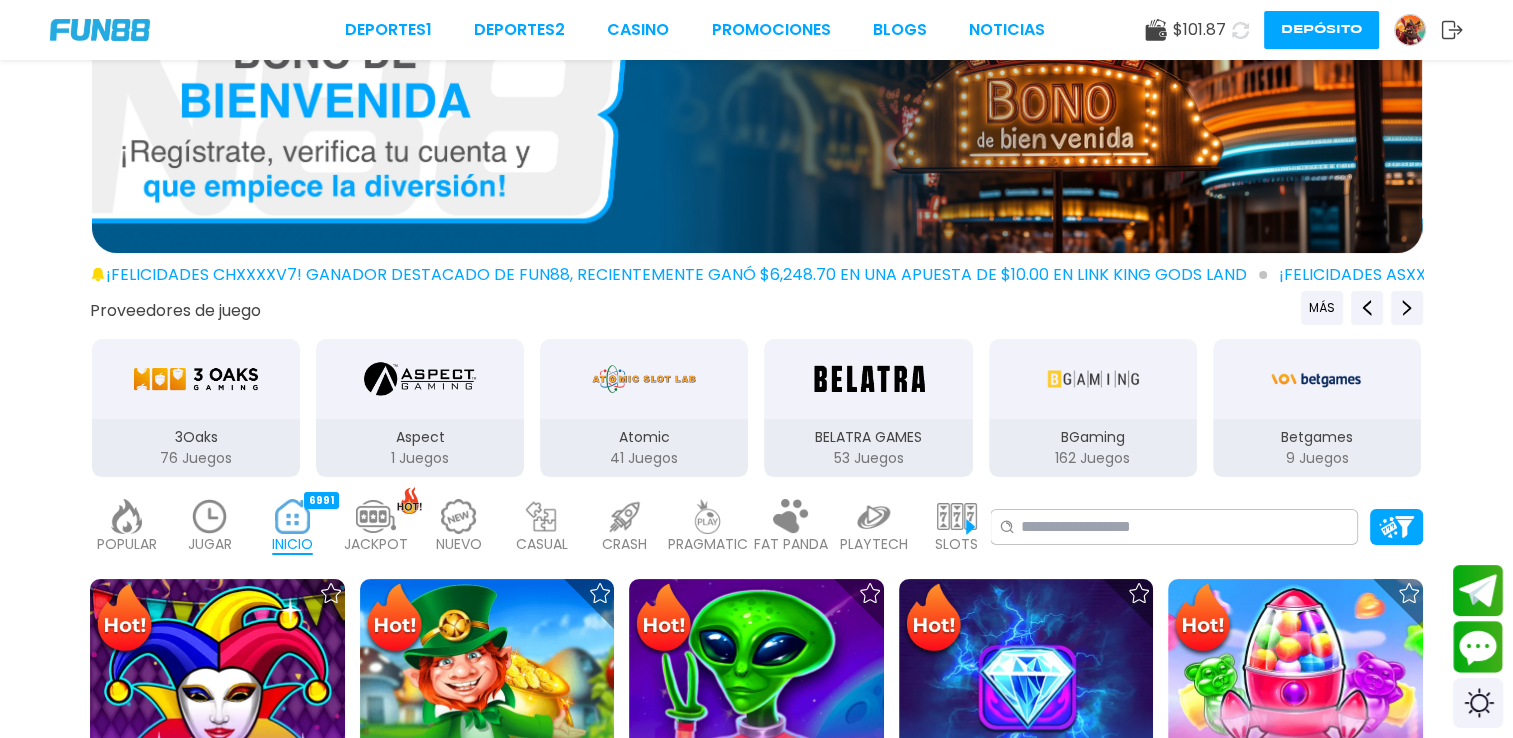 click at bounding box center [957, 516] 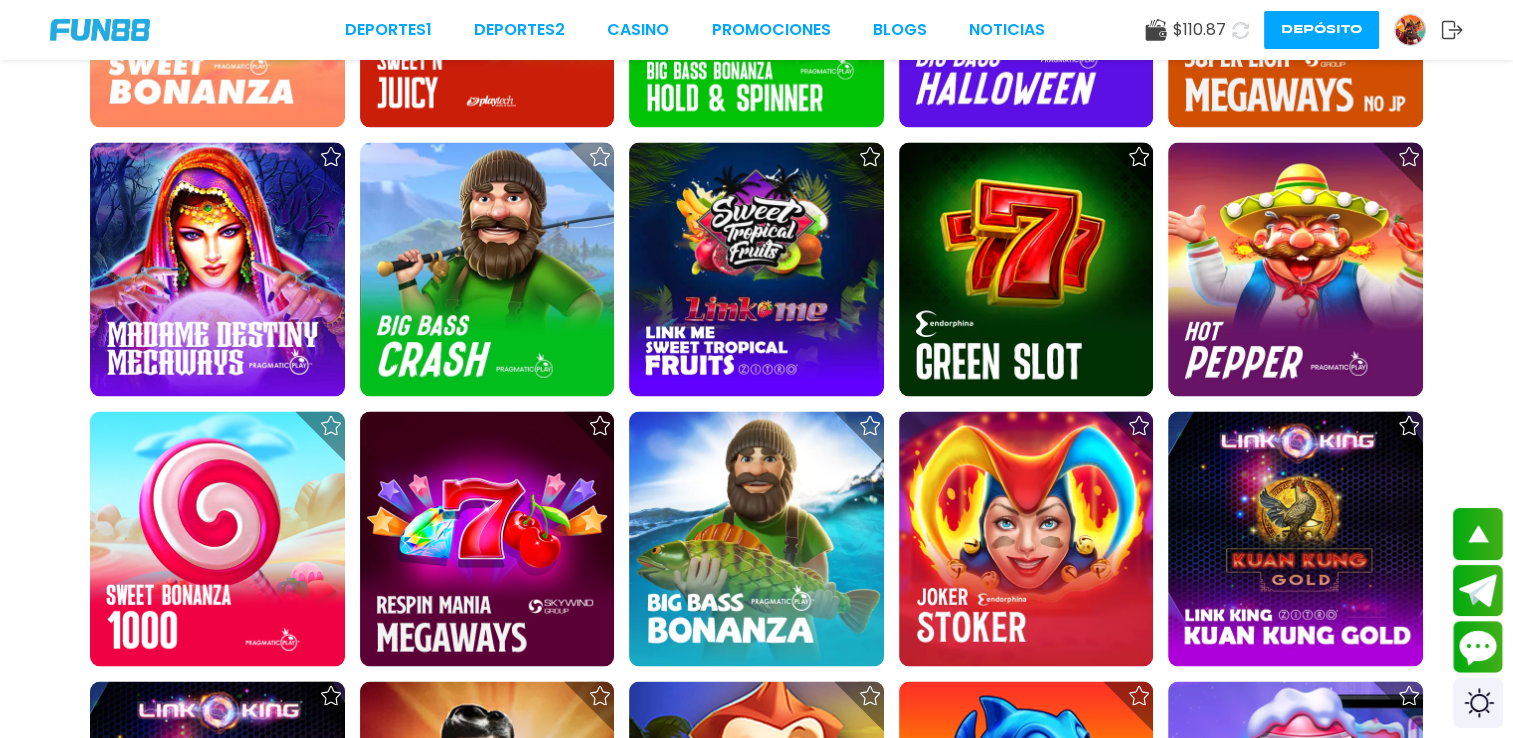 scroll, scrollTop: 3200, scrollLeft: 0, axis: vertical 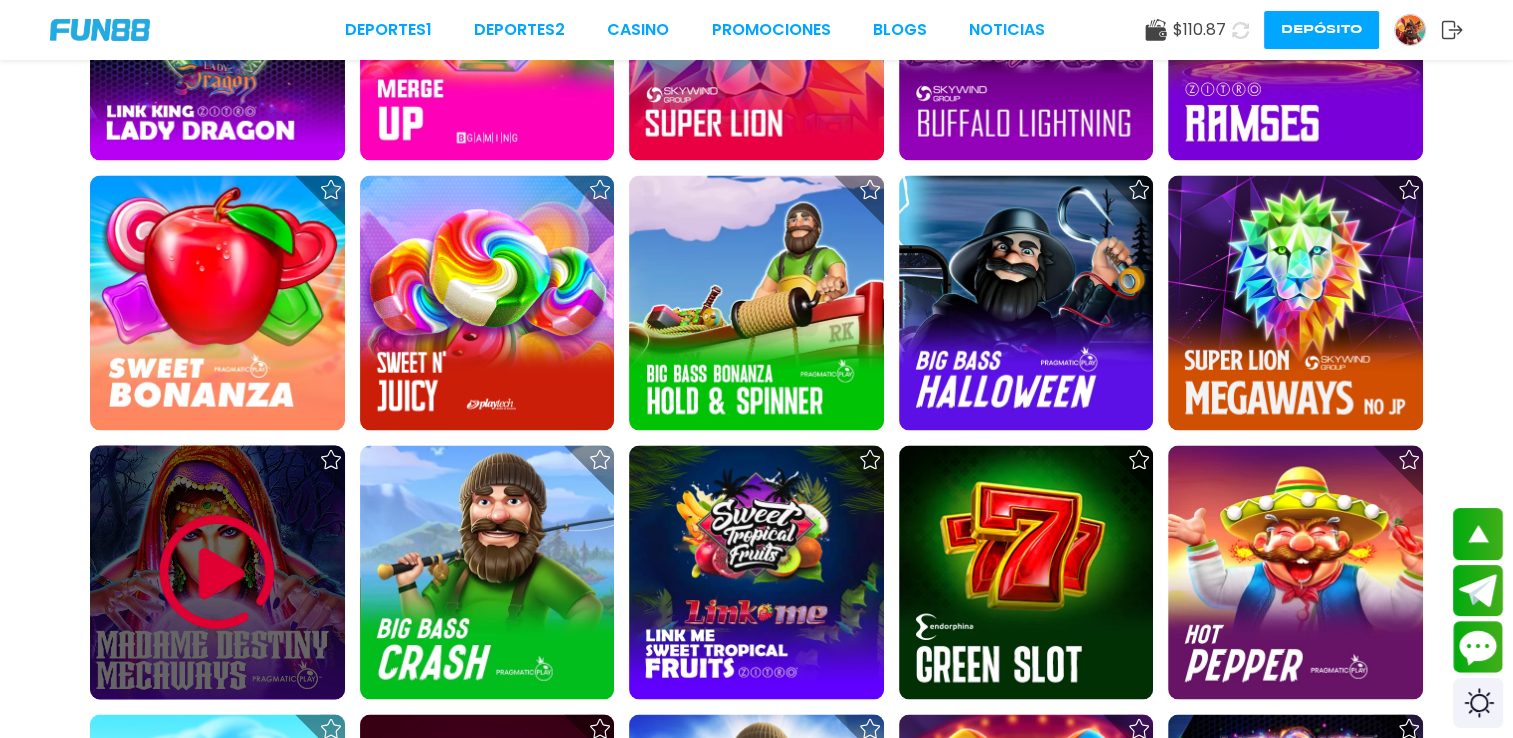 click at bounding box center [217, 572] 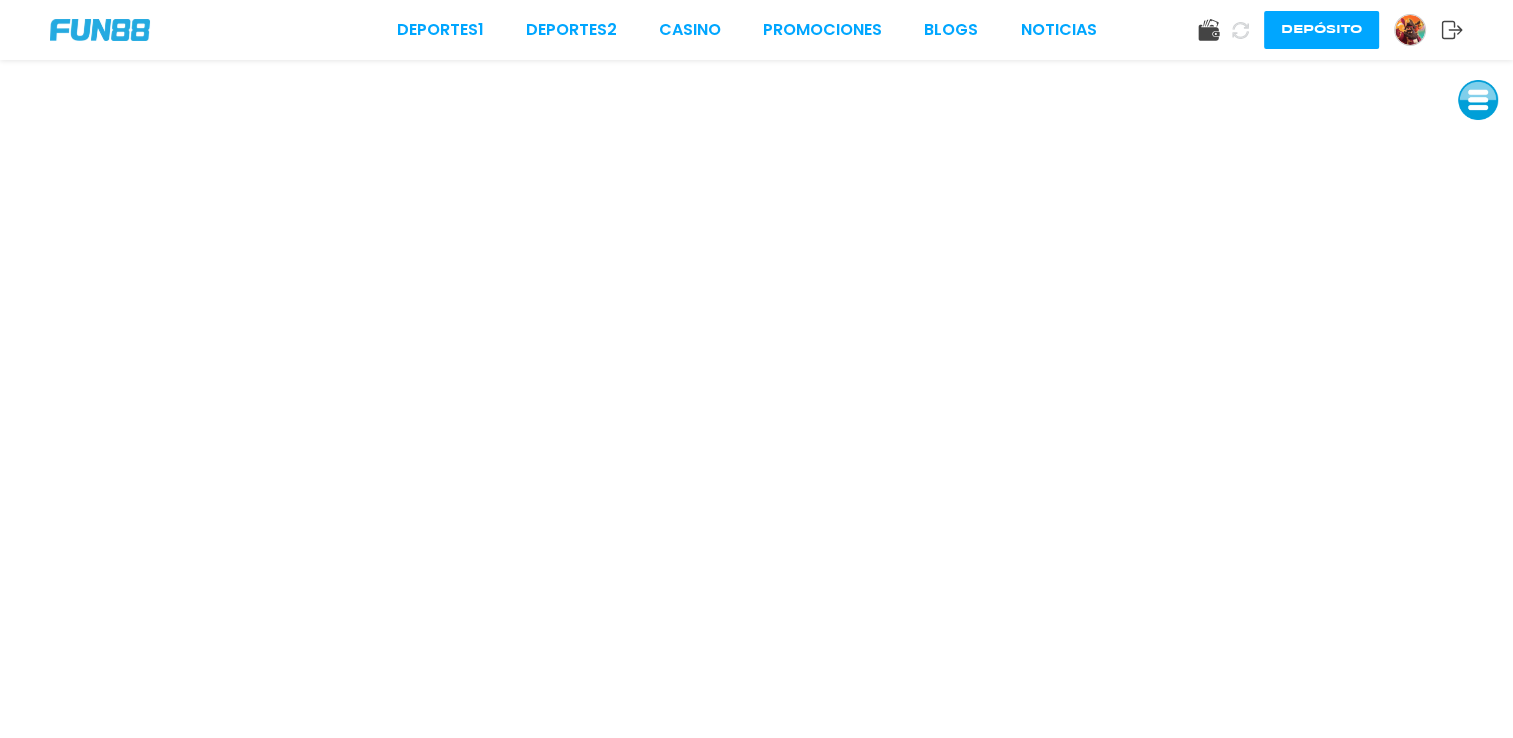 scroll, scrollTop: 0, scrollLeft: 0, axis: both 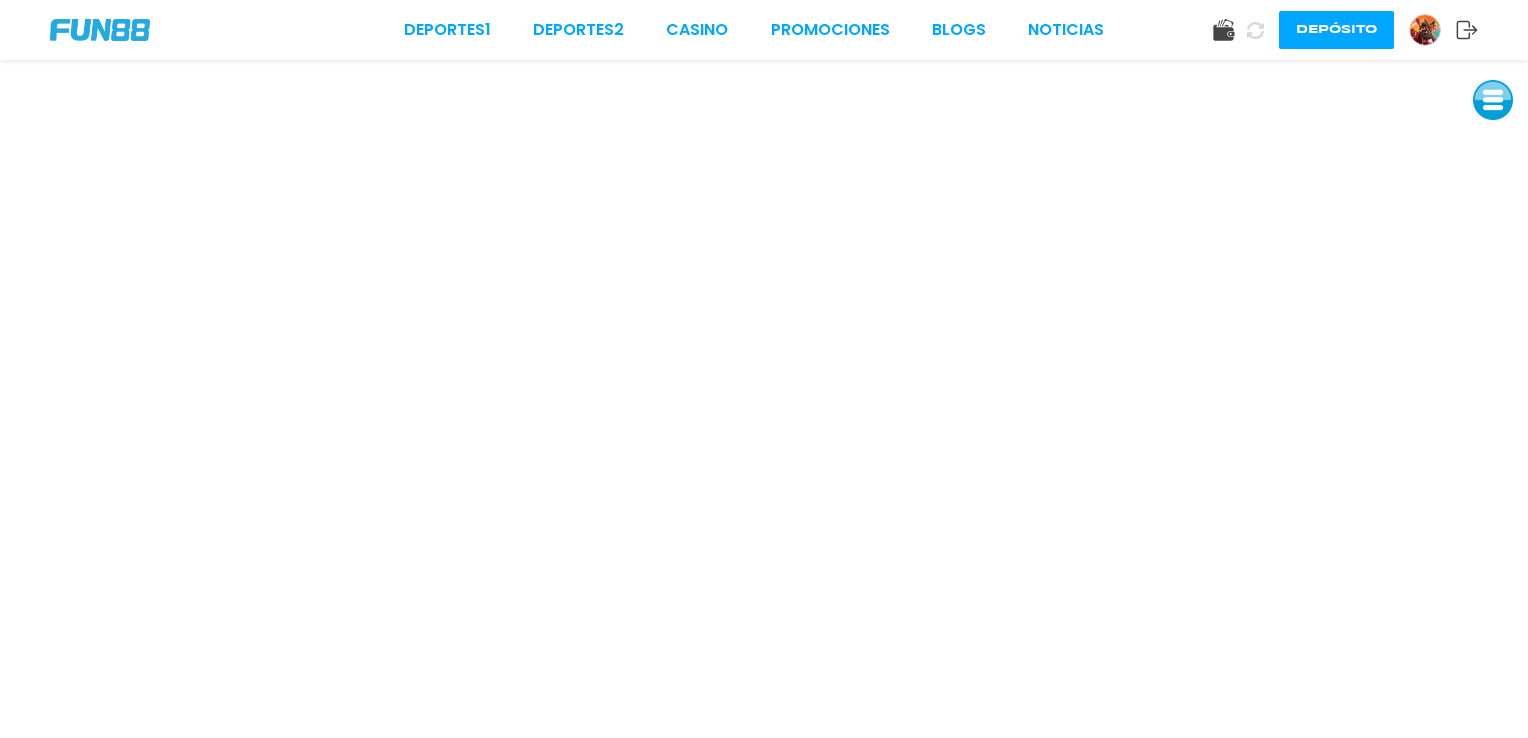 click at bounding box center [1493, 100] 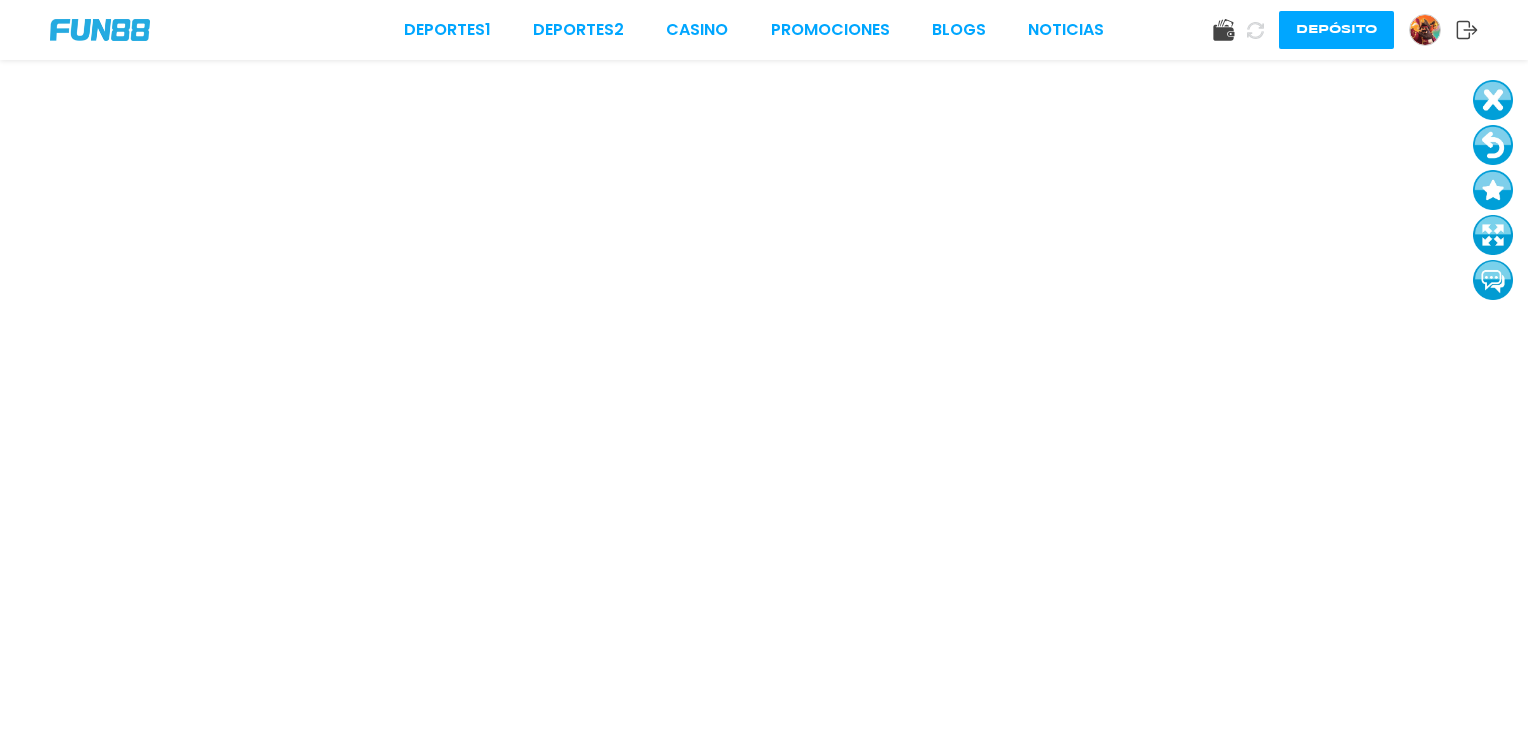 click at bounding box center [1493, 145] 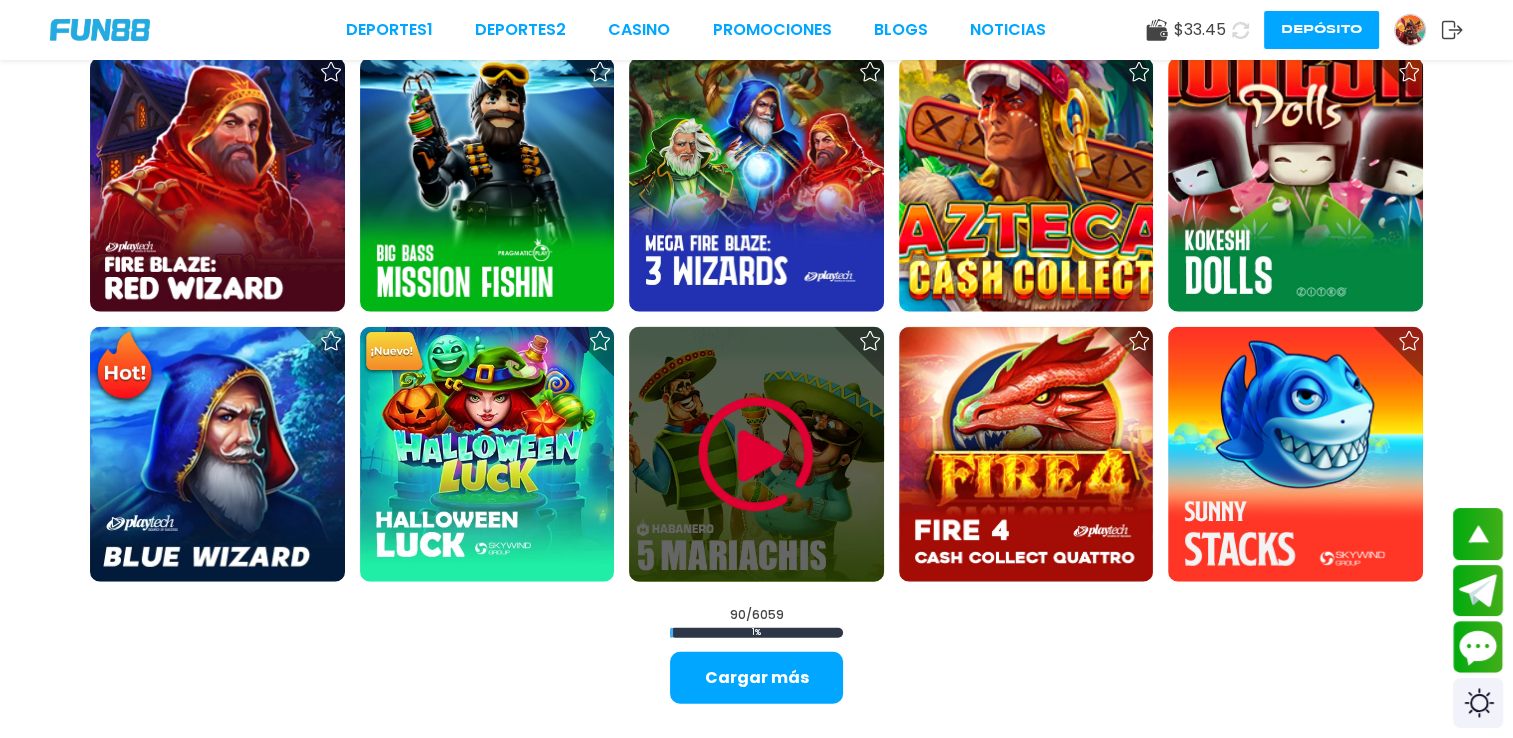 scroll, scrollTop: 4900, scrollLeft: 0, axis: vertical 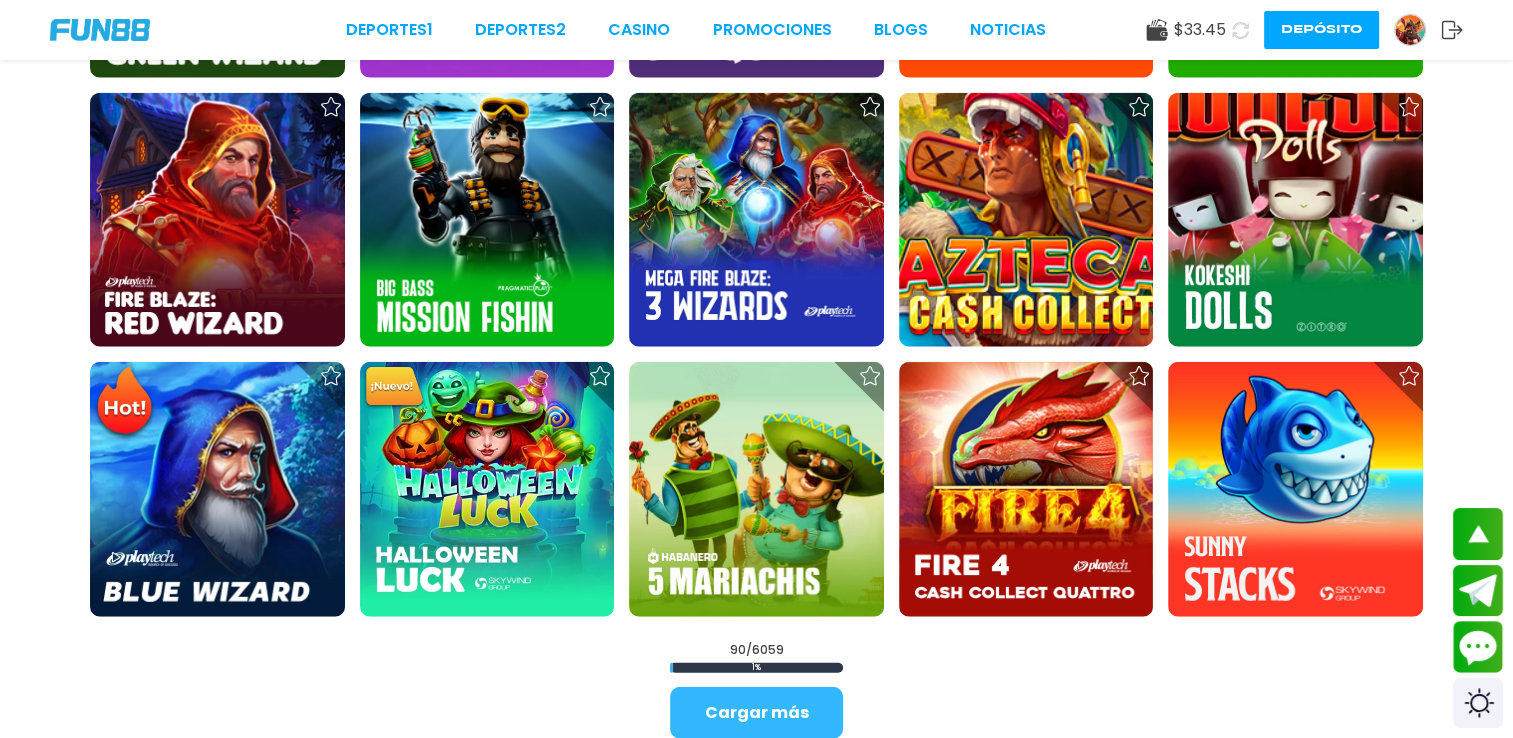 click on "Cargar más" at bounding box center [756, 713] 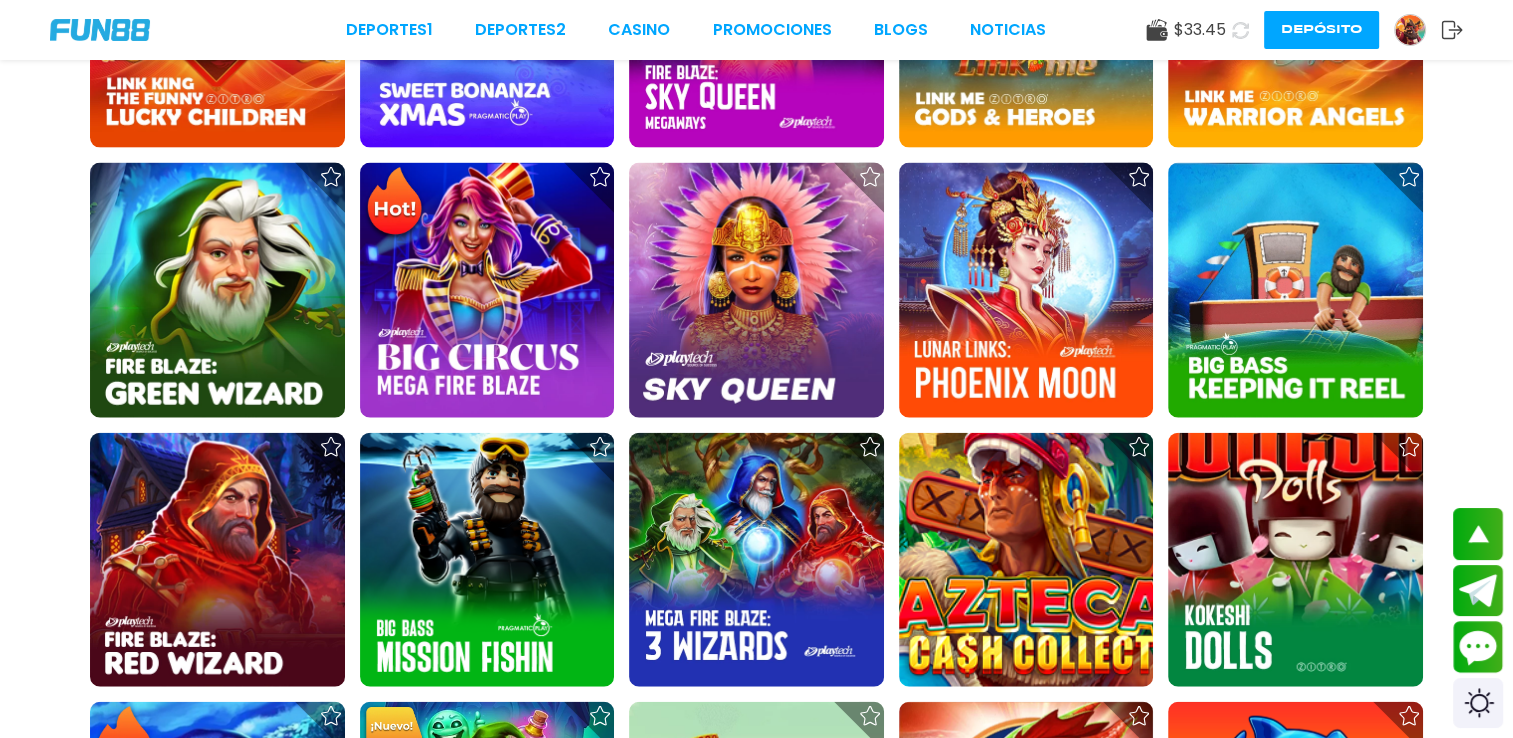 scroll, scrollTop: 4400, scrollLeft: 0, axis: vertical 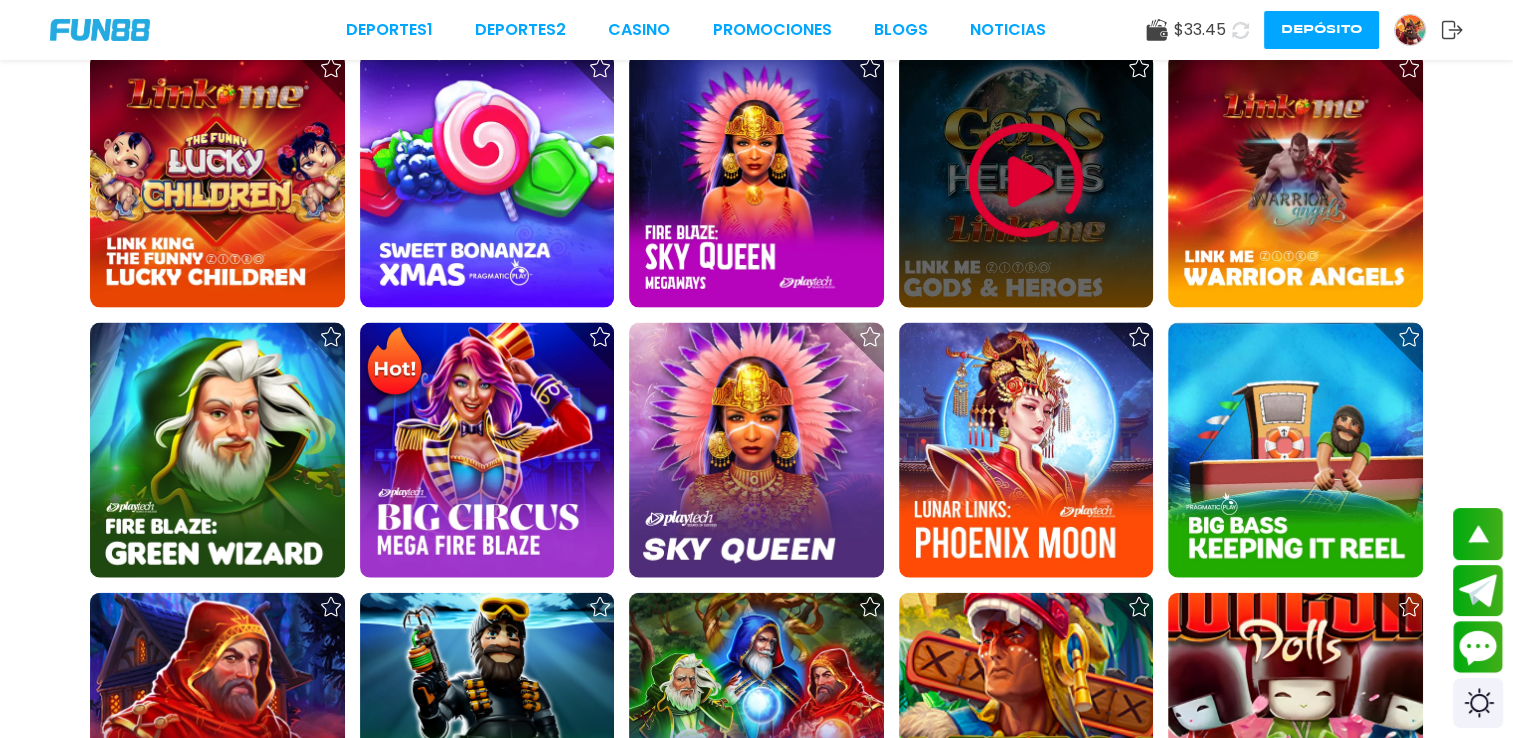 click at bounding box center [1026, 181] 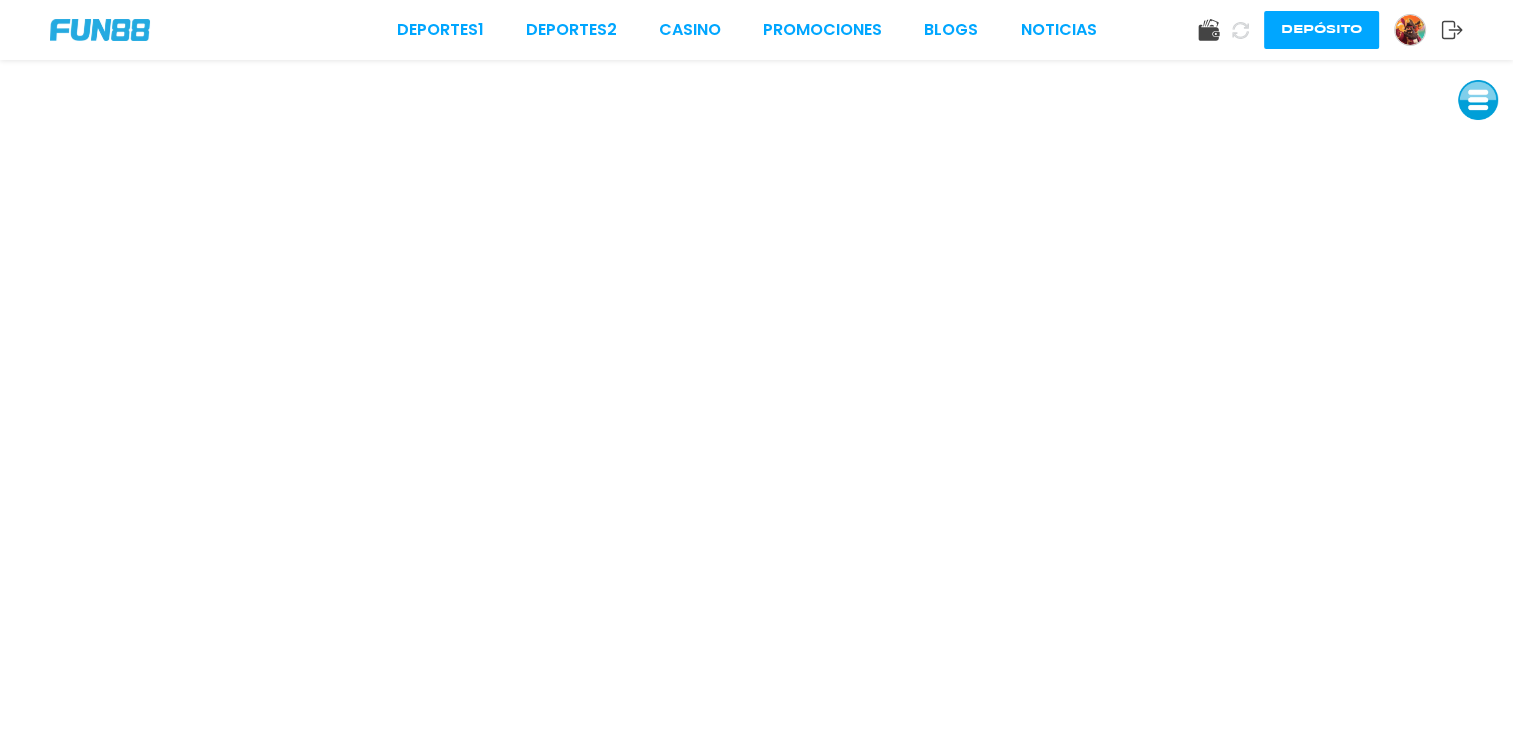 scroll, scrollTop: 0, scrollLeft: 0, axis: both 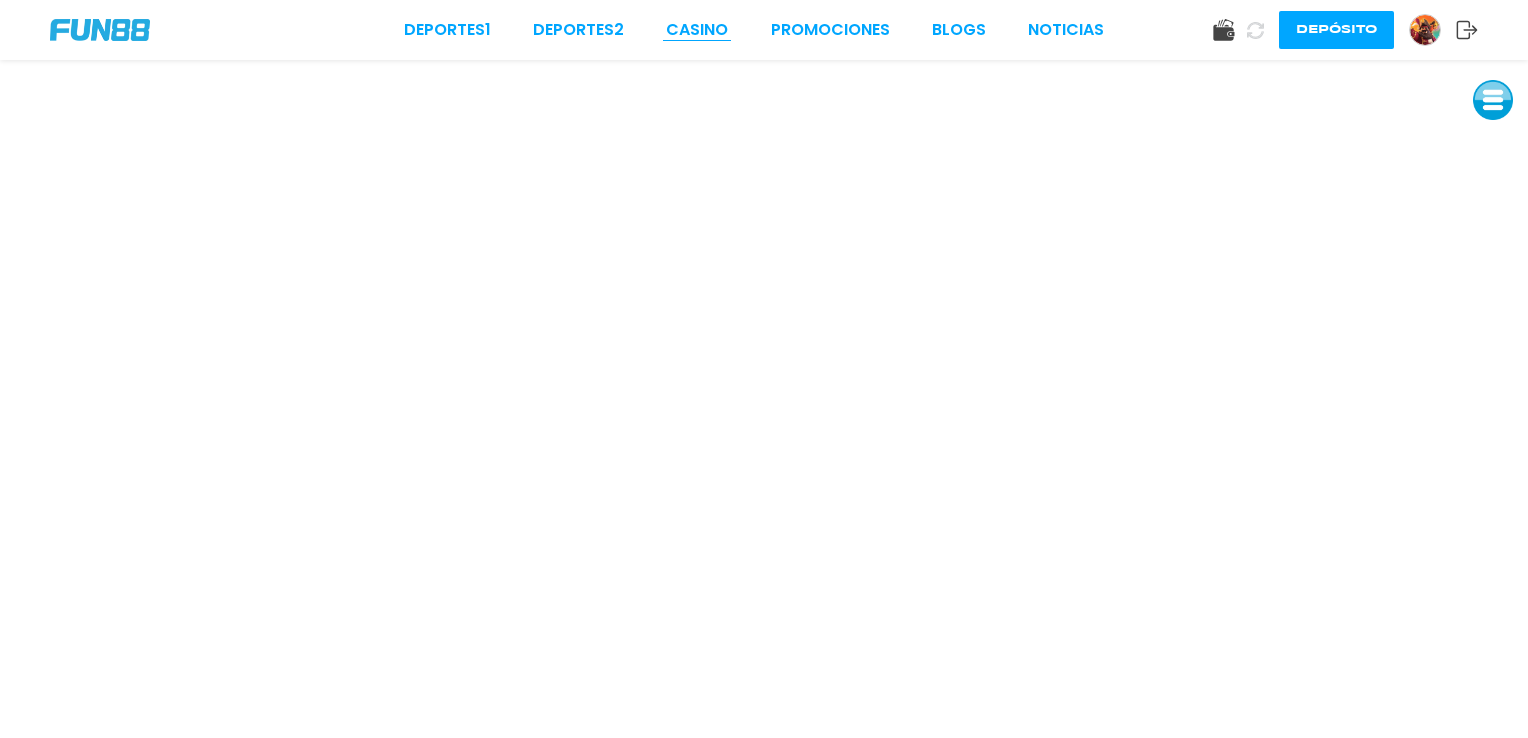 click on "CASINO" at bounding box center [697, 30] 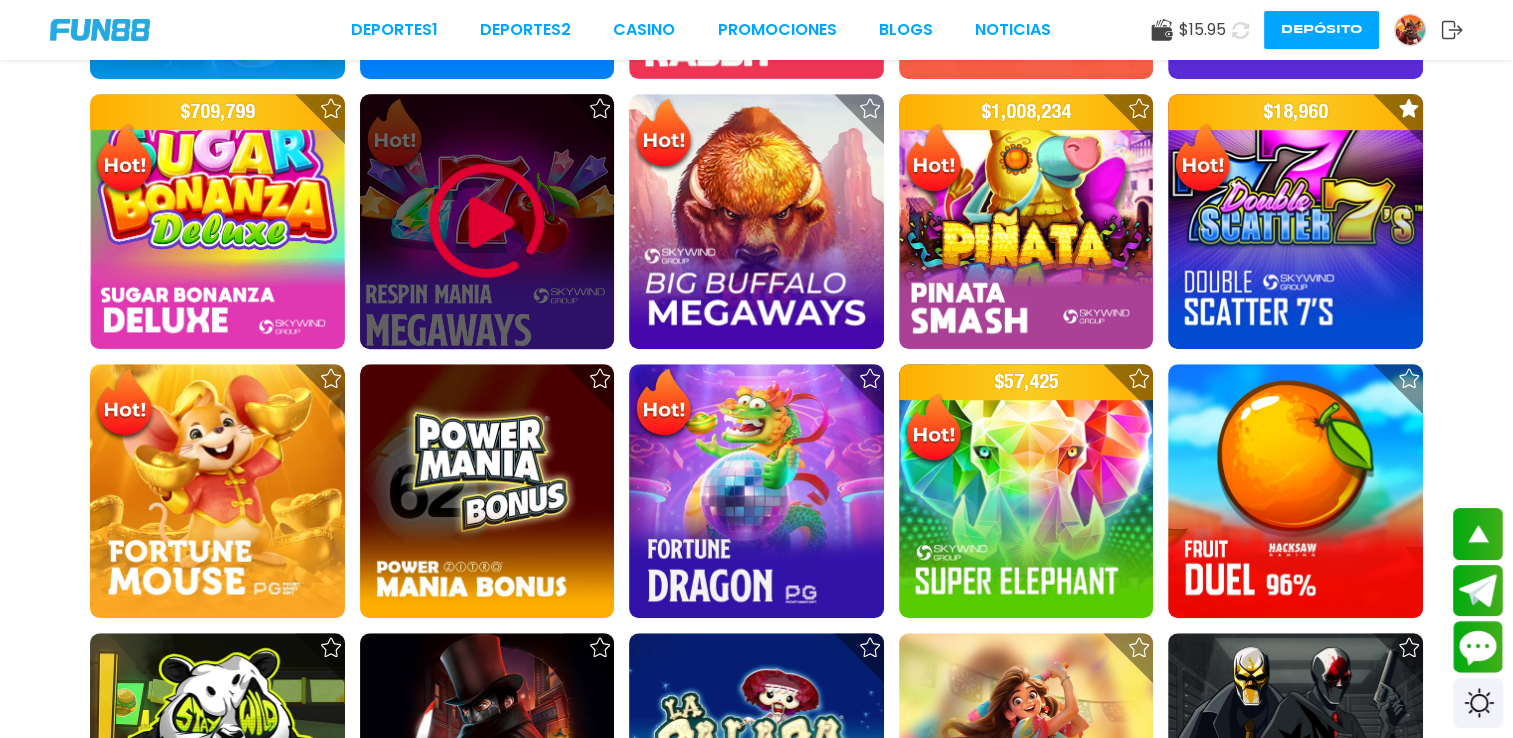 scroll, scrollTop: 1400, scrollLeft: 0, axis: vertical 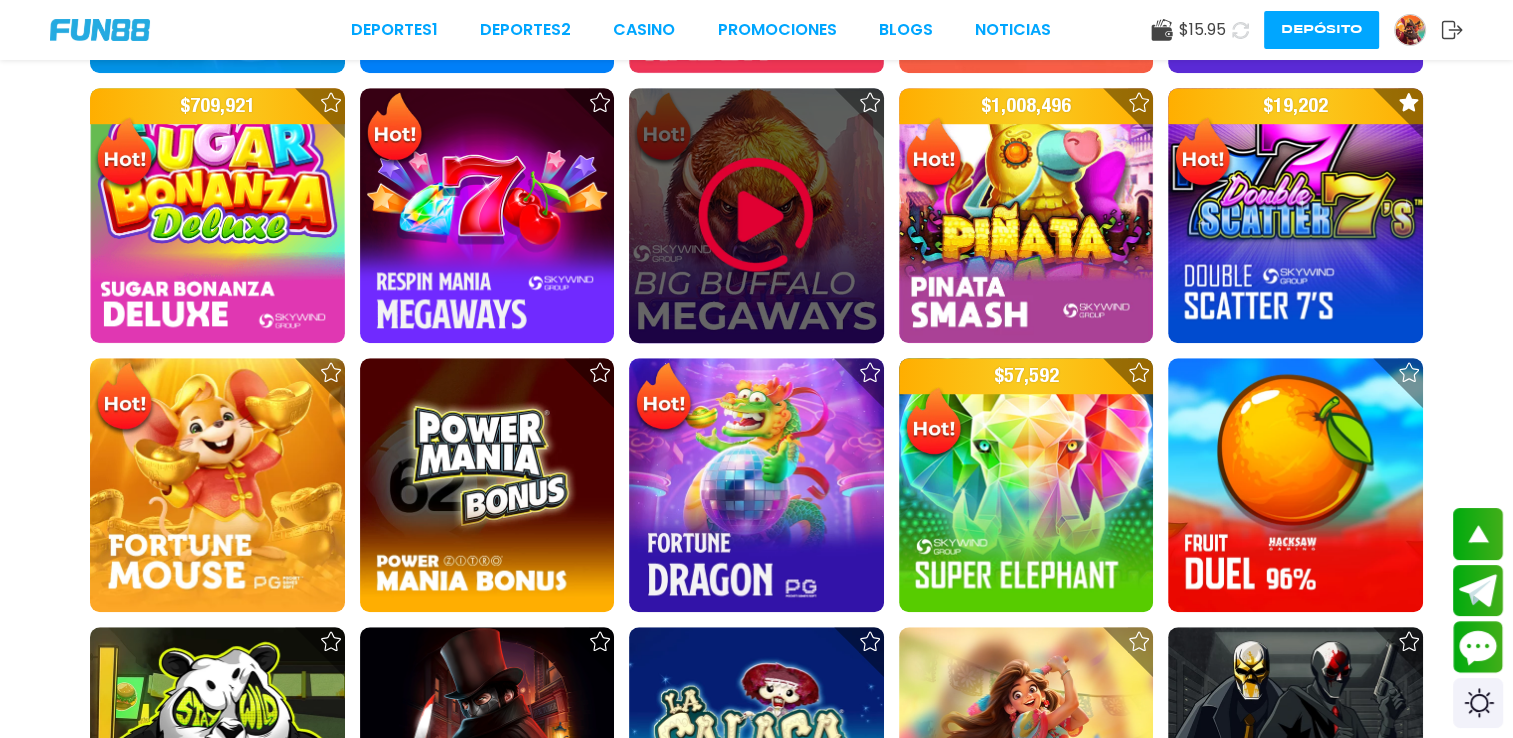 click at bounding box center (756, 215) 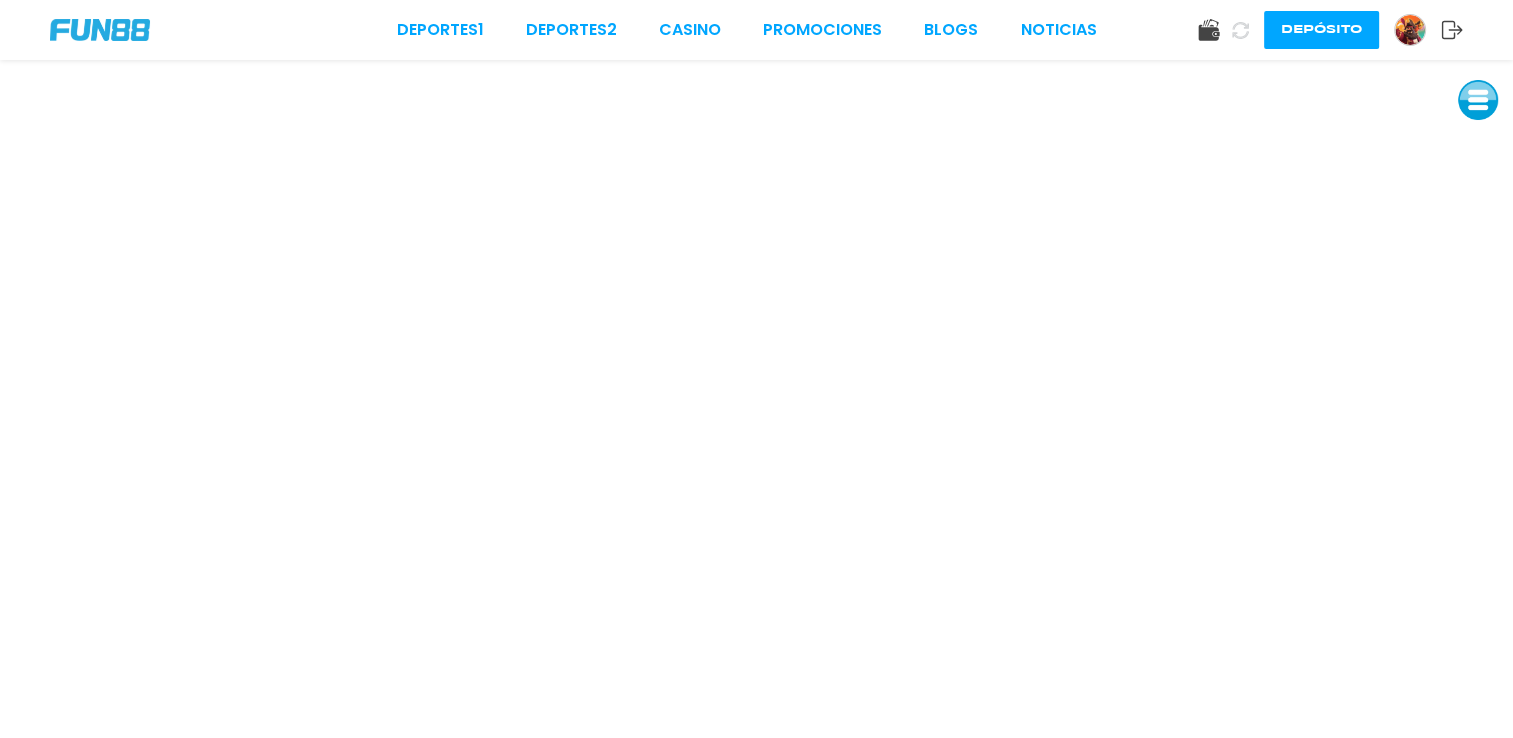 scroll, scrollTop: 0, scrollLeft: 0, axis: both 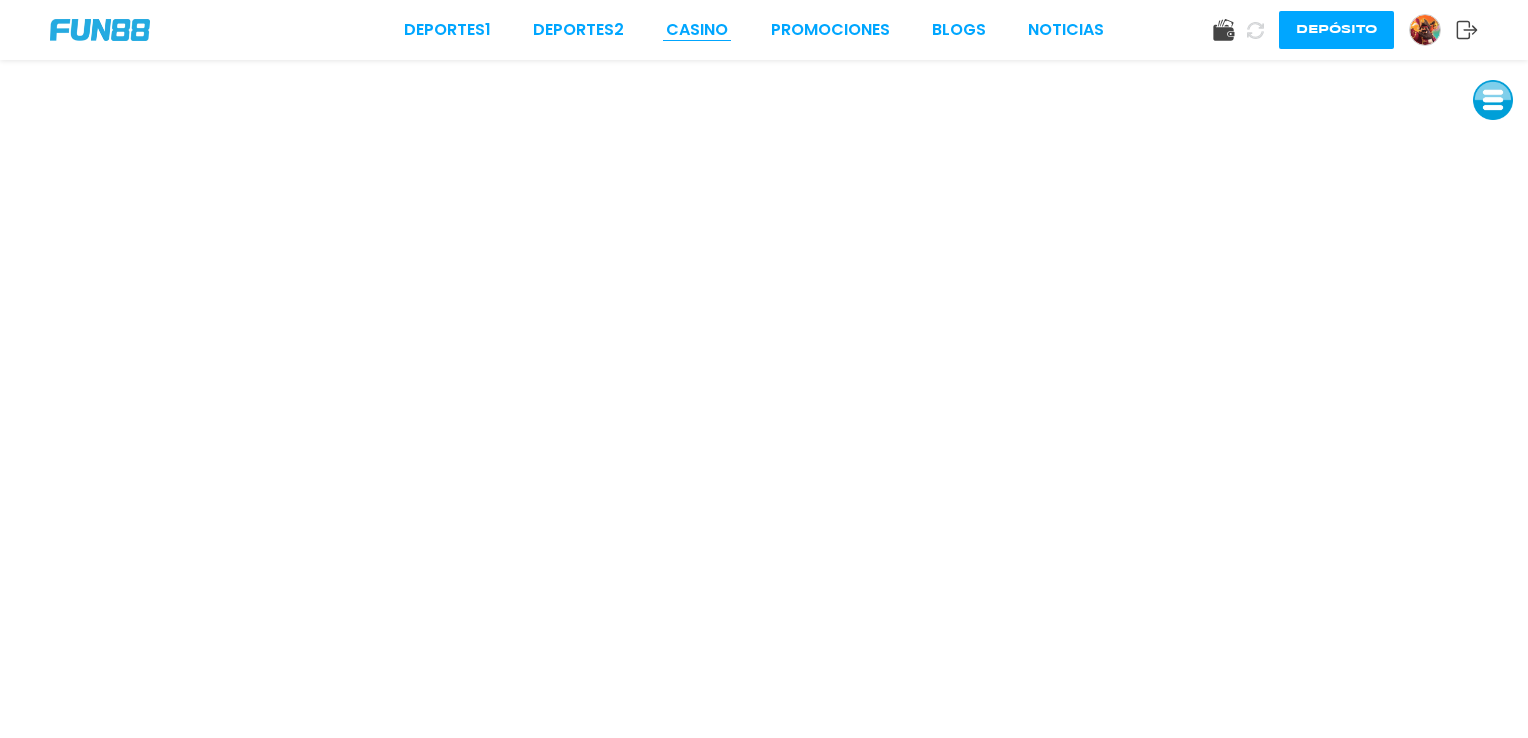 click on "CASINO" at bounding box center (697, 30) 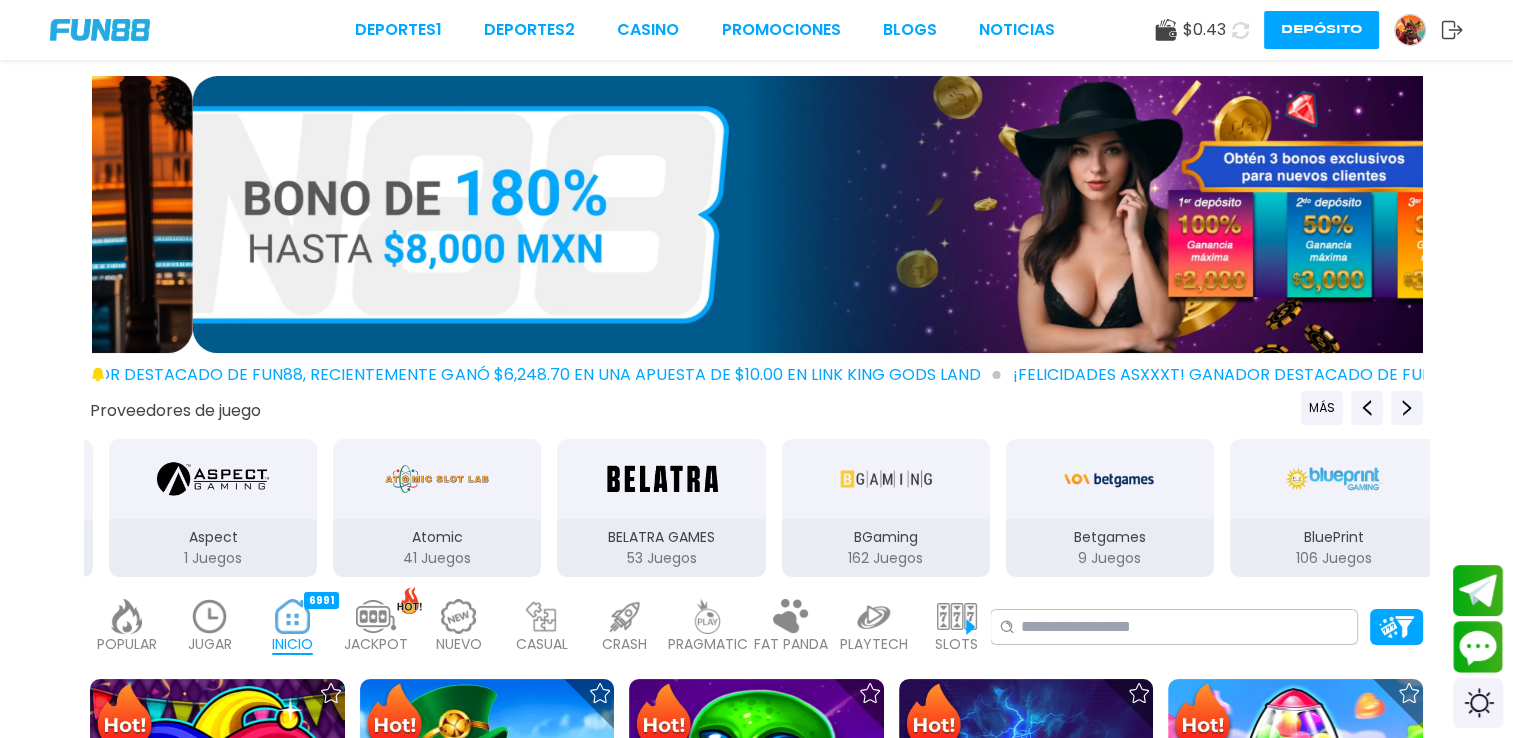 click at bounding box center [1410, 30] 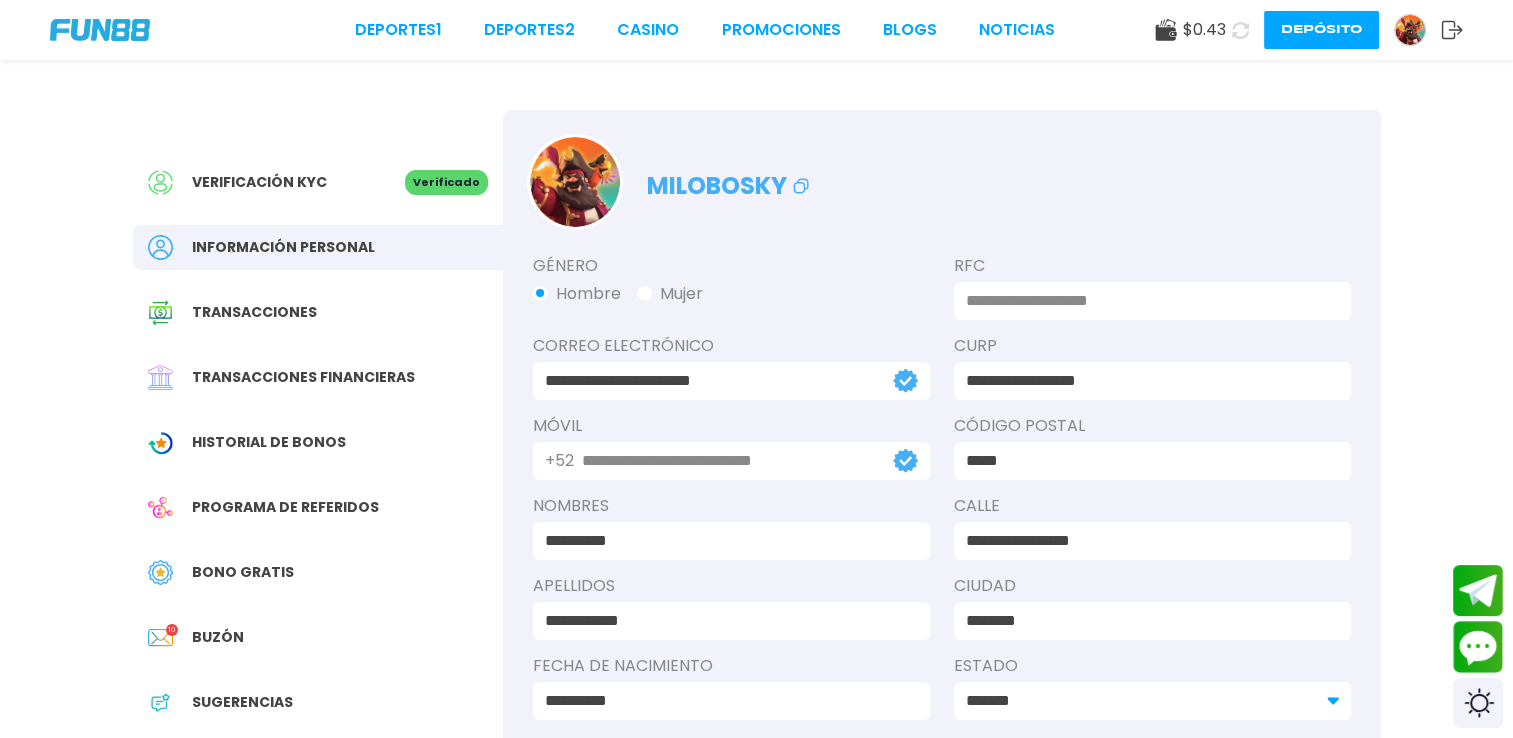 click on "Bono Gratis" at bounding box center (243, 572) 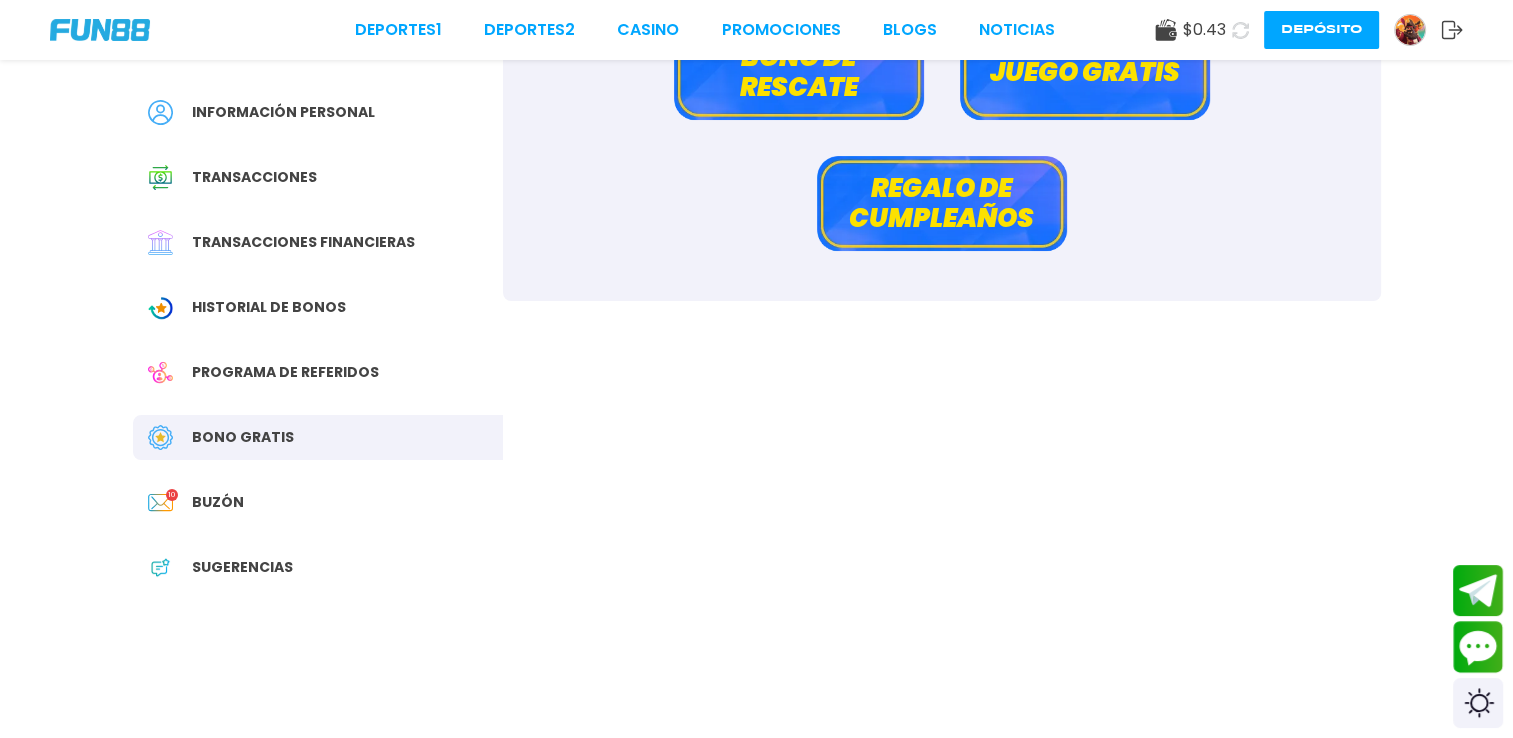 scroll, scrollTop: 100, scrollLeft: 0, axis: vertical 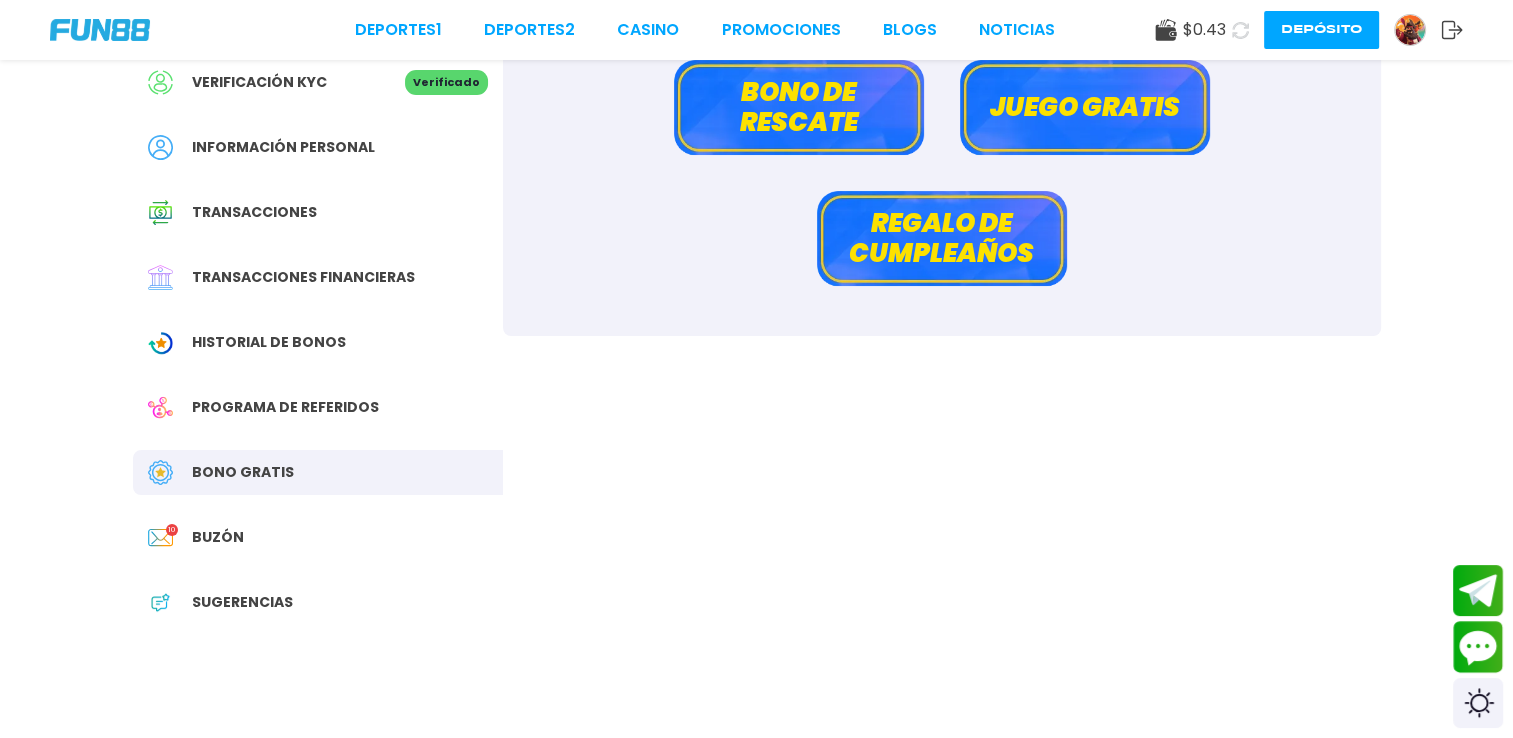click on "Bono de rescate" at bounding box center (799, 107) 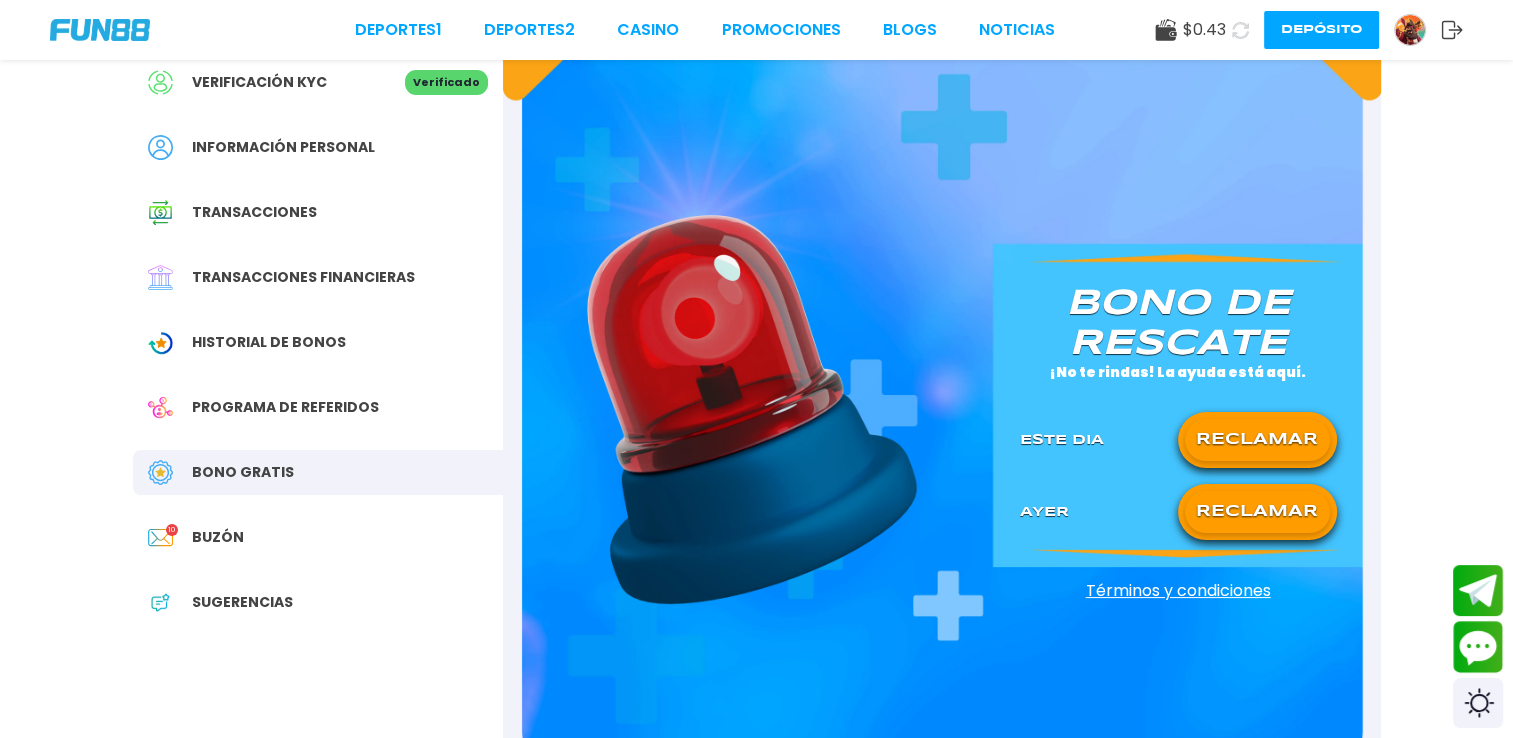 click on "RECLAMAR" at bounding box center (1257, 440) 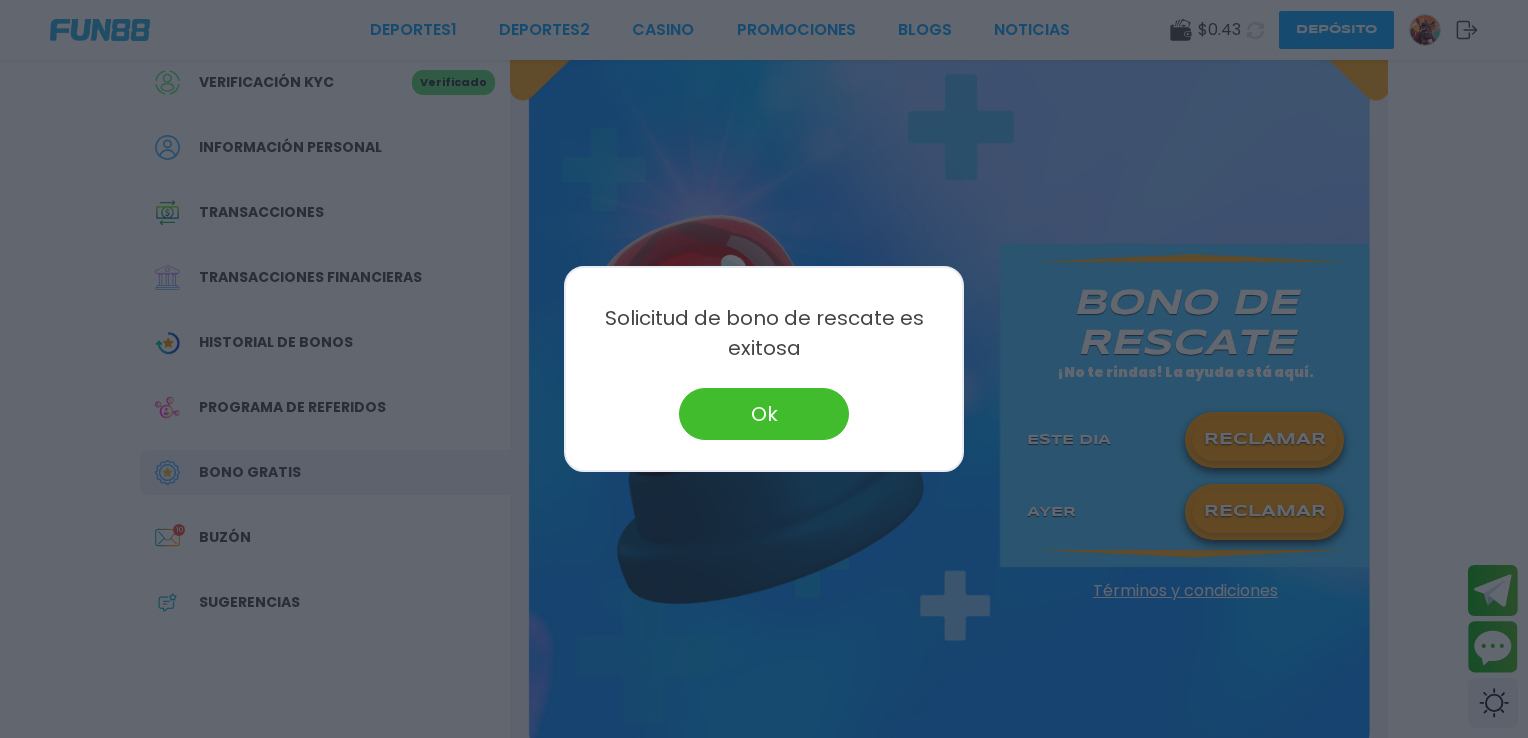 click on "Ok" at bounding box center (764, 414) 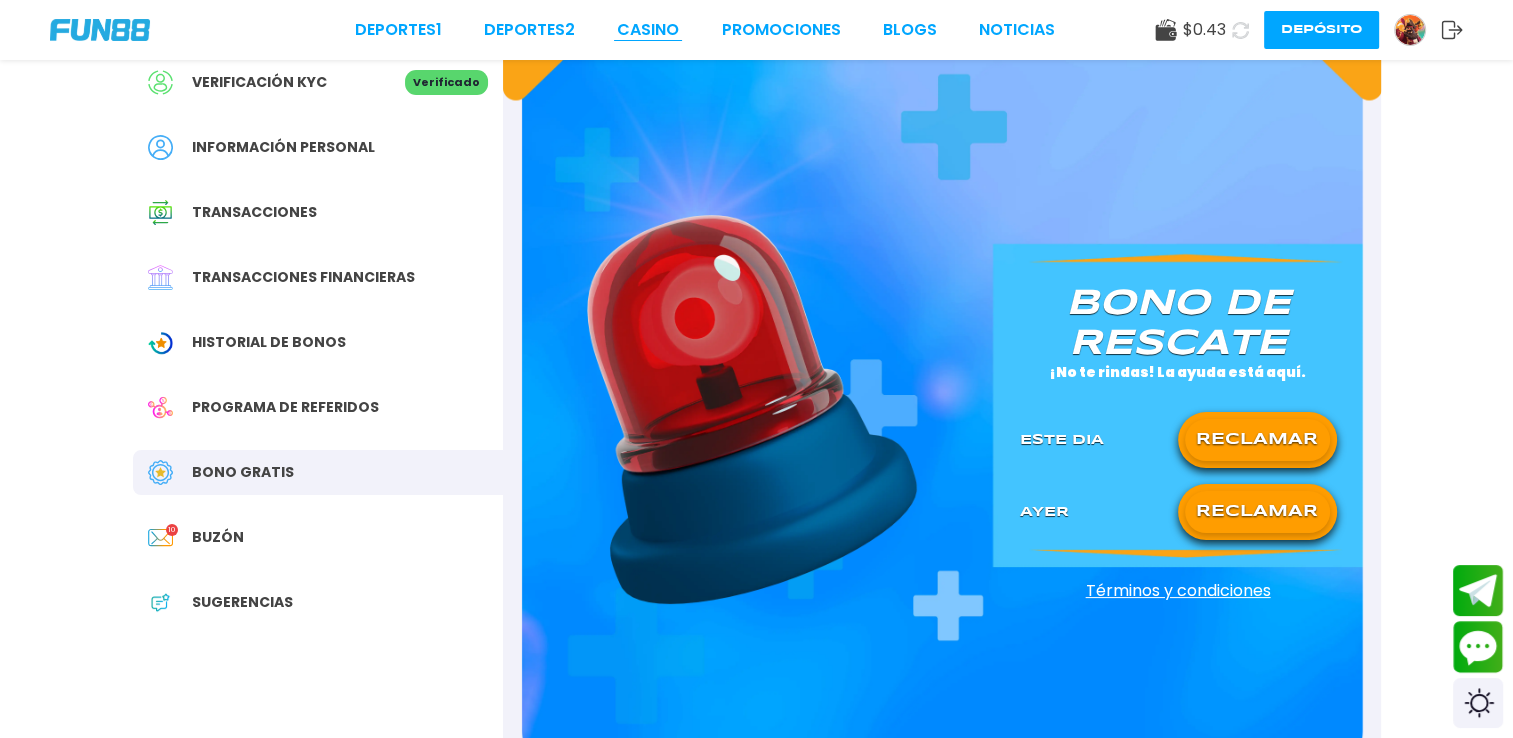 click on "CASINO" at bounding box center (648, 30) 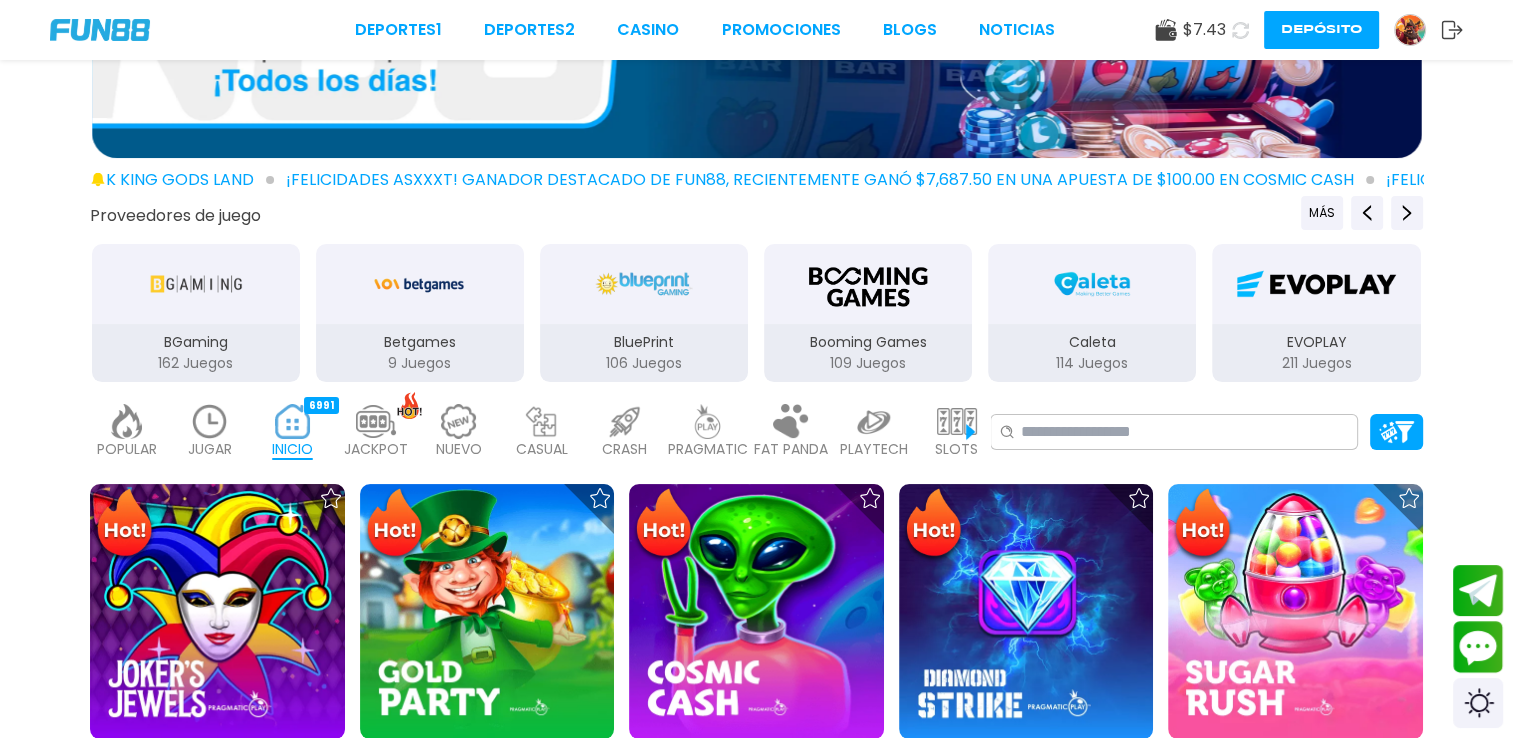 scroll, scrollTop: 200, scrollLeft: 0, axis: vertical 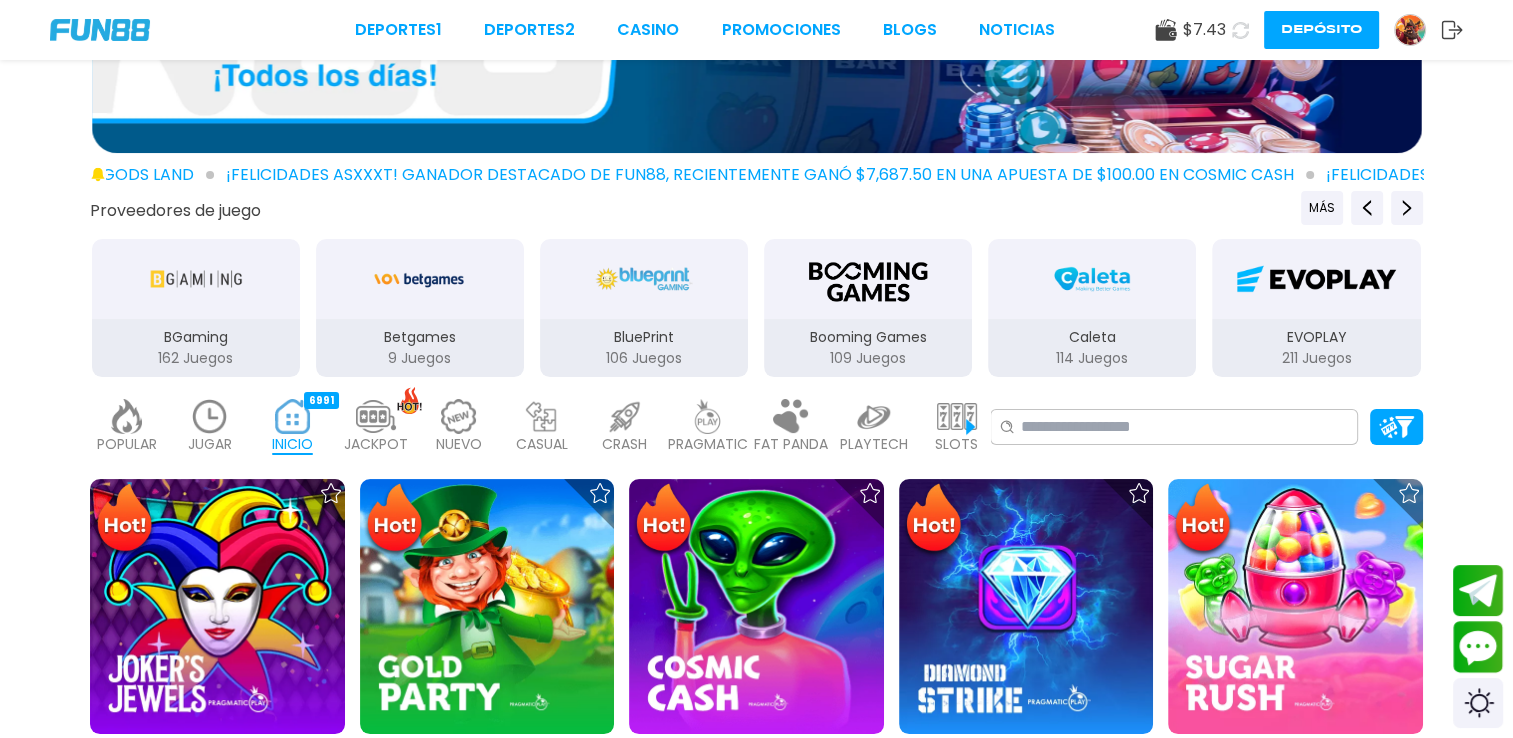 click at bounding box center [957, 416] 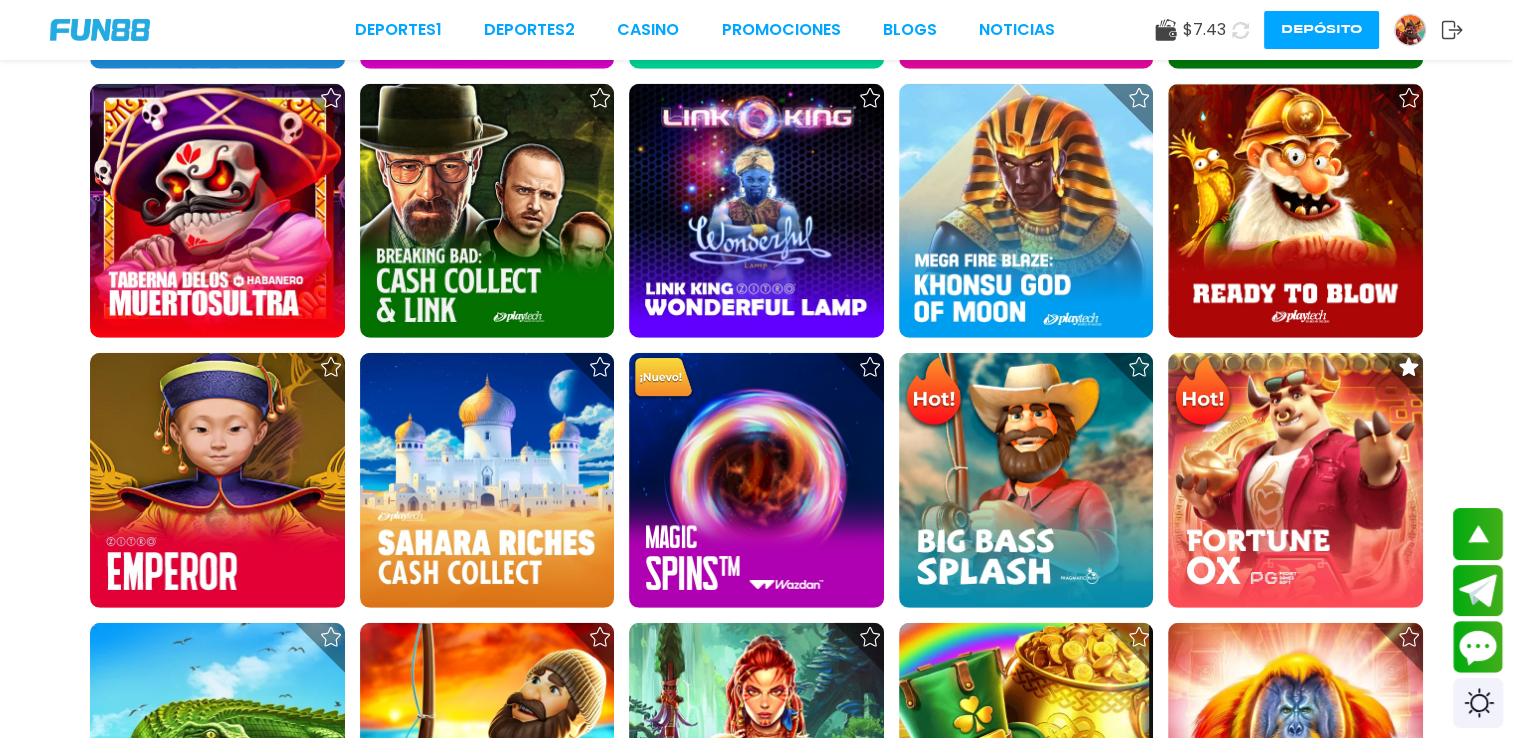 scroll, scrollTop: 5600, scrollLeft: 0, axis: vertical 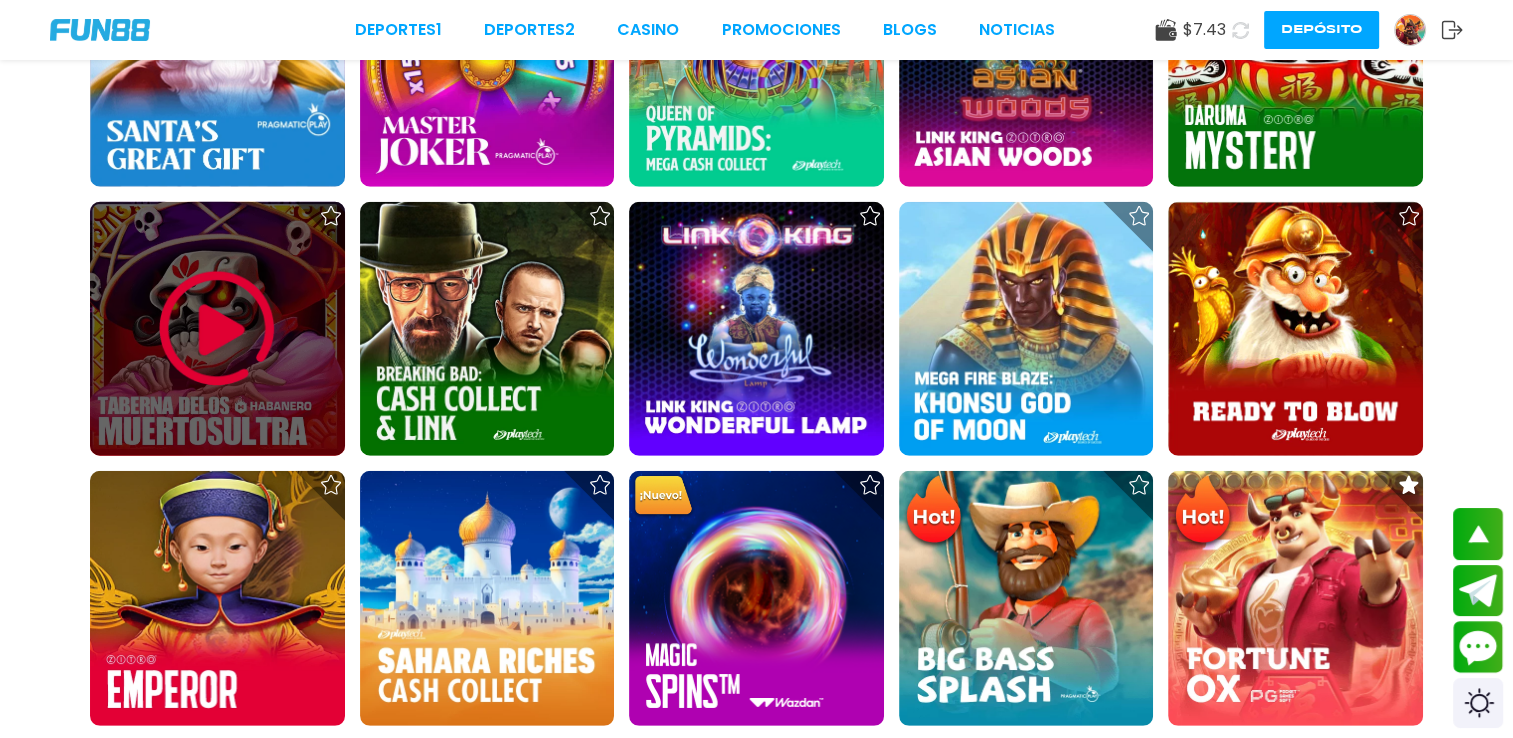 click at bounding box center [217, 329] 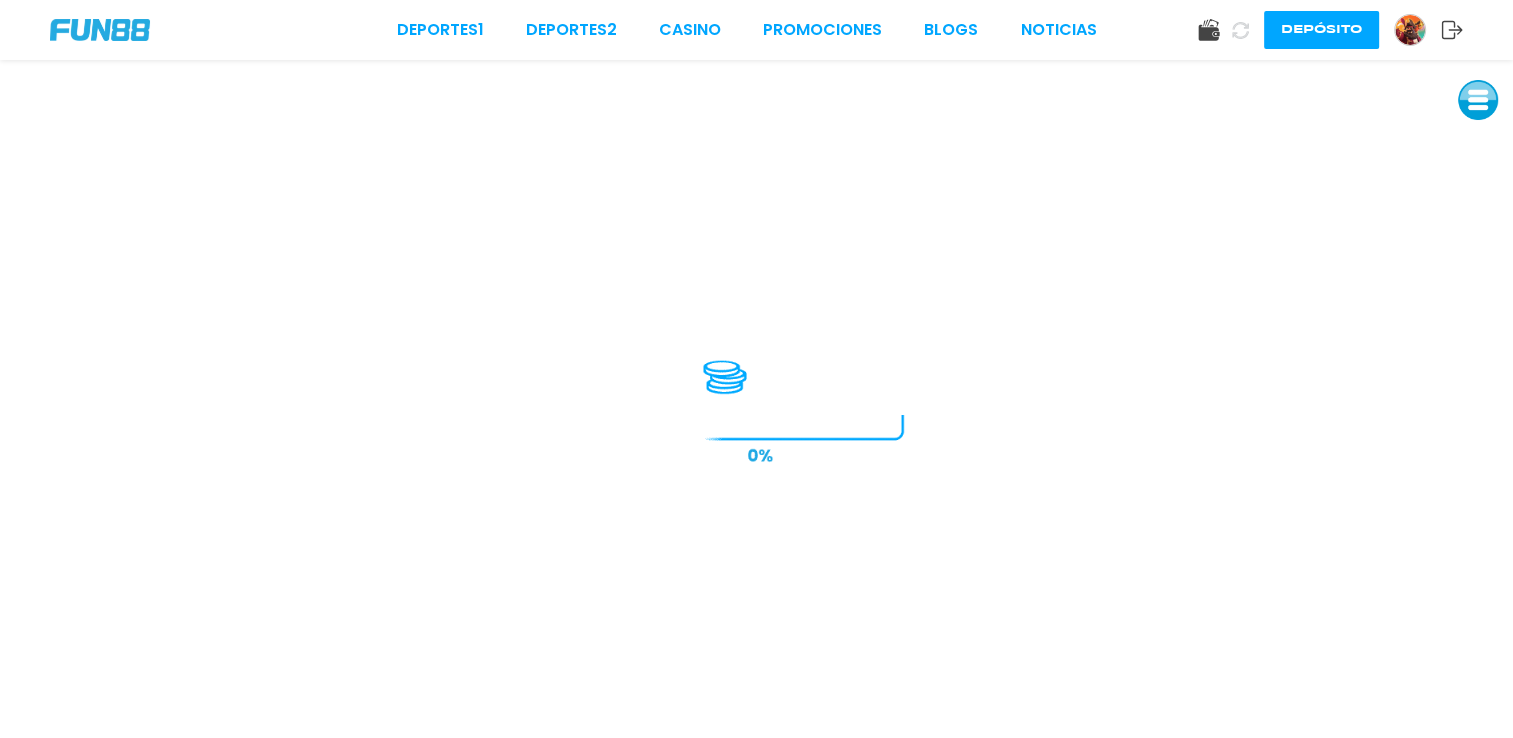 scroll, scrollTop: 0, scrollLeft: 0, axis: both 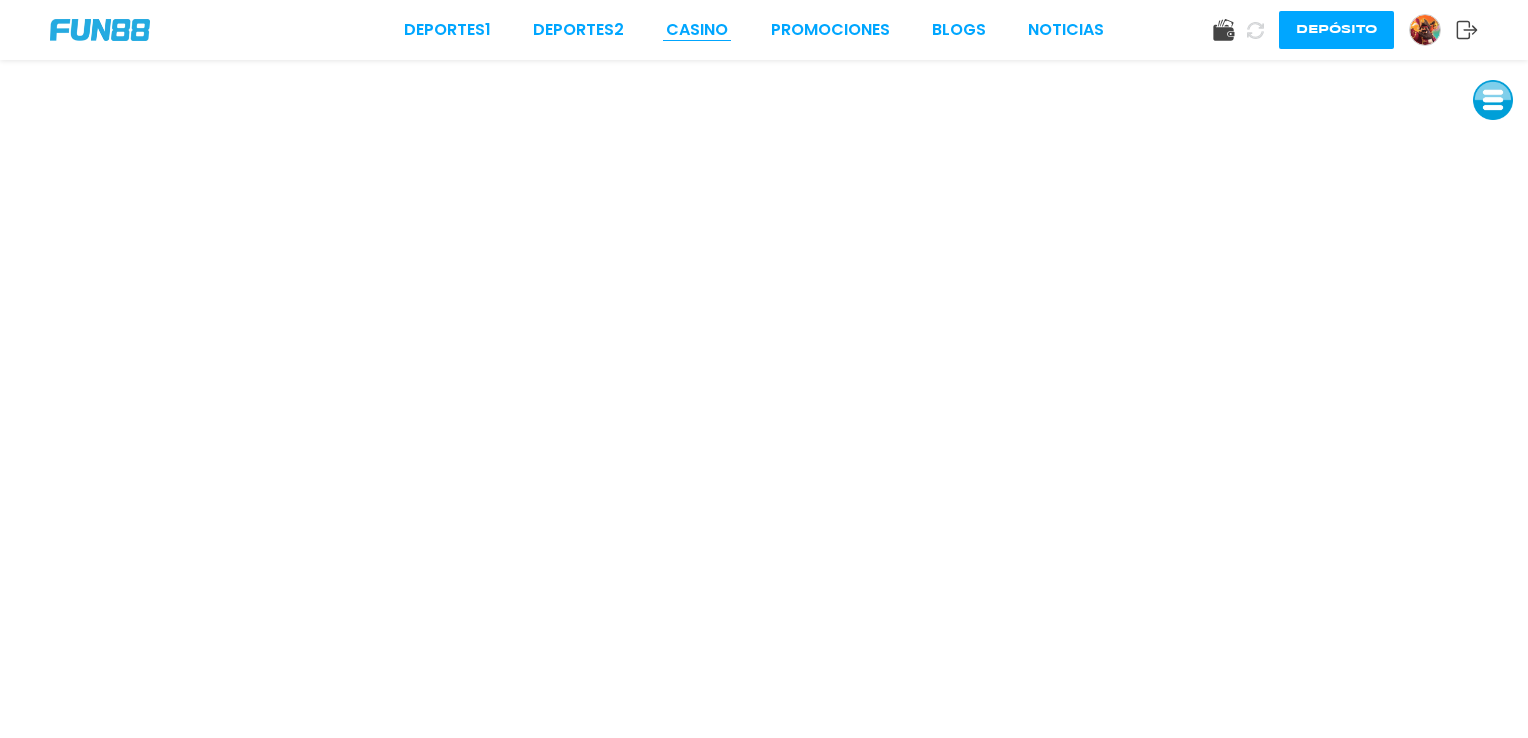 click on "CASINO" at bounding box center (697, 30) 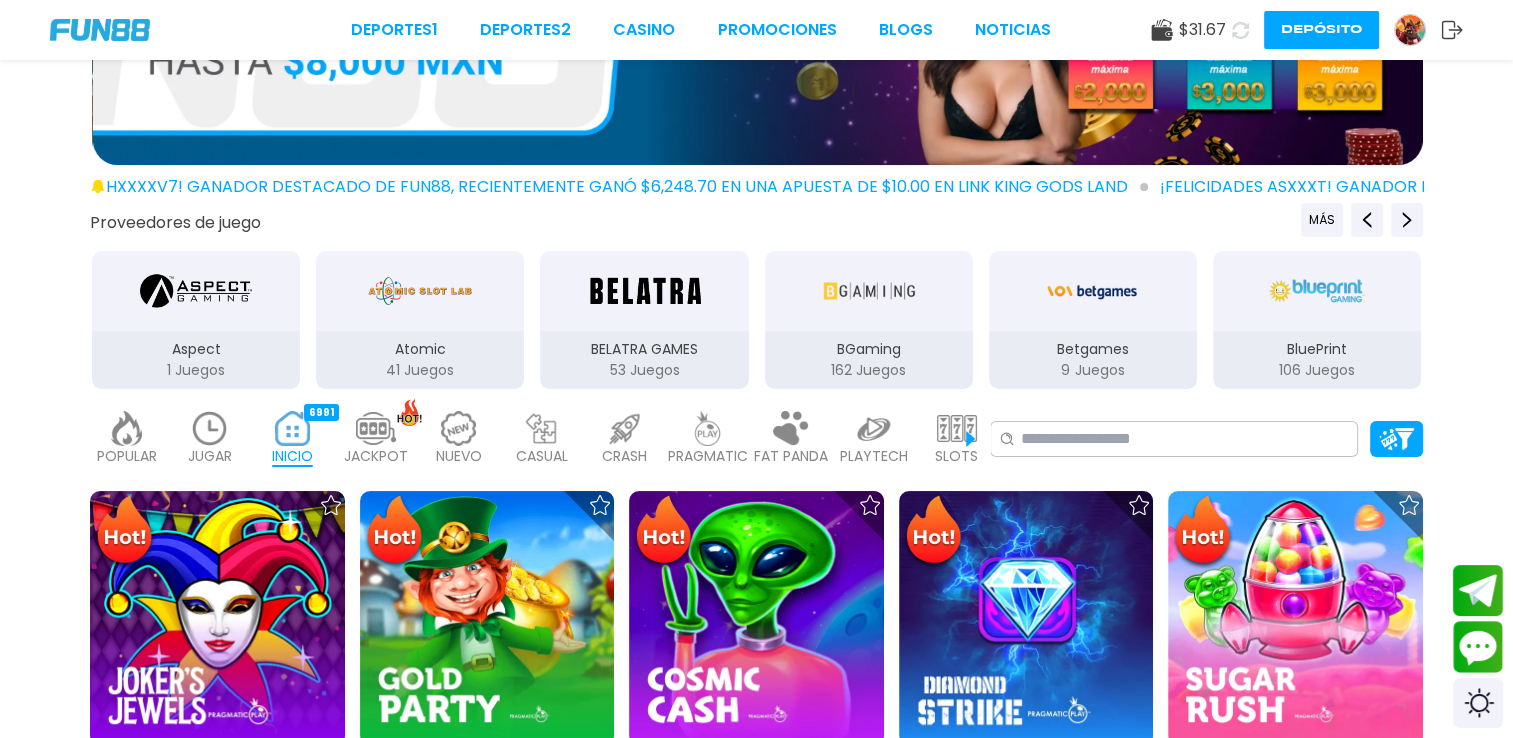 scroll, scrollTop: 200, scrollLeft: 0, axis: vertical 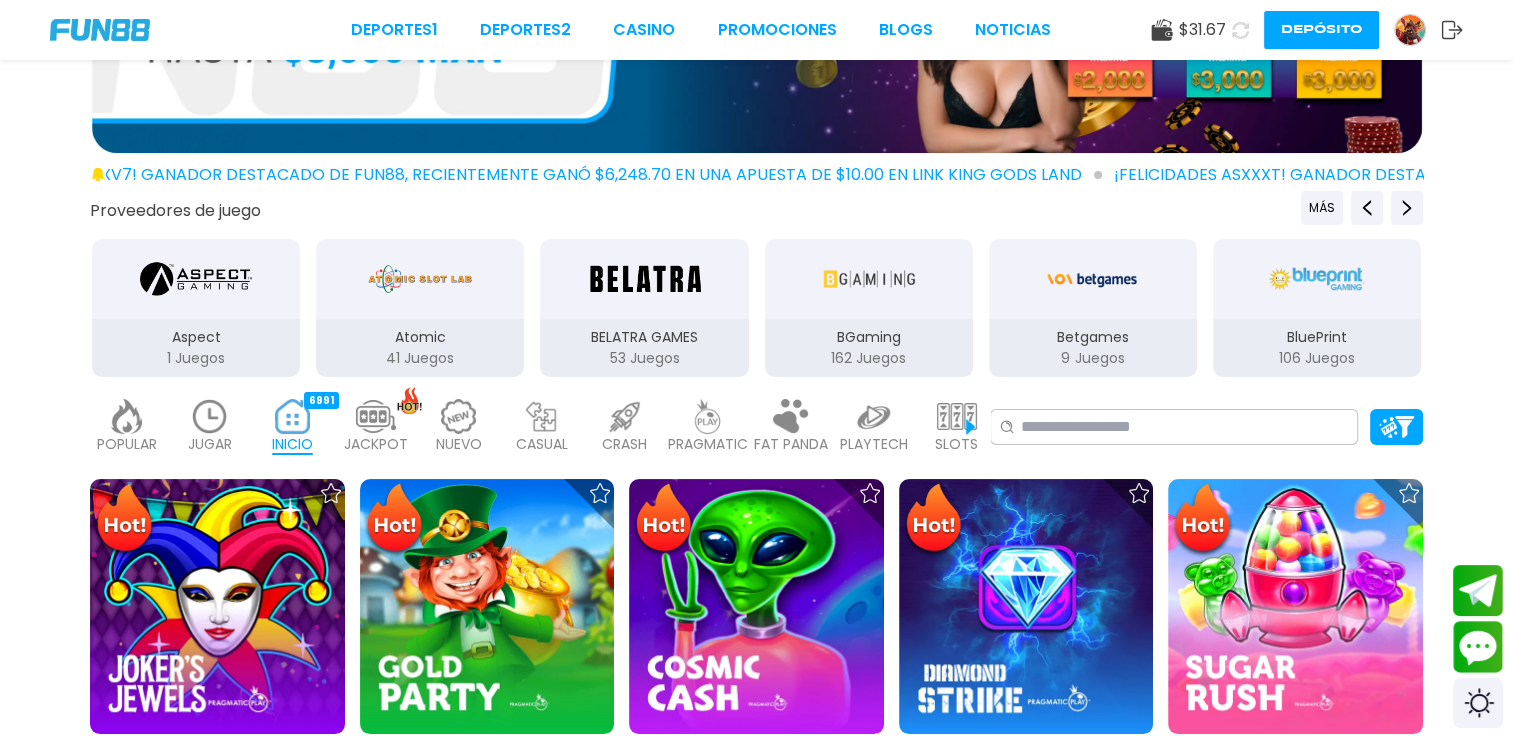 click at bounding box center [957, 416] 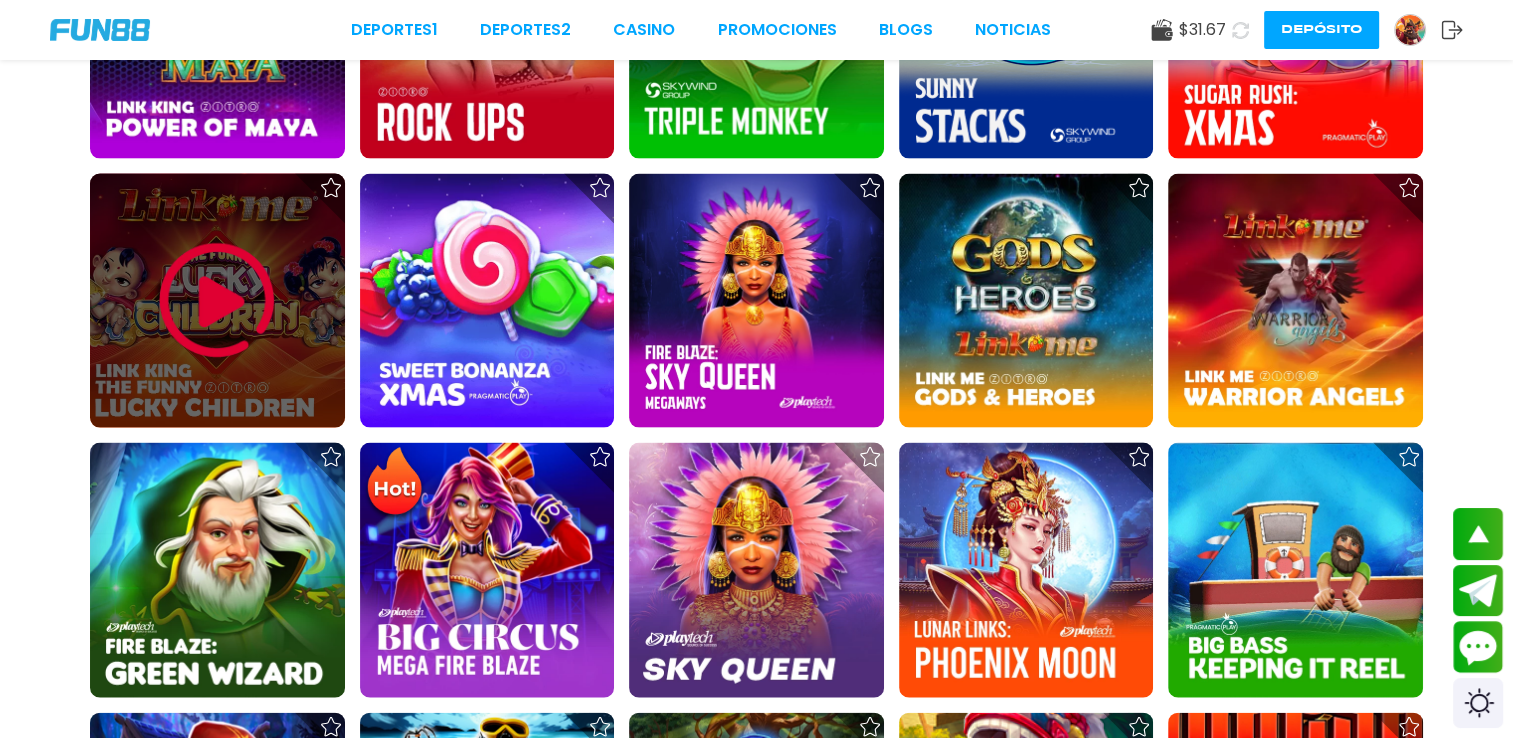 scroll, scrollTop: 4400, scrollLeft: 0, axis: vertical 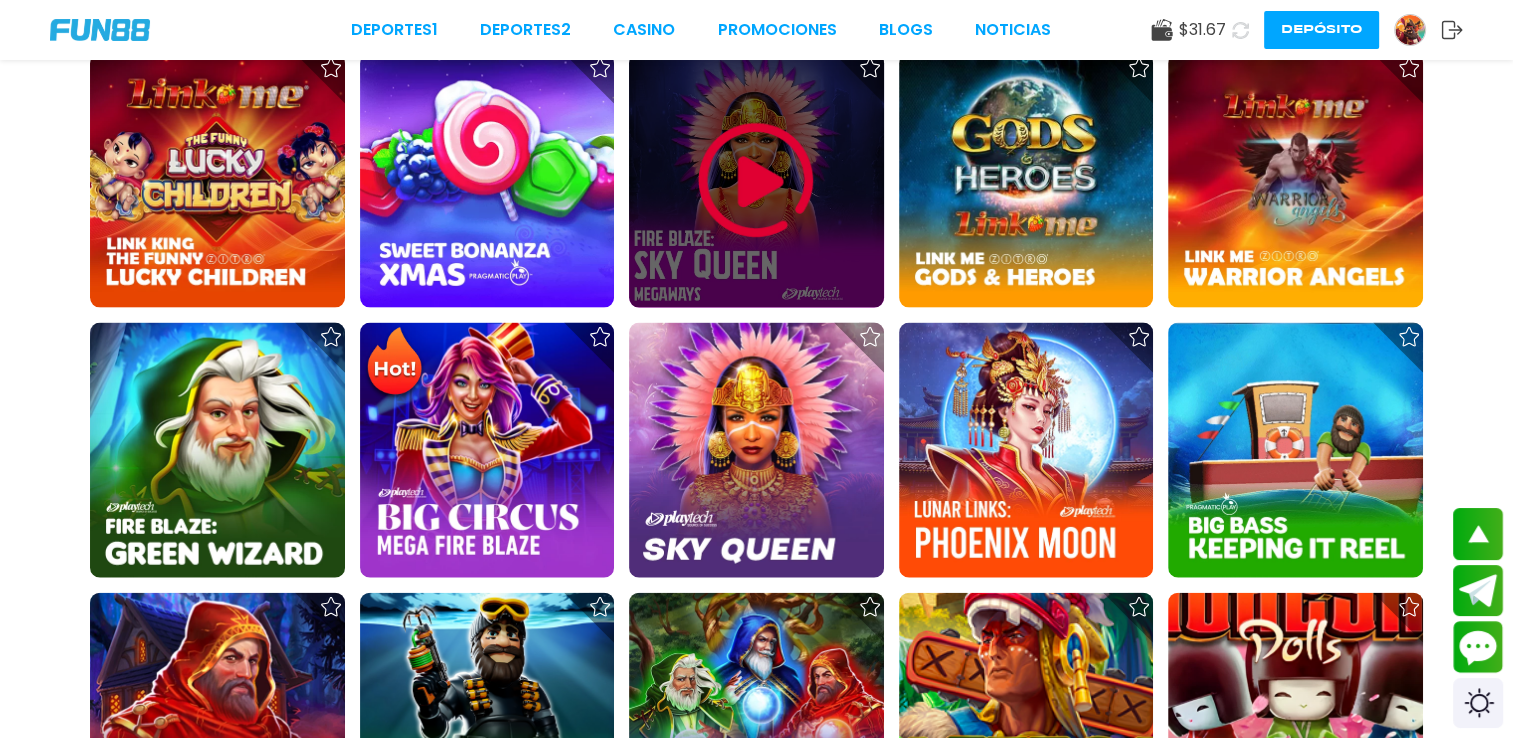 click at bounding box center (756, 181) 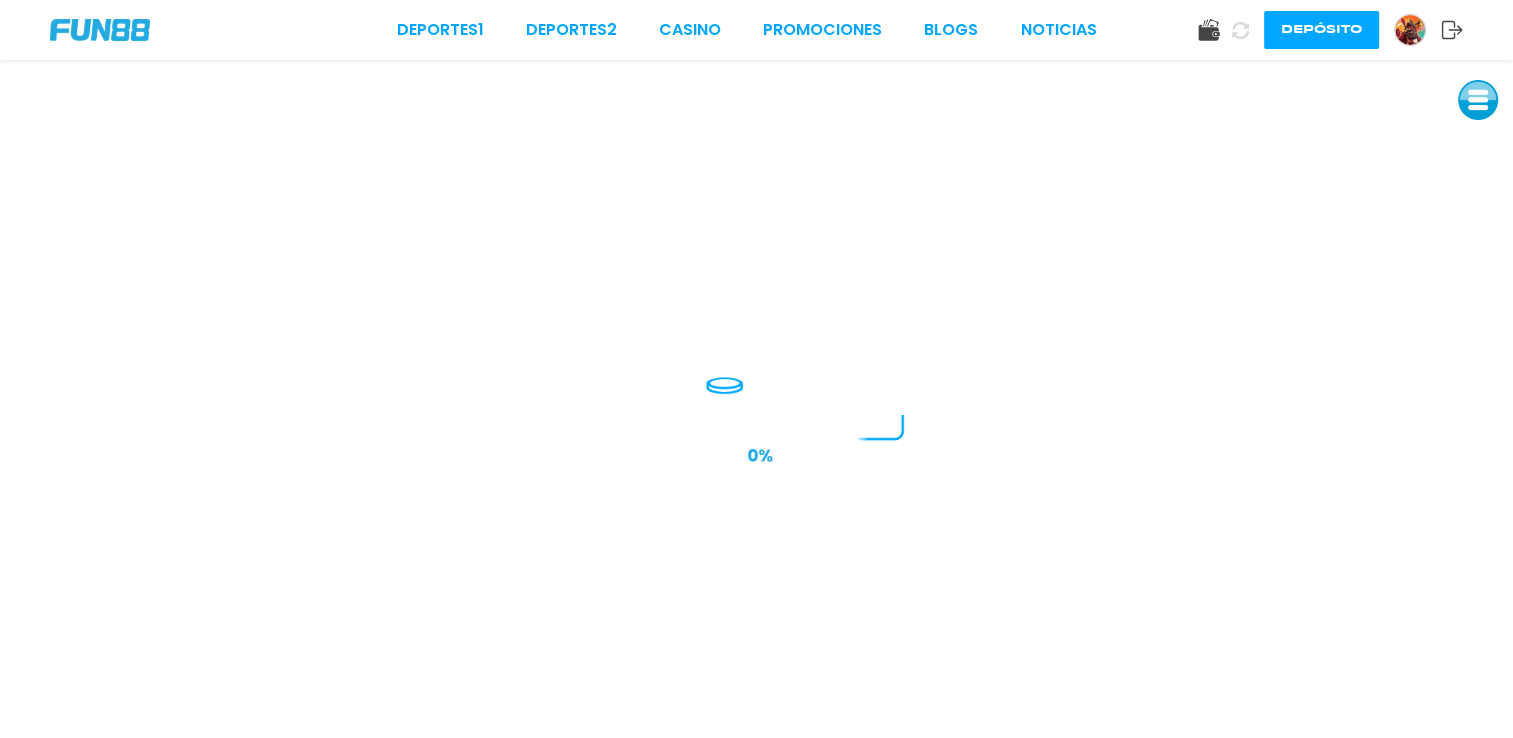 scroll, scrollTop: 0, scrollLeft: 0, axis: both 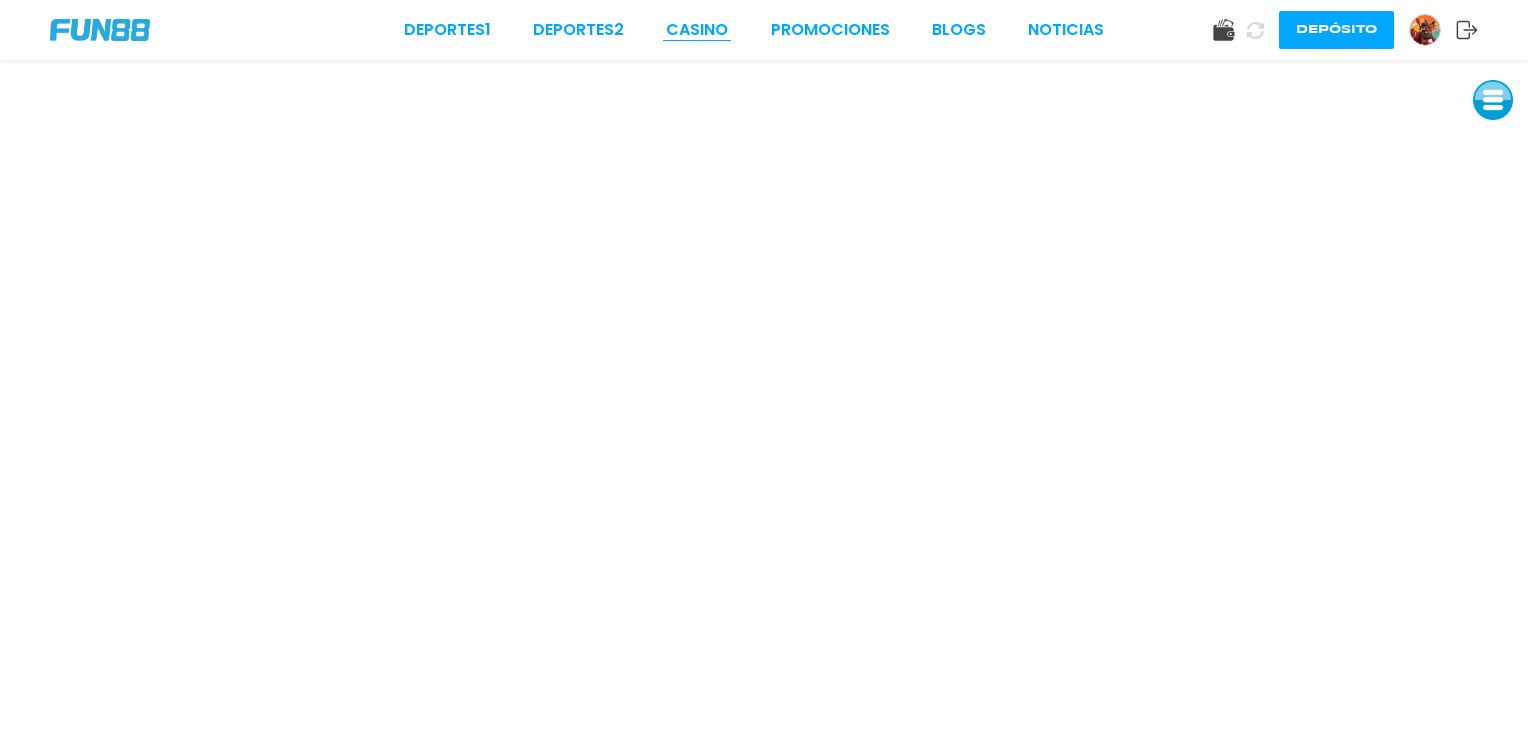 click on "CASINO" at bounding box center [697, 30] 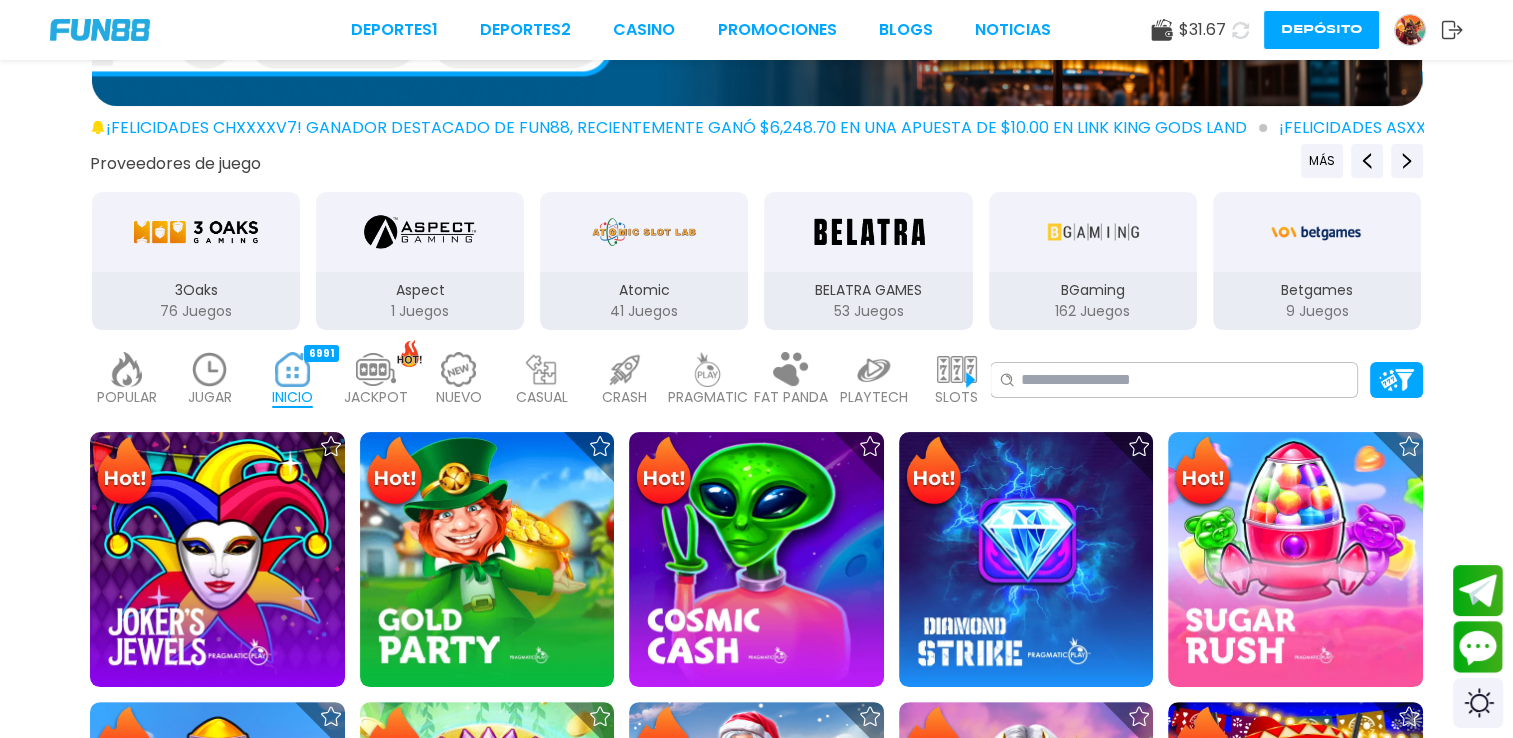 scroll, scrollTop: 400, scrollLeft: 0, axis: vertical 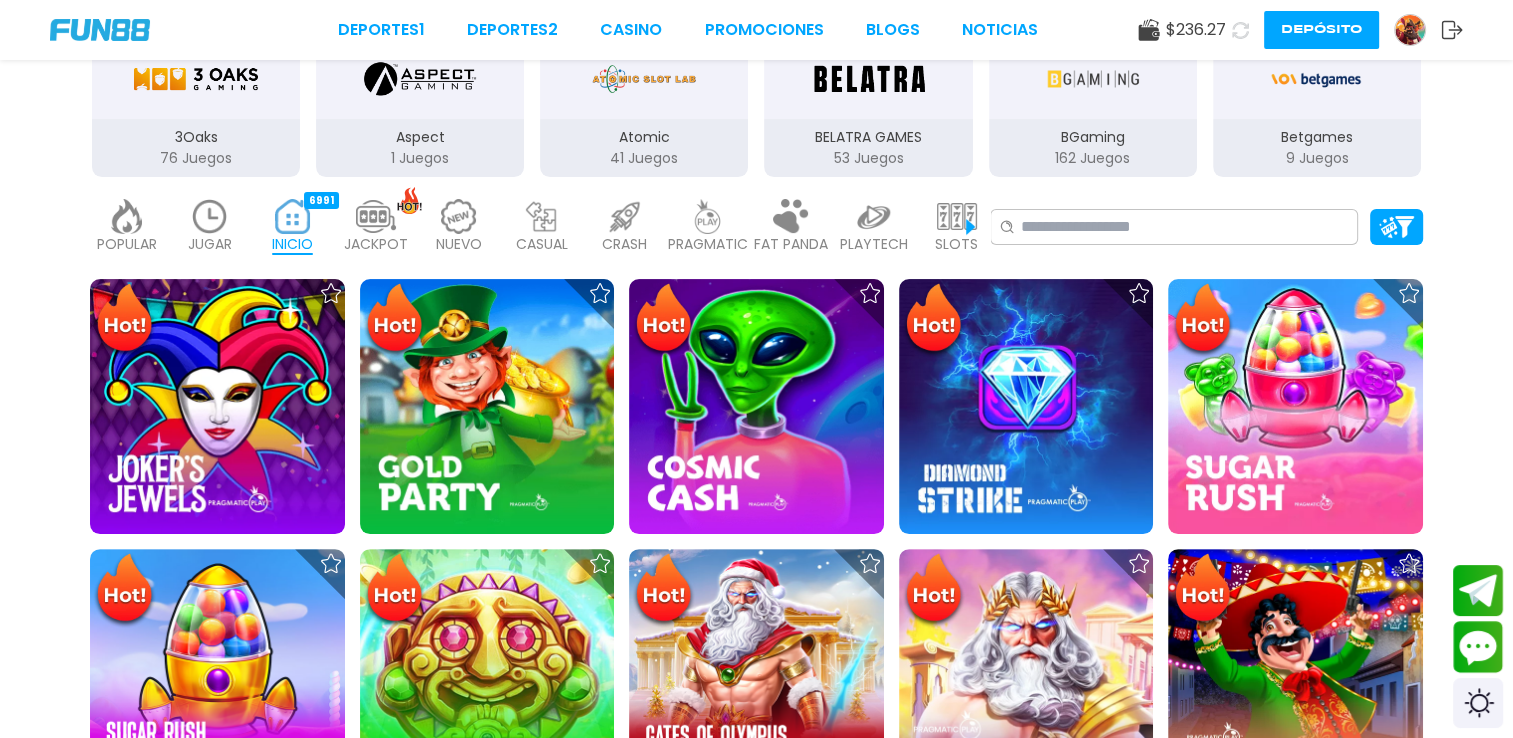 click at bounding box center (957, 216) 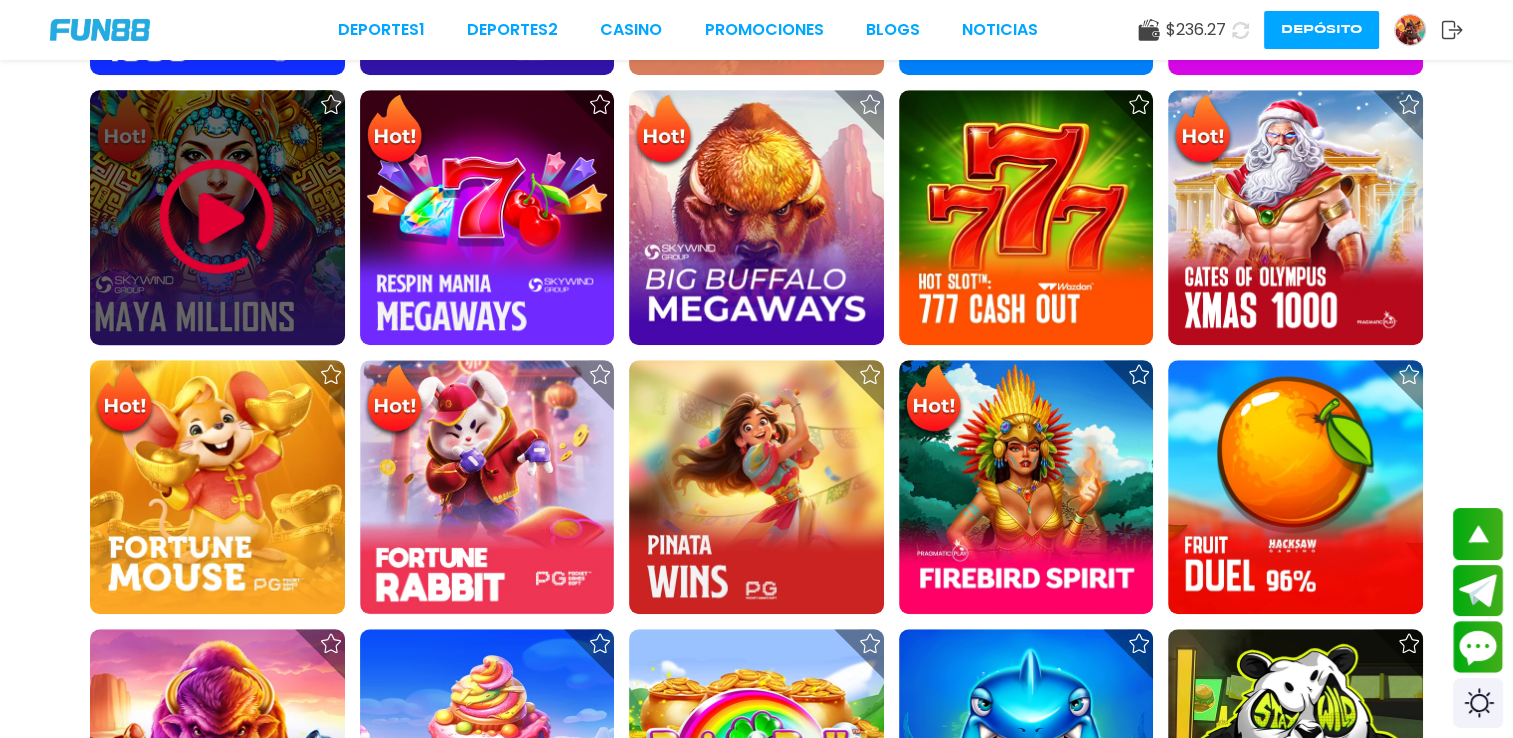 scroll, scrollTop: 1400, scrollLeft: 0, axis: vertical 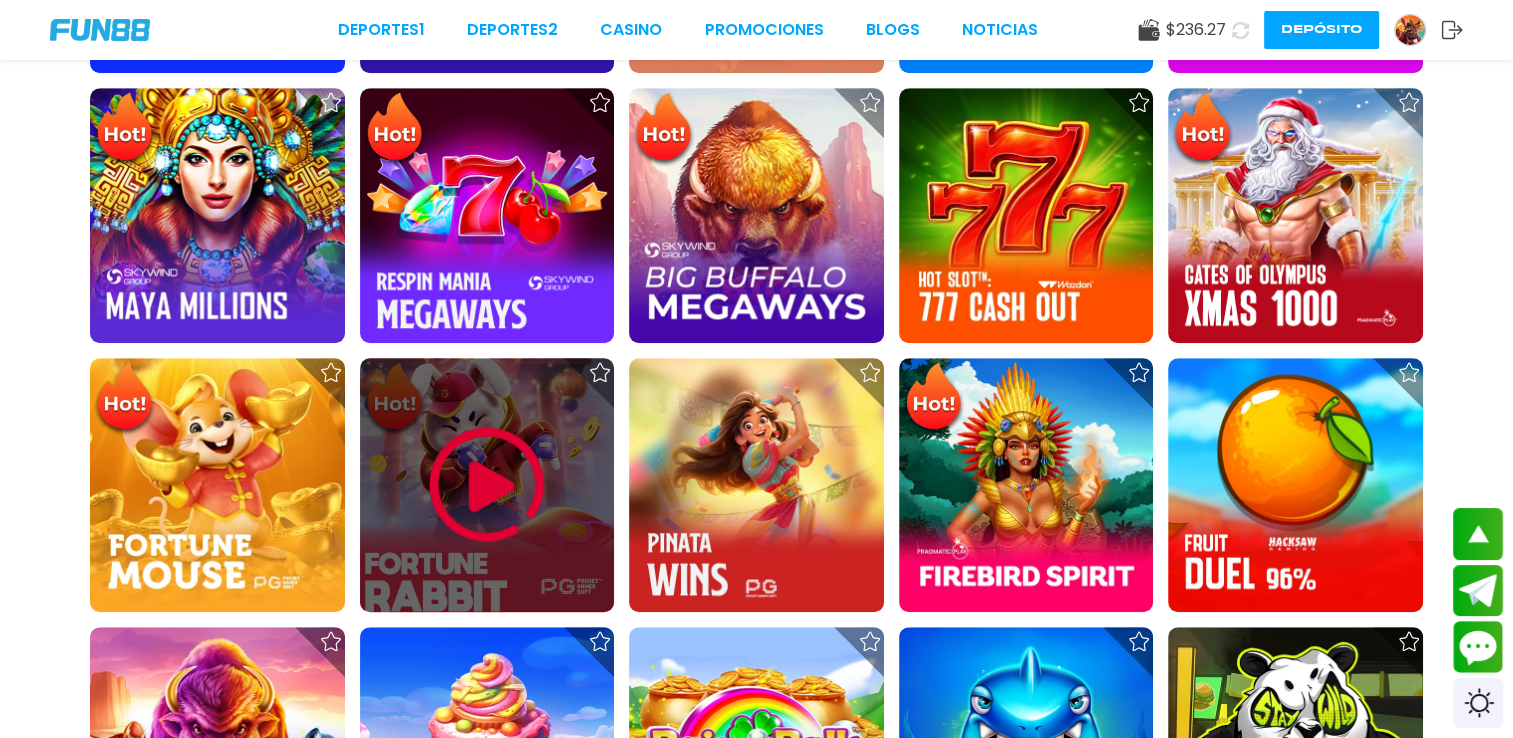 click at bounding box center (487, 485) 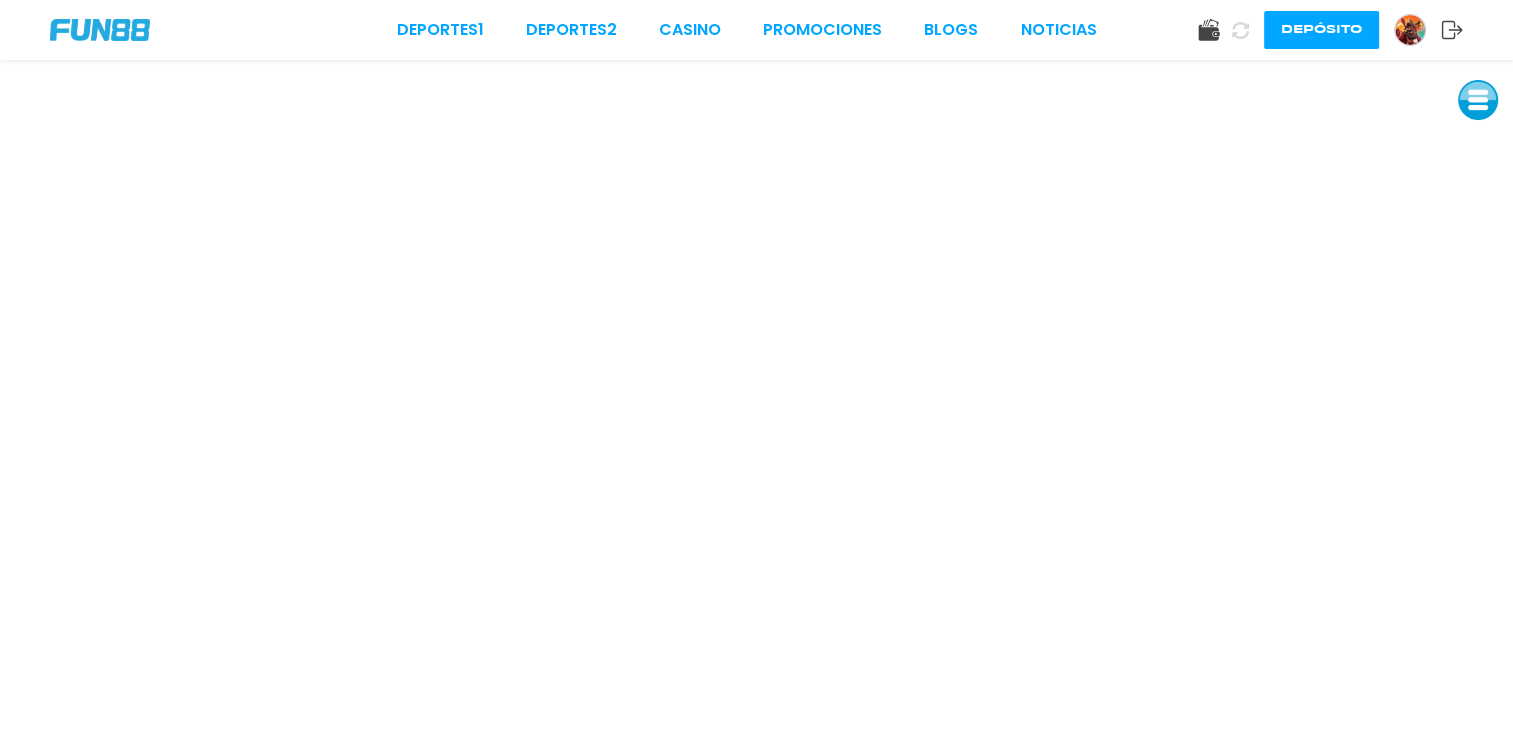 scroll, scrollTop: 0, scrollLeft: 0, axis: both 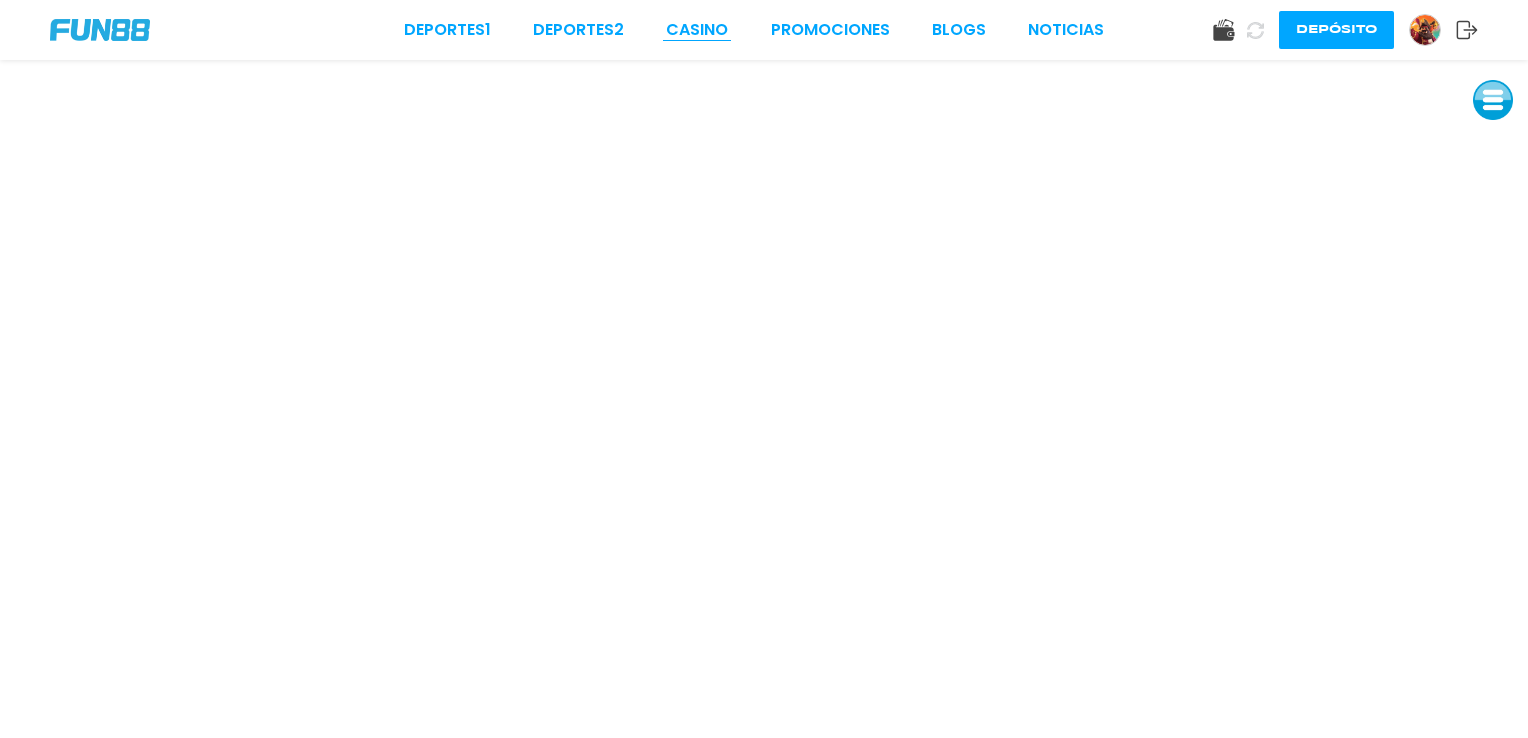 click on "CASINO" at bounding box center [697, 30] 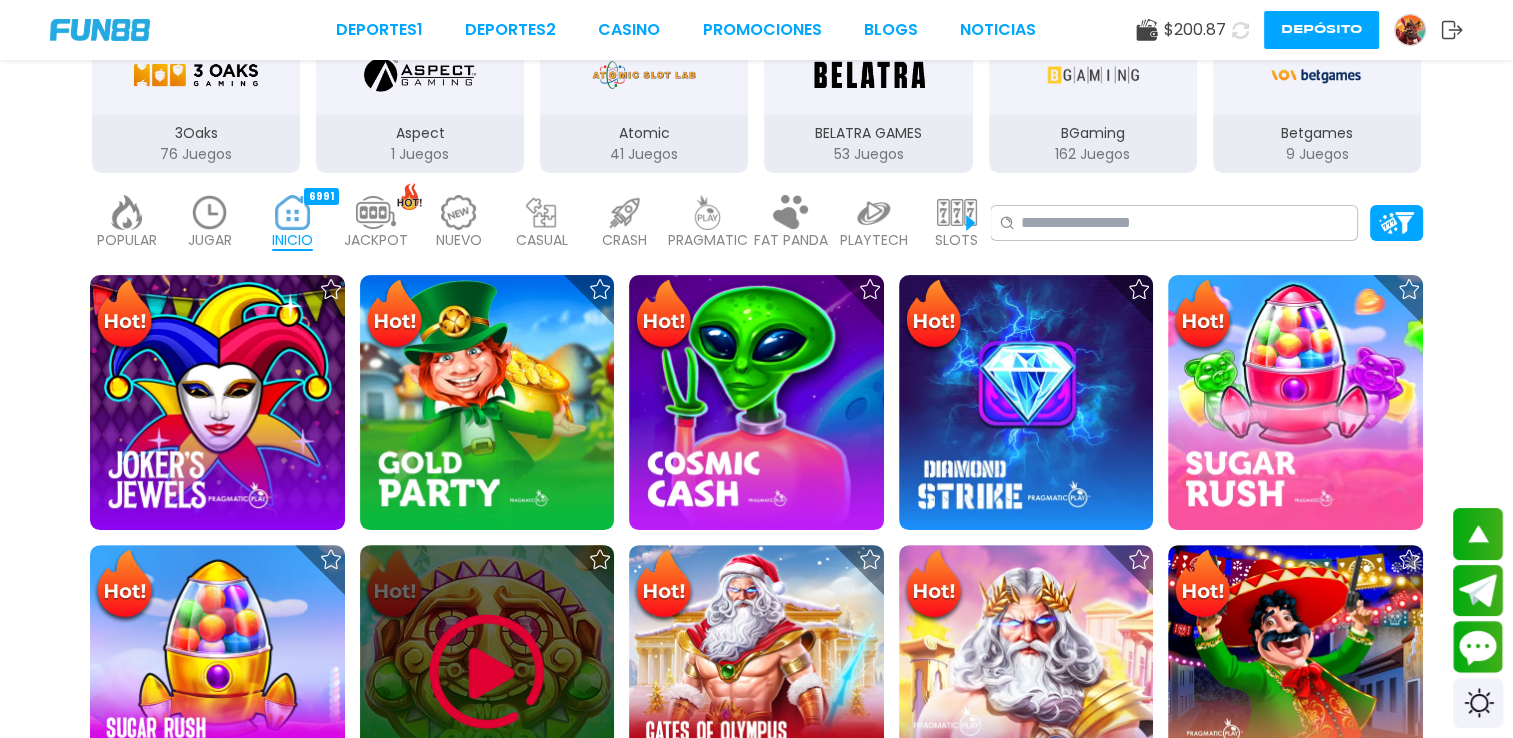 scroll, scrollTop: 300, scrollLeft: 0, axis: vertical 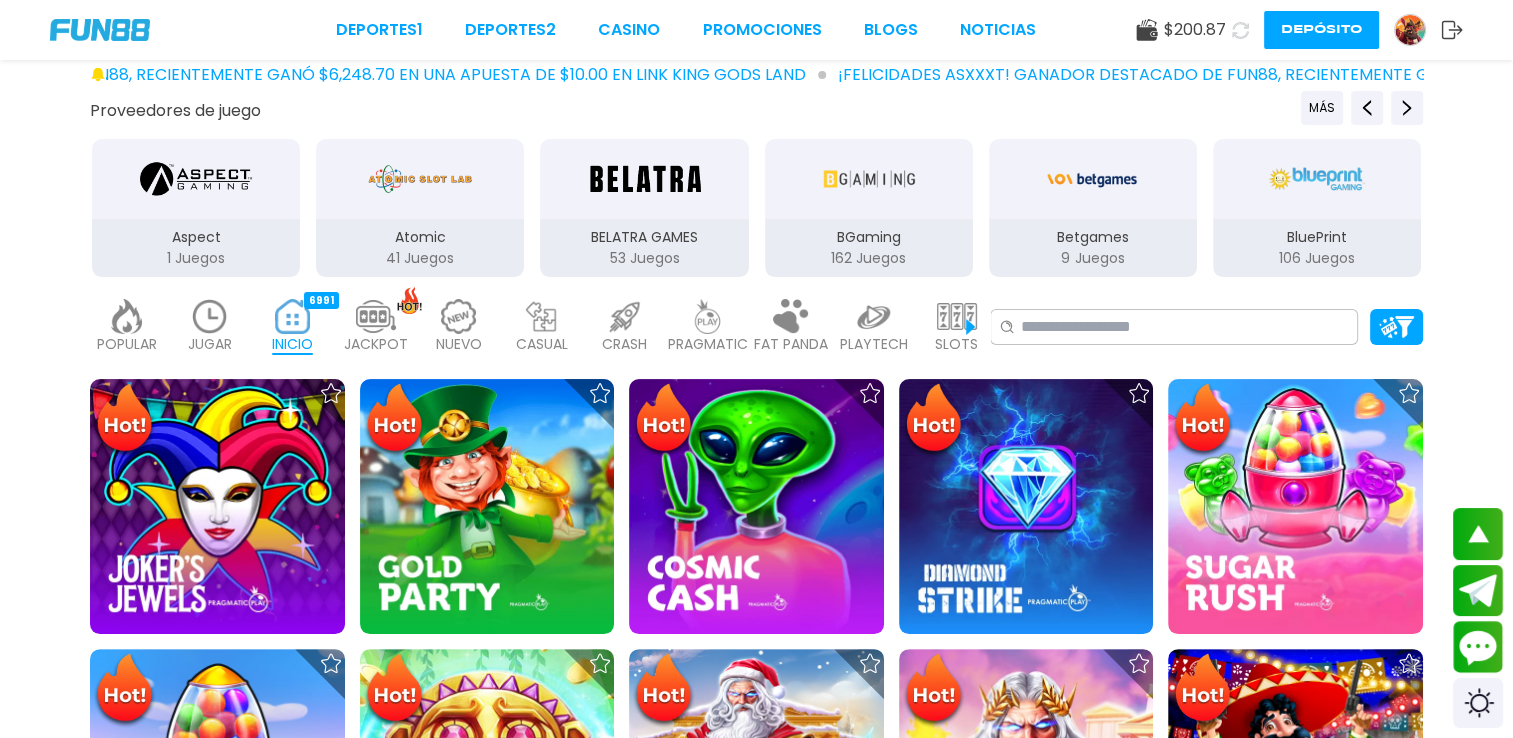 click on "PLAYTECH 41" at bounding box center [873, 327] 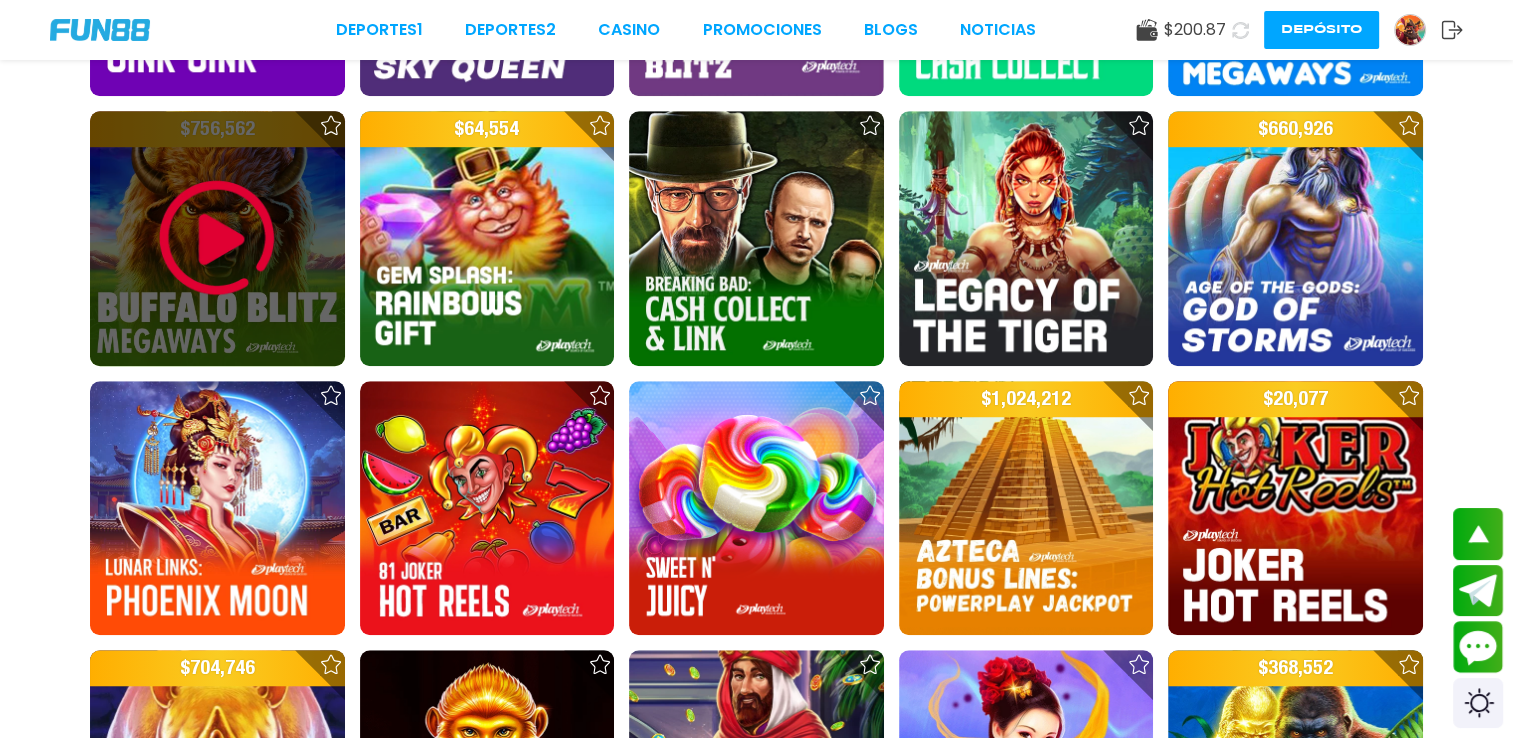 scroll, scrollTop: 1400, scrollLeft: 0, axis: vertical 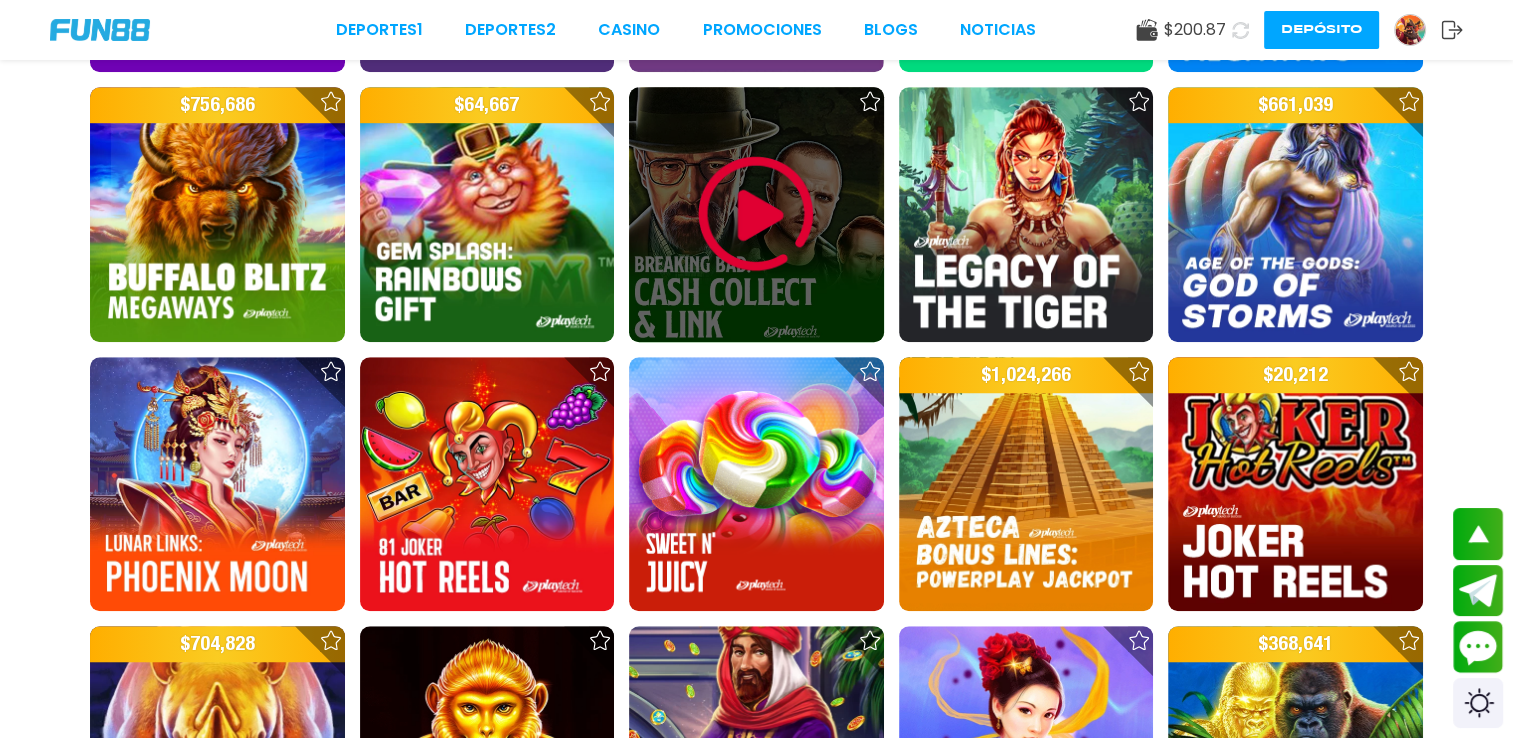 click at bounding box center (756, 214) 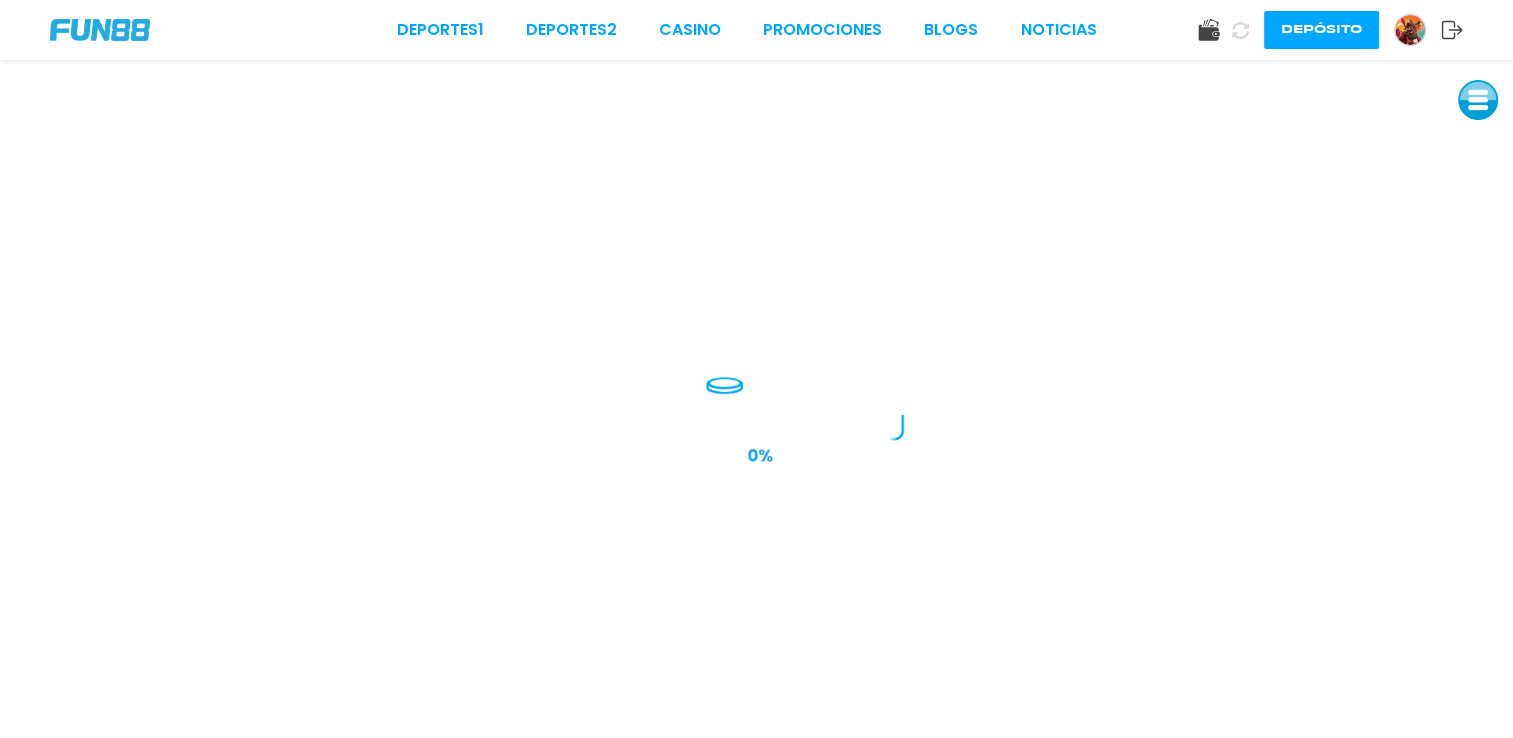 scroll, scrollTop: 0, scrollLeft: 0, axis: both 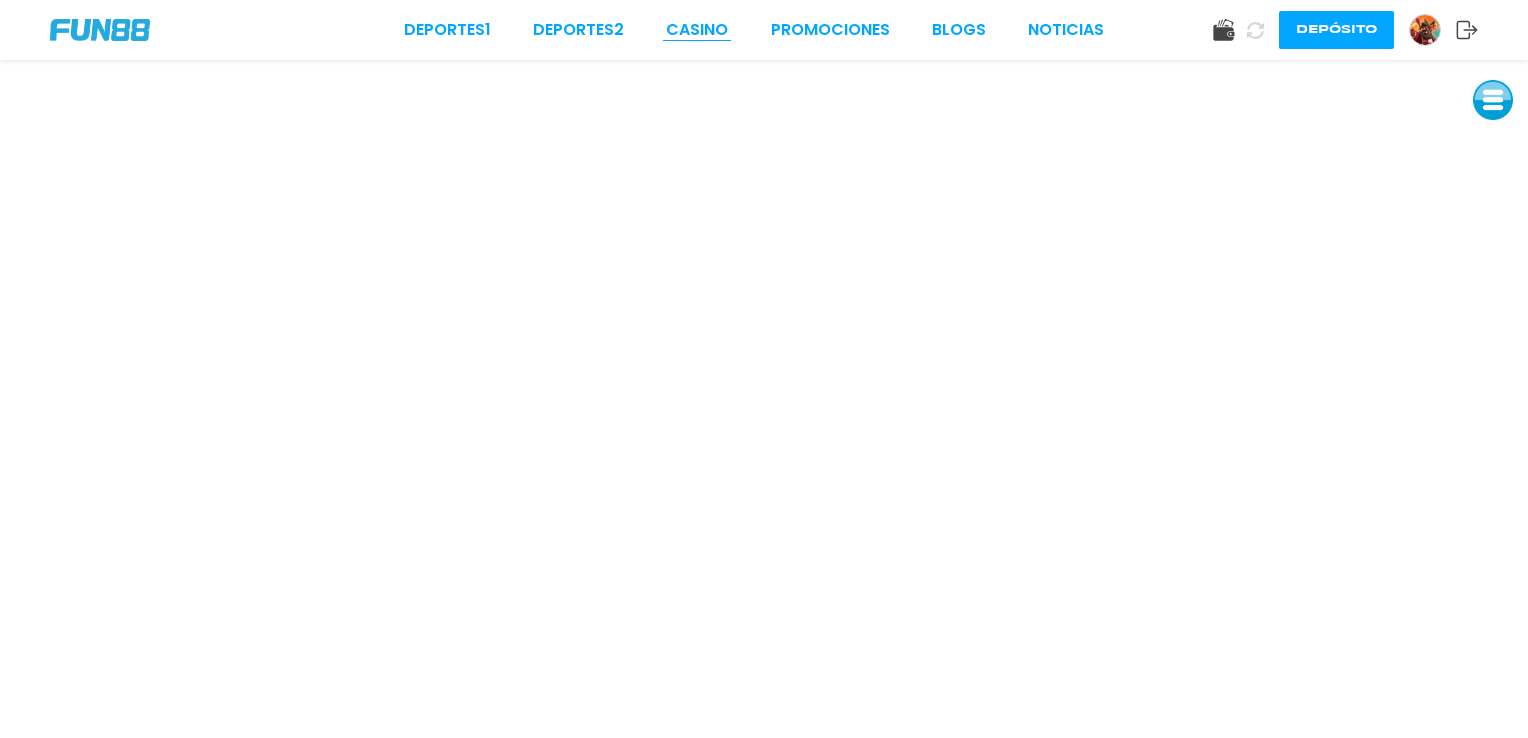 click on "CASINO" at bounding box center (697, 30) 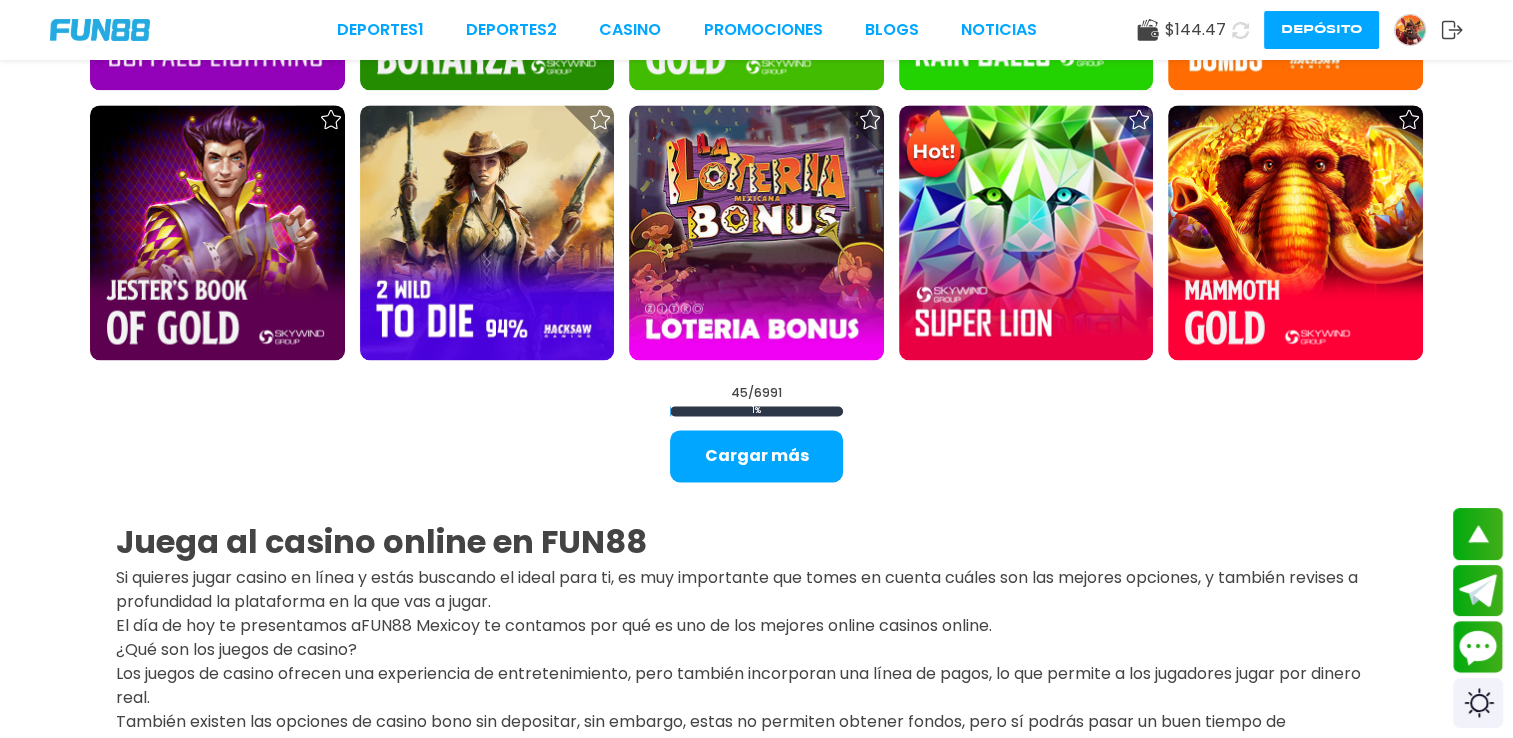 scroll, scrollTop: 2600, scrollLeft: 0, axis: vertical 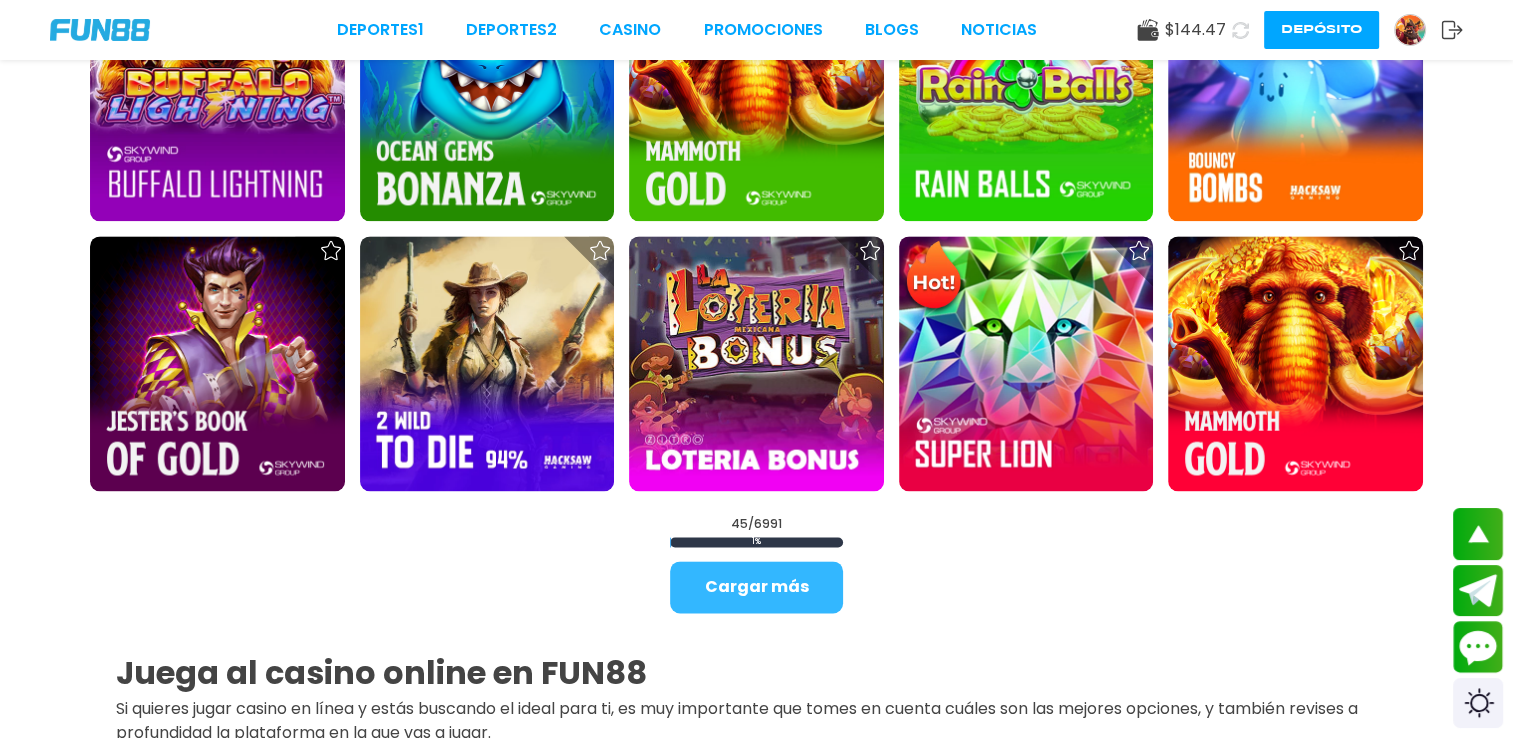 click on "Cargar más" at bounding box center [756, 587] 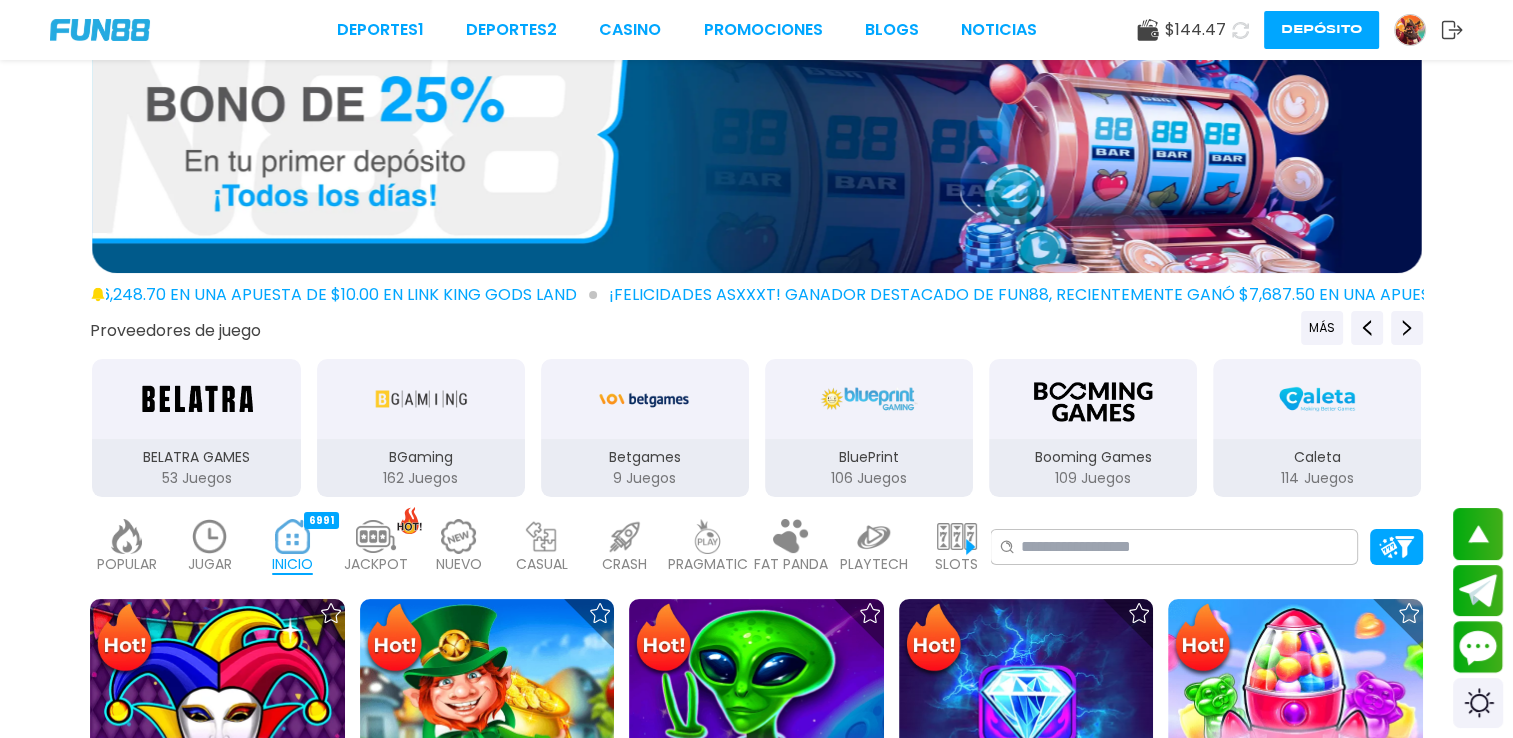 scroll, scrollTop: 0, scrollLeft: 0, axis: both 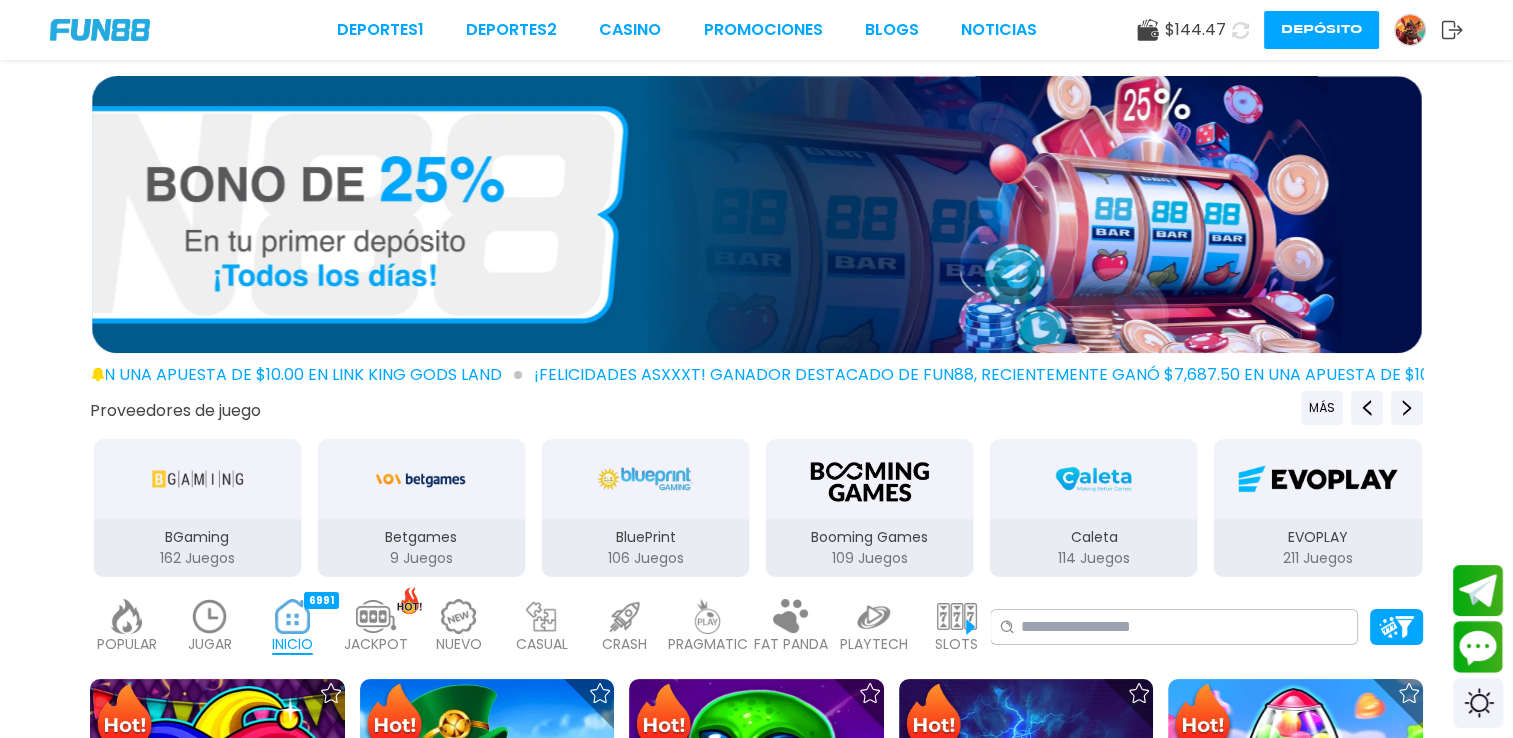 click at bounding box center [957, 616] 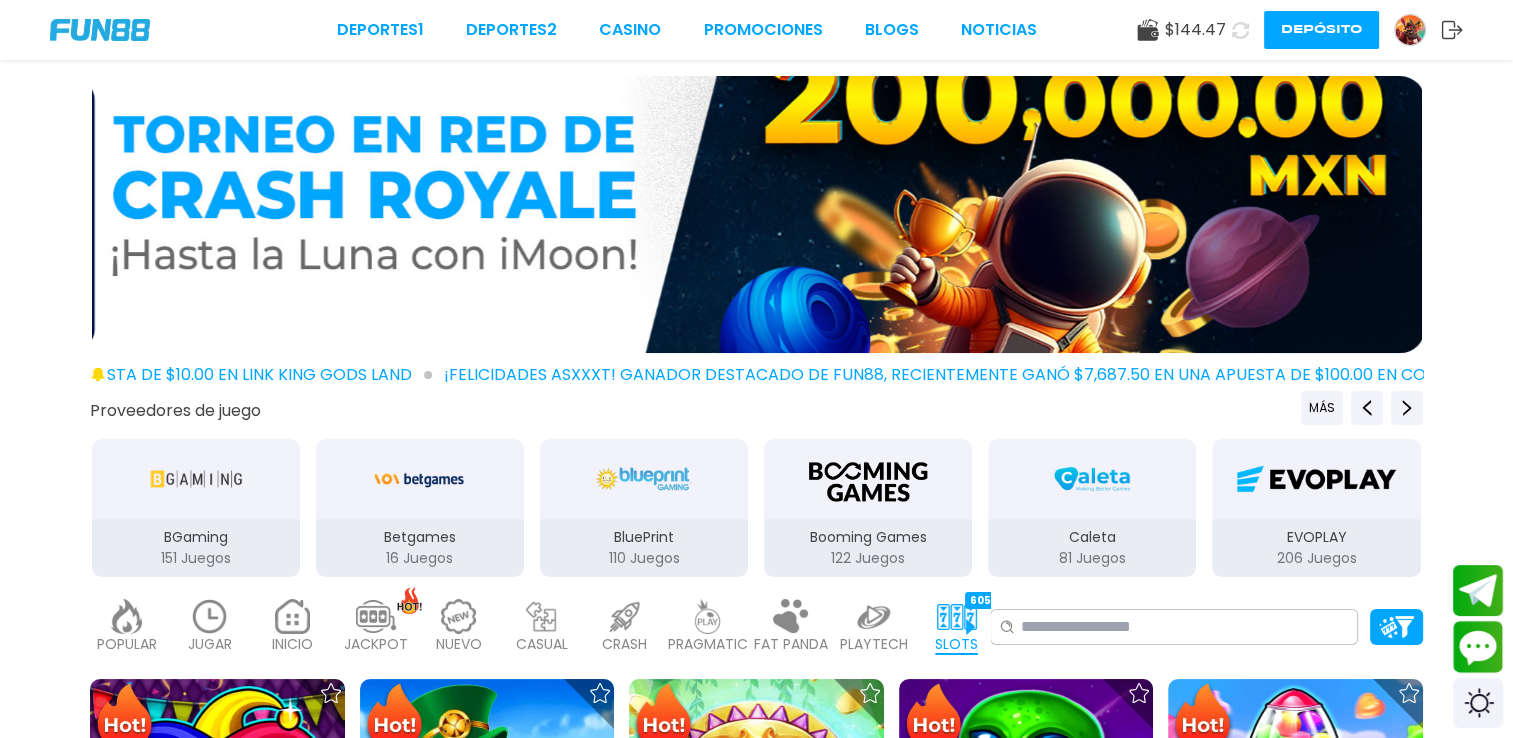 click at bounding box center [874, 616] 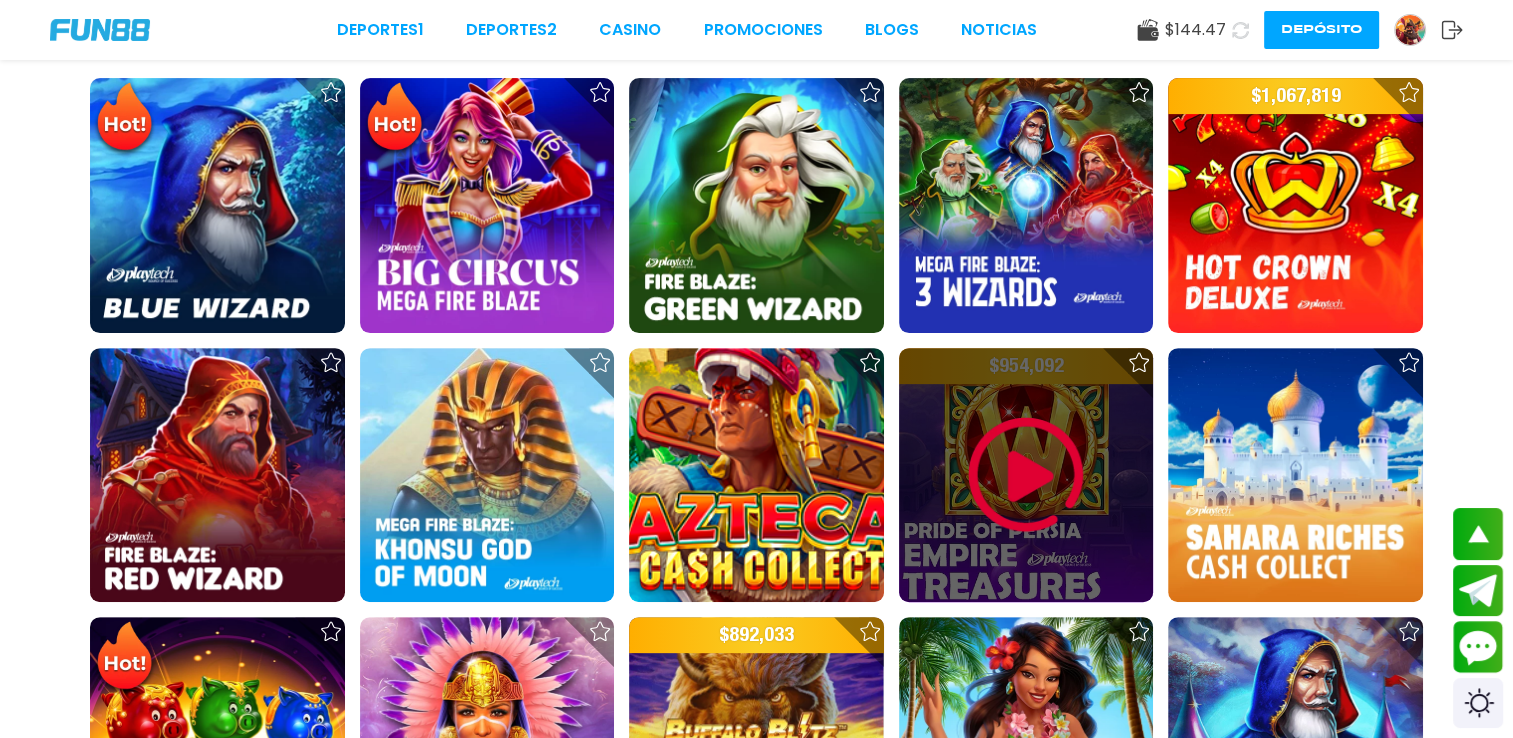 scroll, scrollTop: 500, scrollLeft: 0, axis: vertical 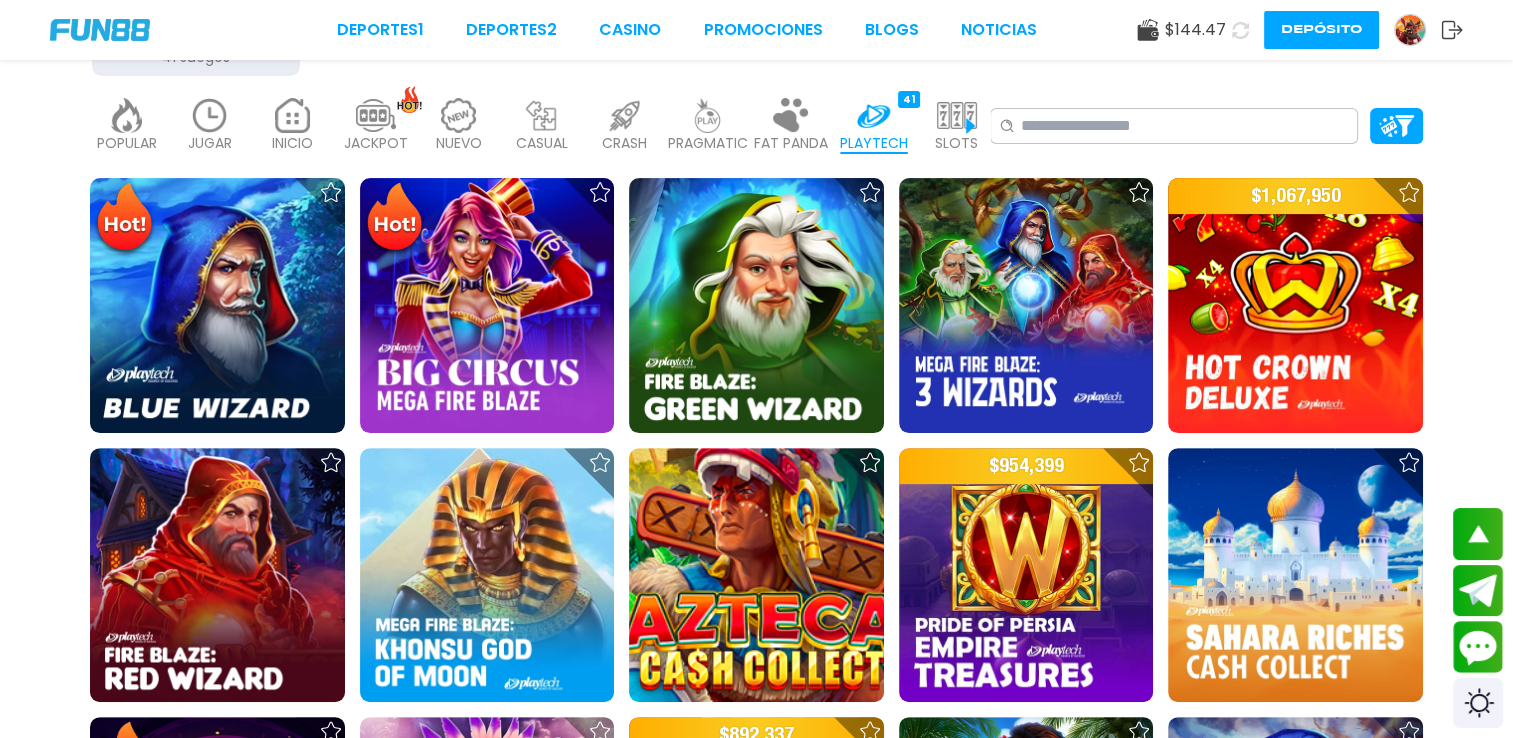 click at bounding box center (708, 115) 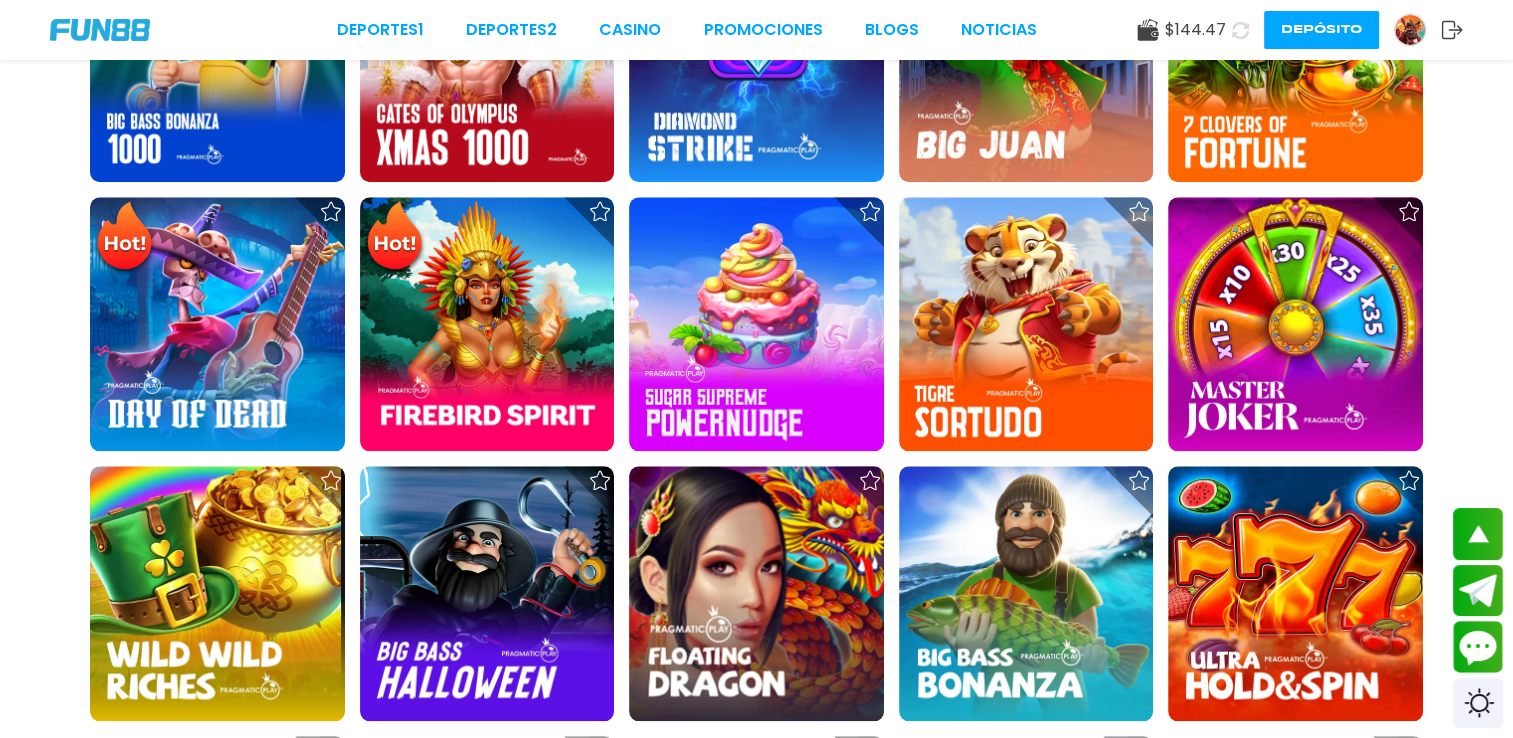 scroll, scrollTop: 2100, scrollLeft: 0, axis: vertical 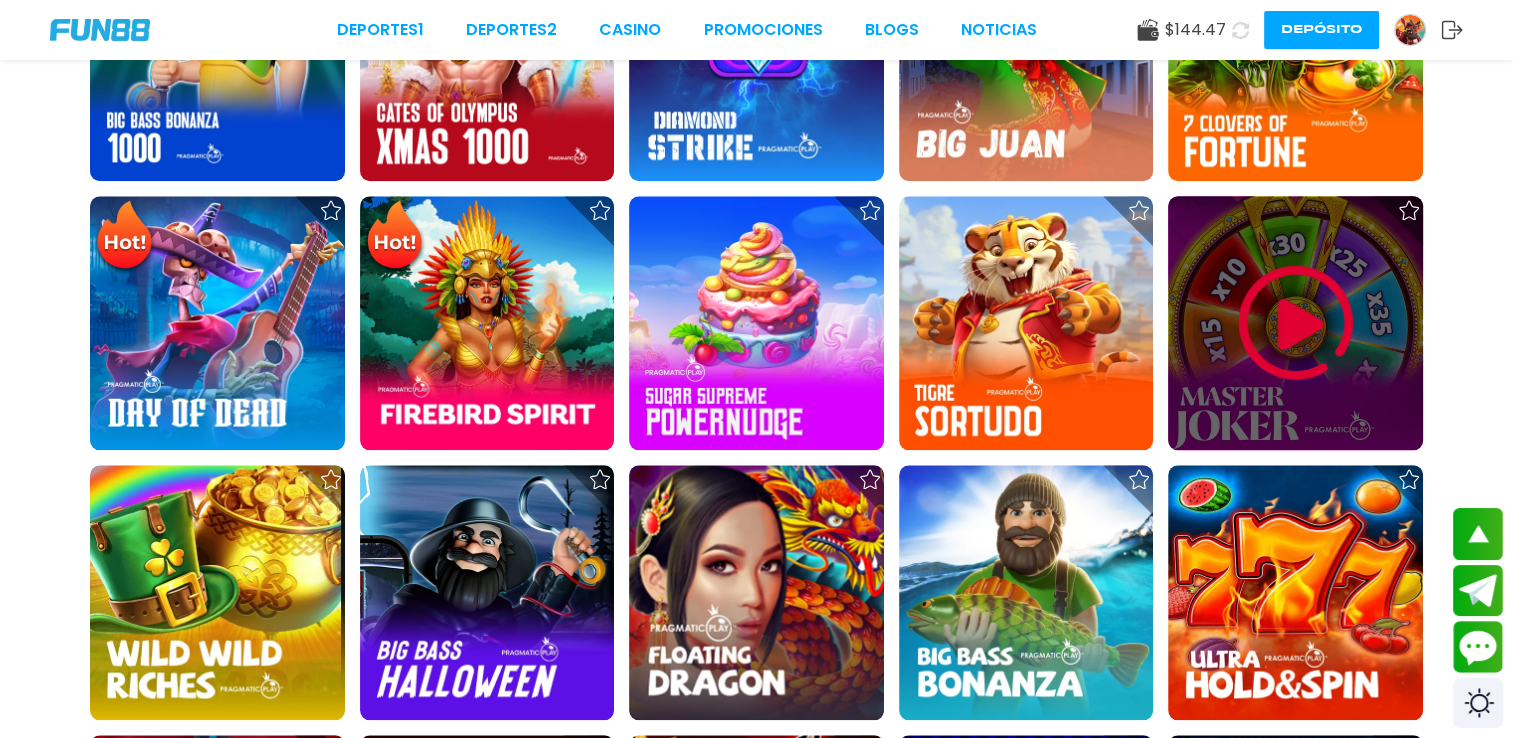 click at bounding box center [1296, 323] 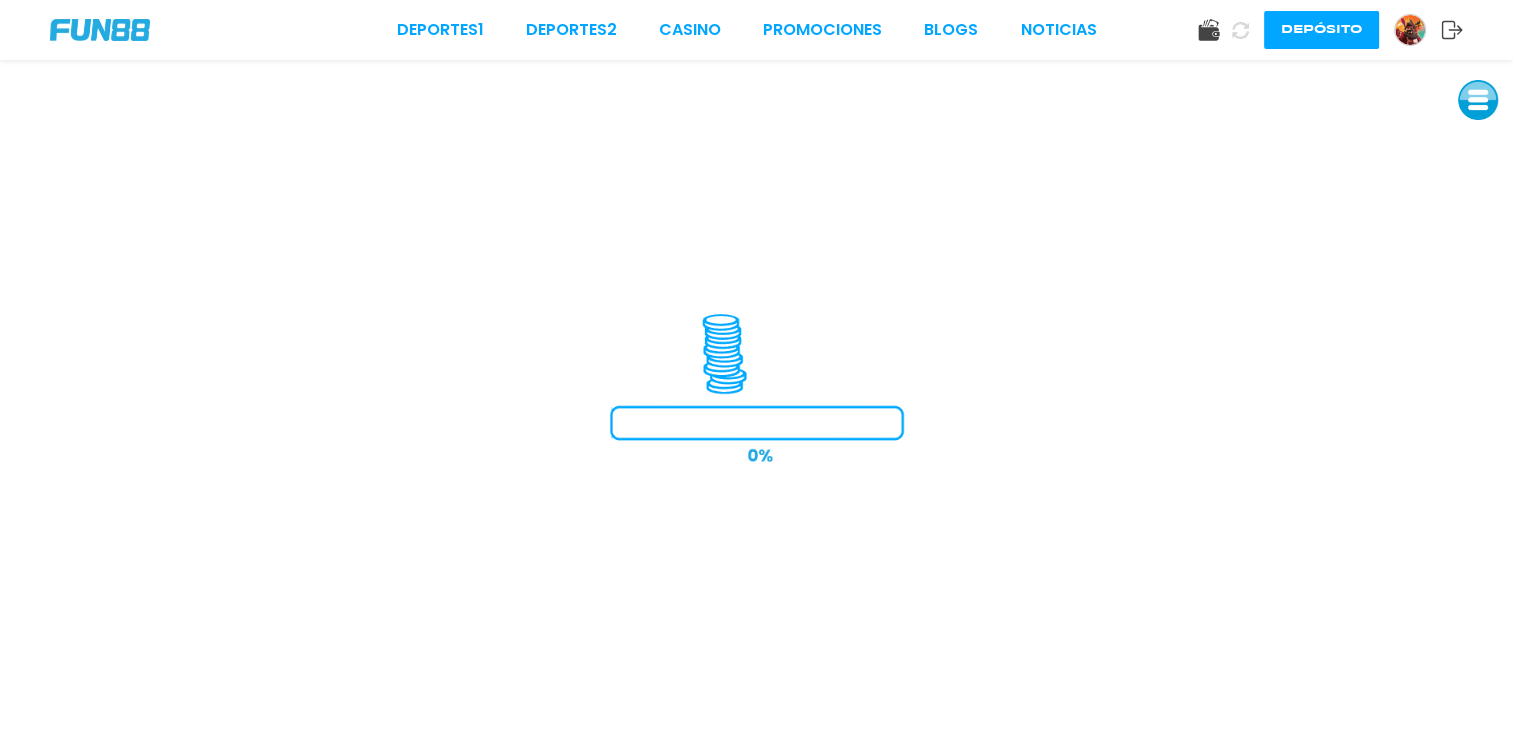 scroll, scrollTop: 0, scrollLeft: 0, axis: both 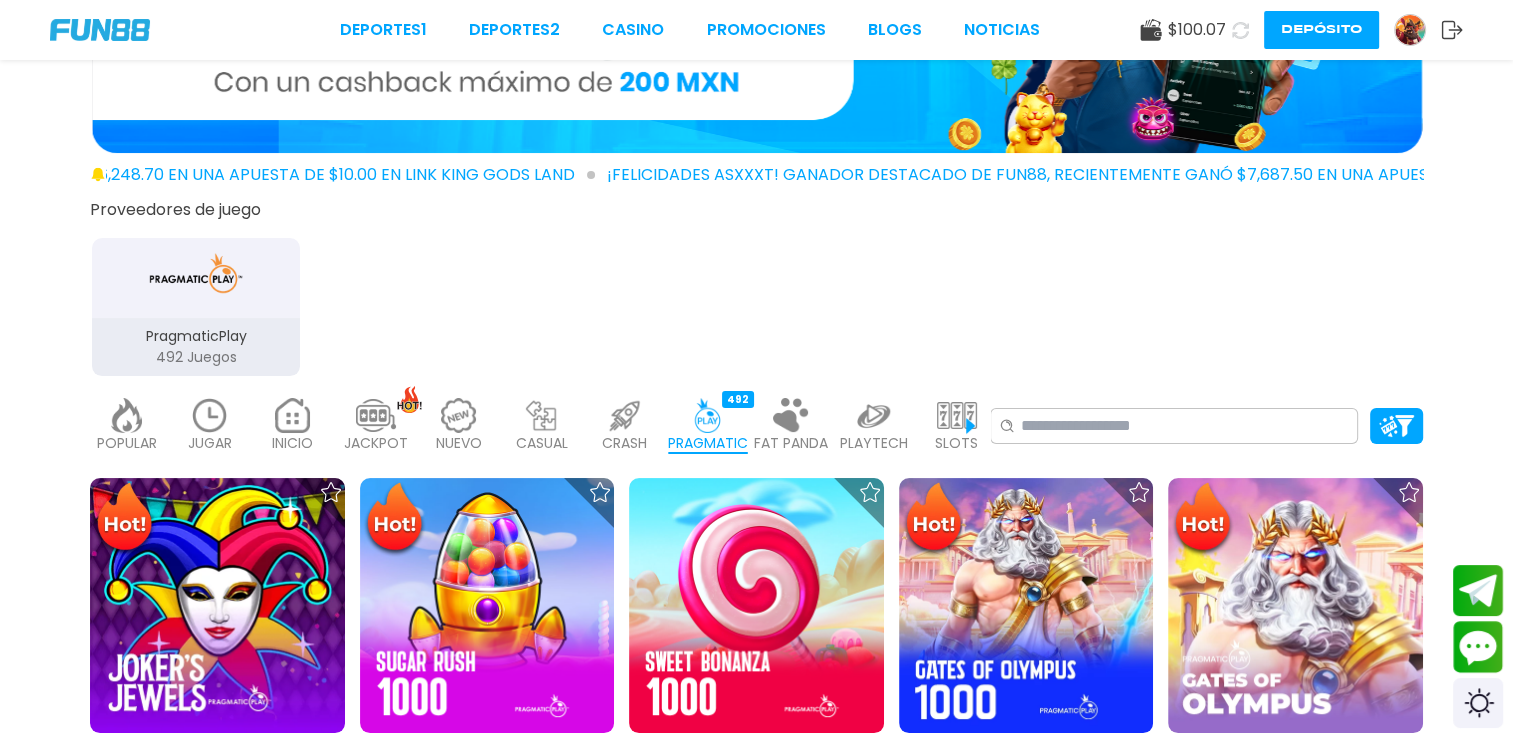click at bounding box center (957, 415) 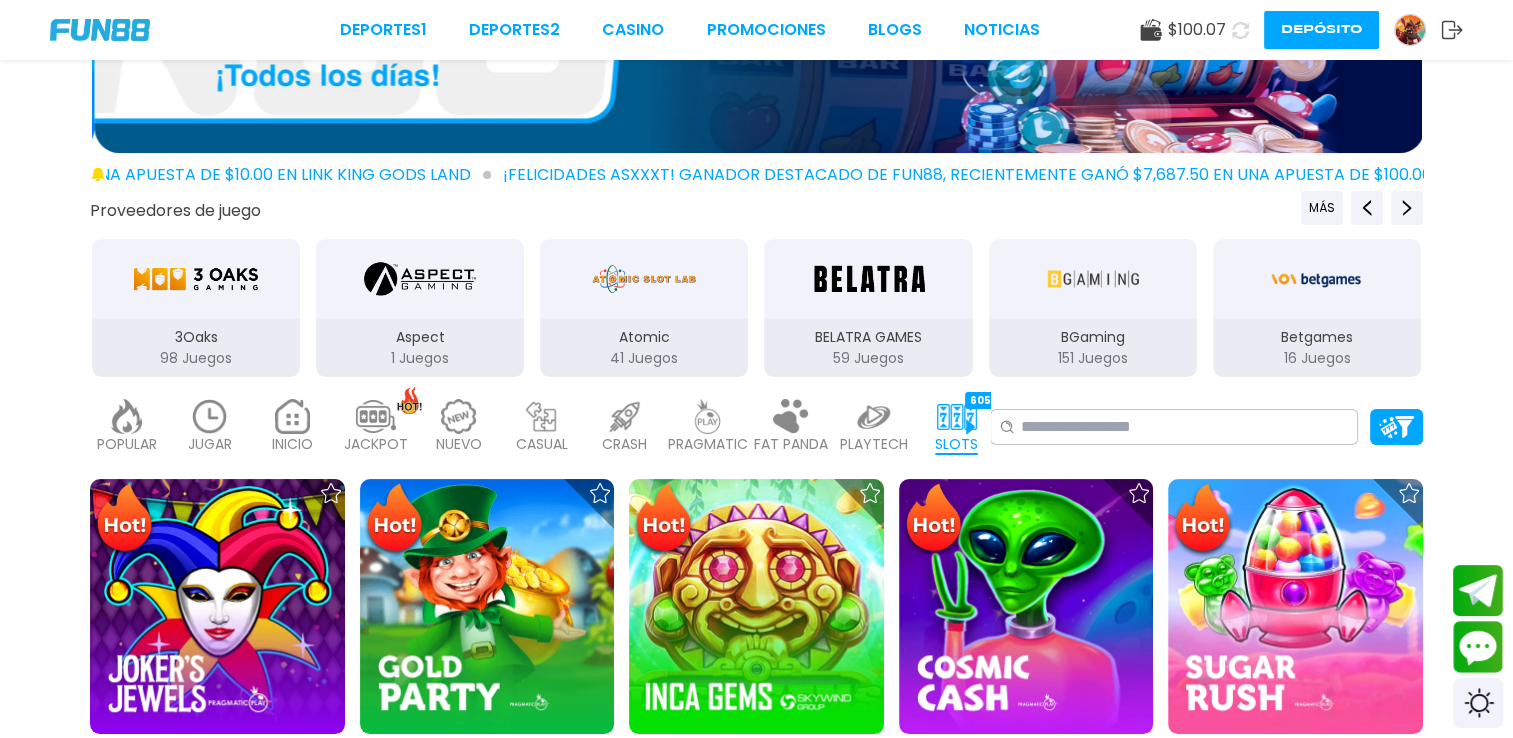 click at bounding box center (957, 416) 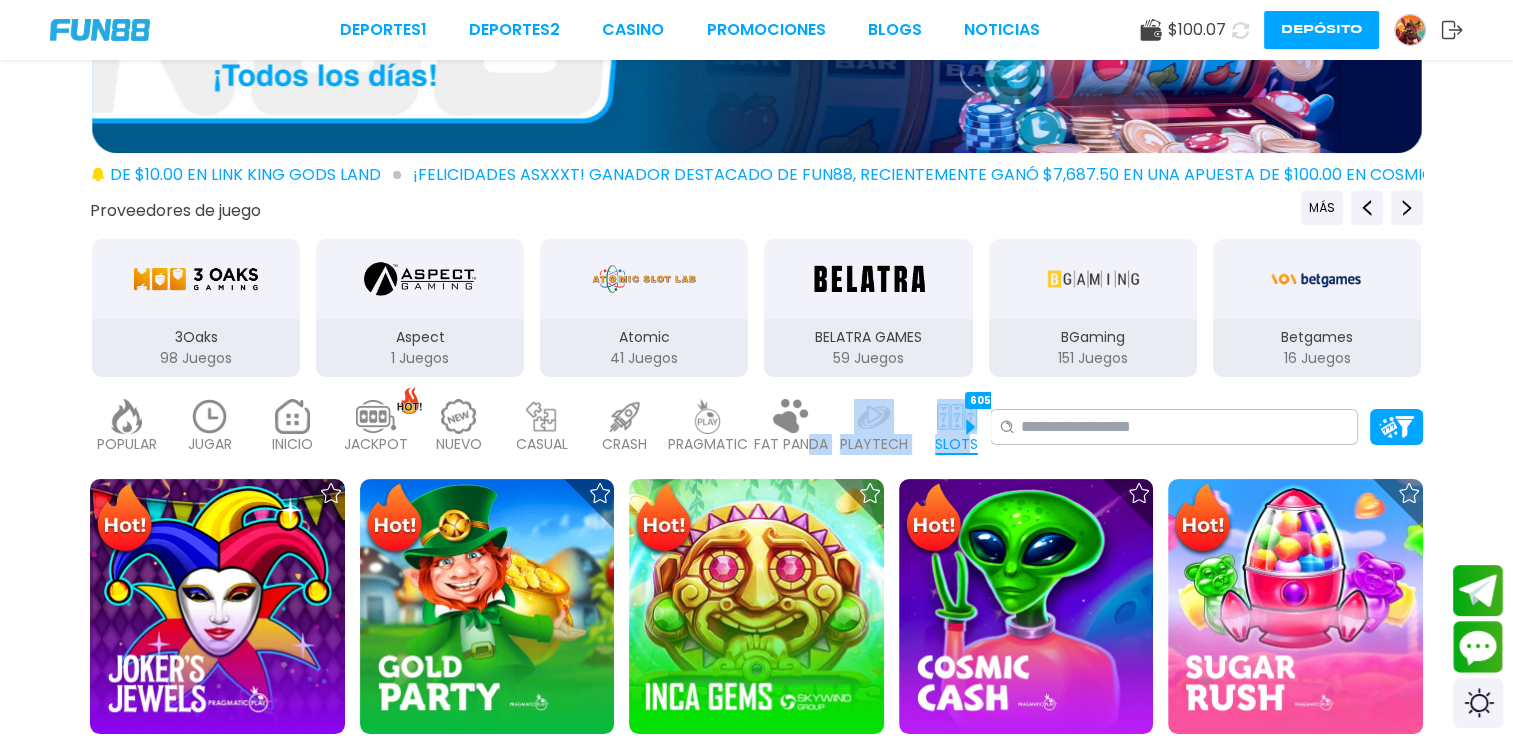 drag, startPoint x: 948, startPoint y: 446, endPoint x: 812, endPoint y: 440, distance: 136.1323 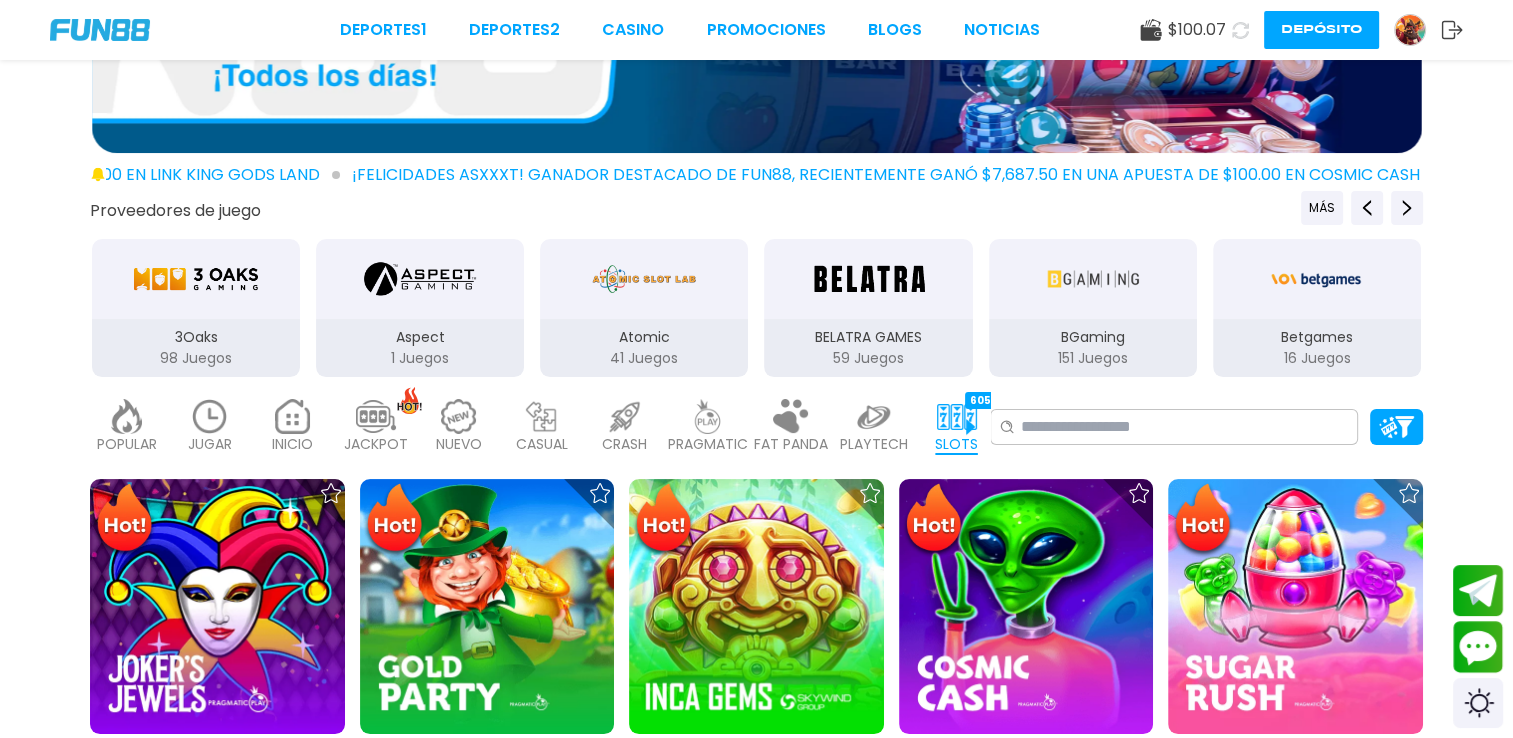 click on "POPULAR 40 JUGAR 38 INICIO 6991 JACKPOT 133 NUEVO 979 CASUAL 17 CRASH 35 PRAGMATIC 492 FAT PANDA 9 PLAYTECH 41 SLOTS 6059 BINGO 143 EN VIVO 849 CARTAS 197 OTROS 334 FAVORITOS 10 No se ha encontrado ningún juego." at bounding box center [756, 427] 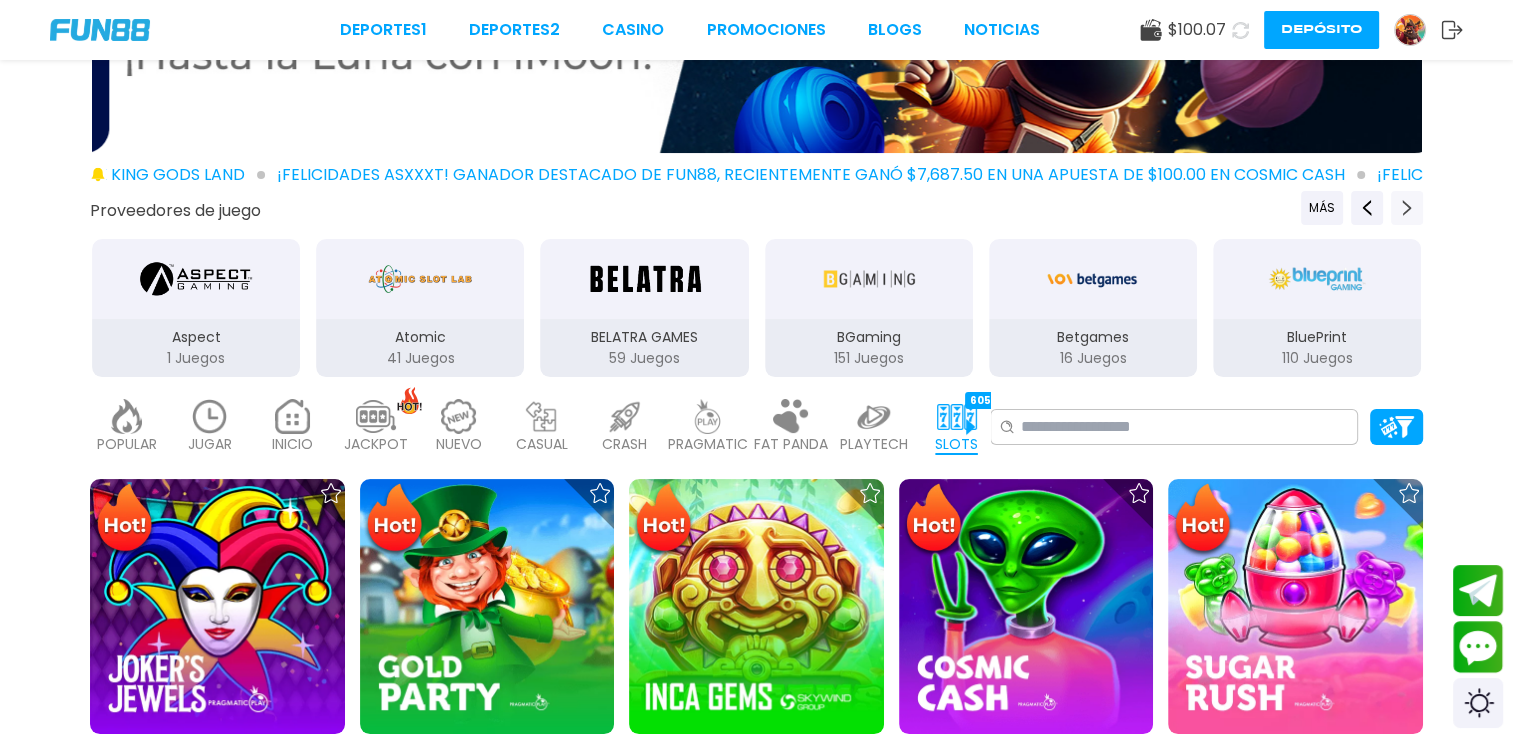 click at bounding box center [1407, 208] 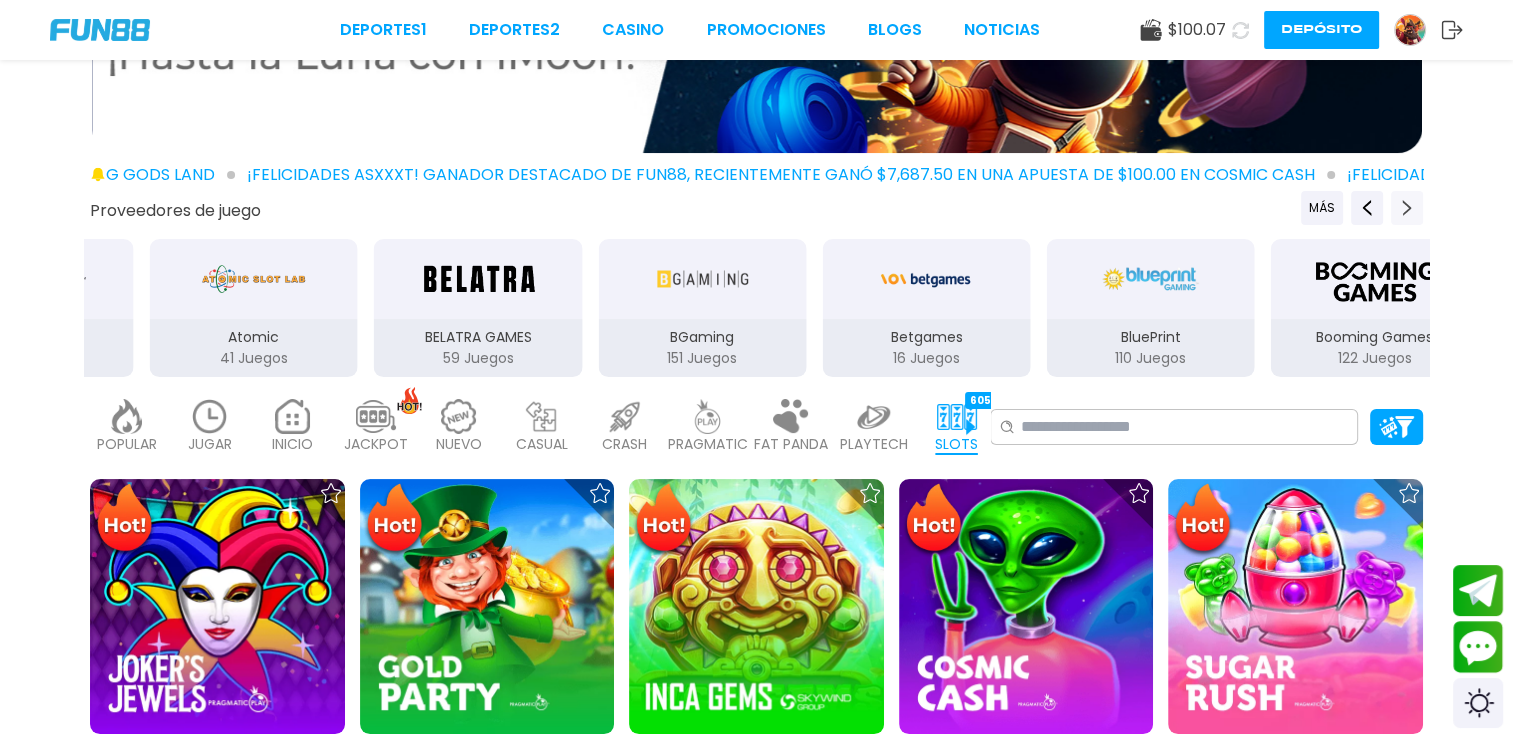 click at bounding box center [1407, 208] 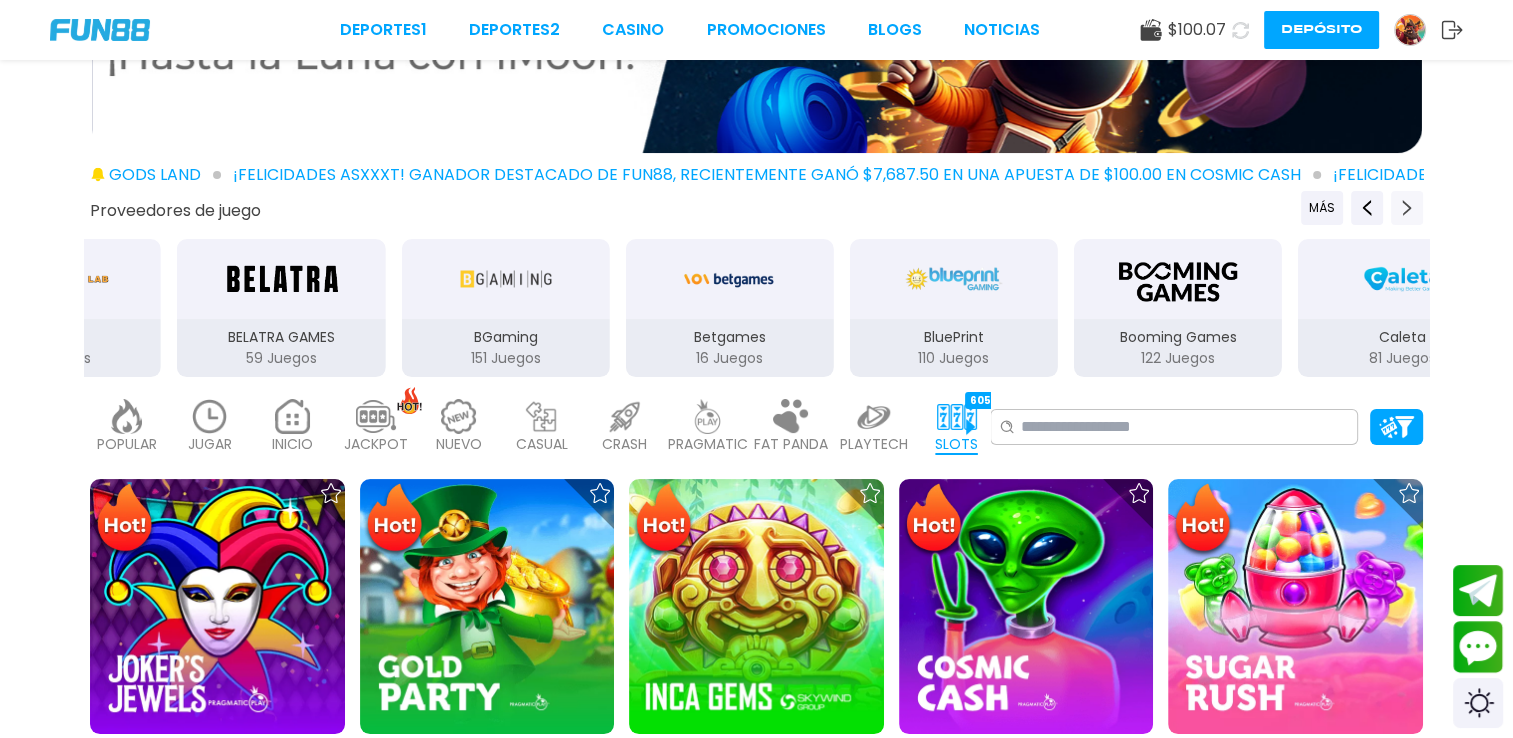 click at bounding box center [1407, 208] 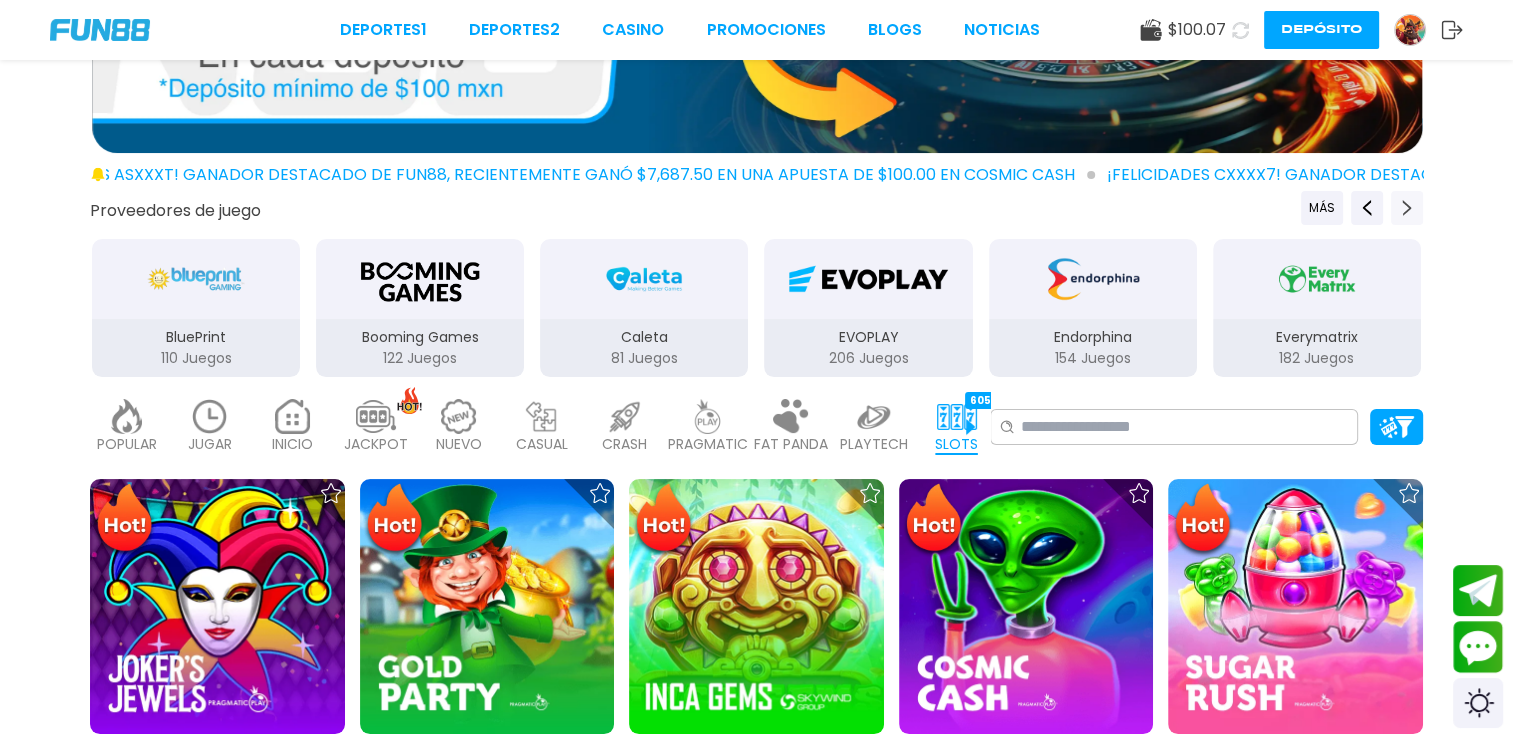 click 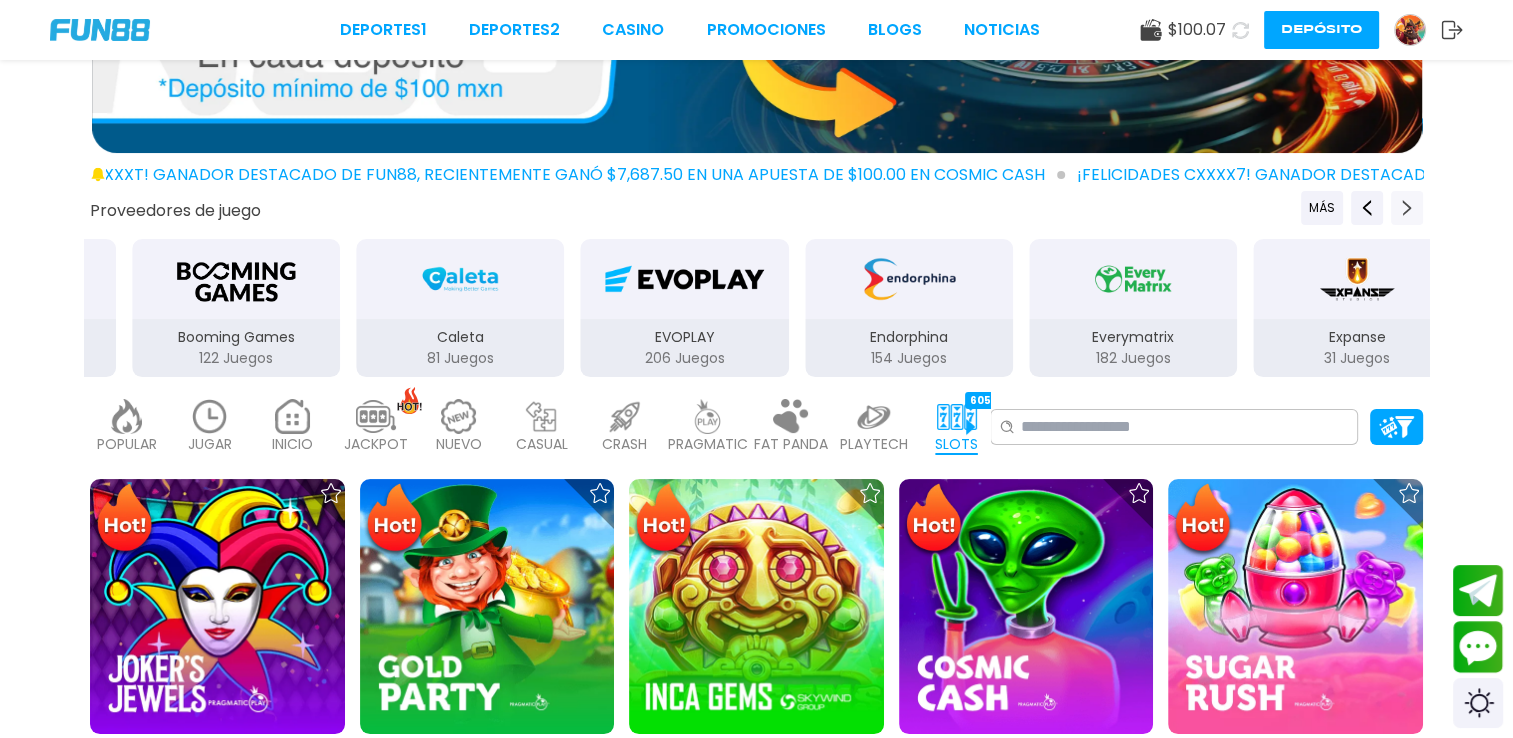 click 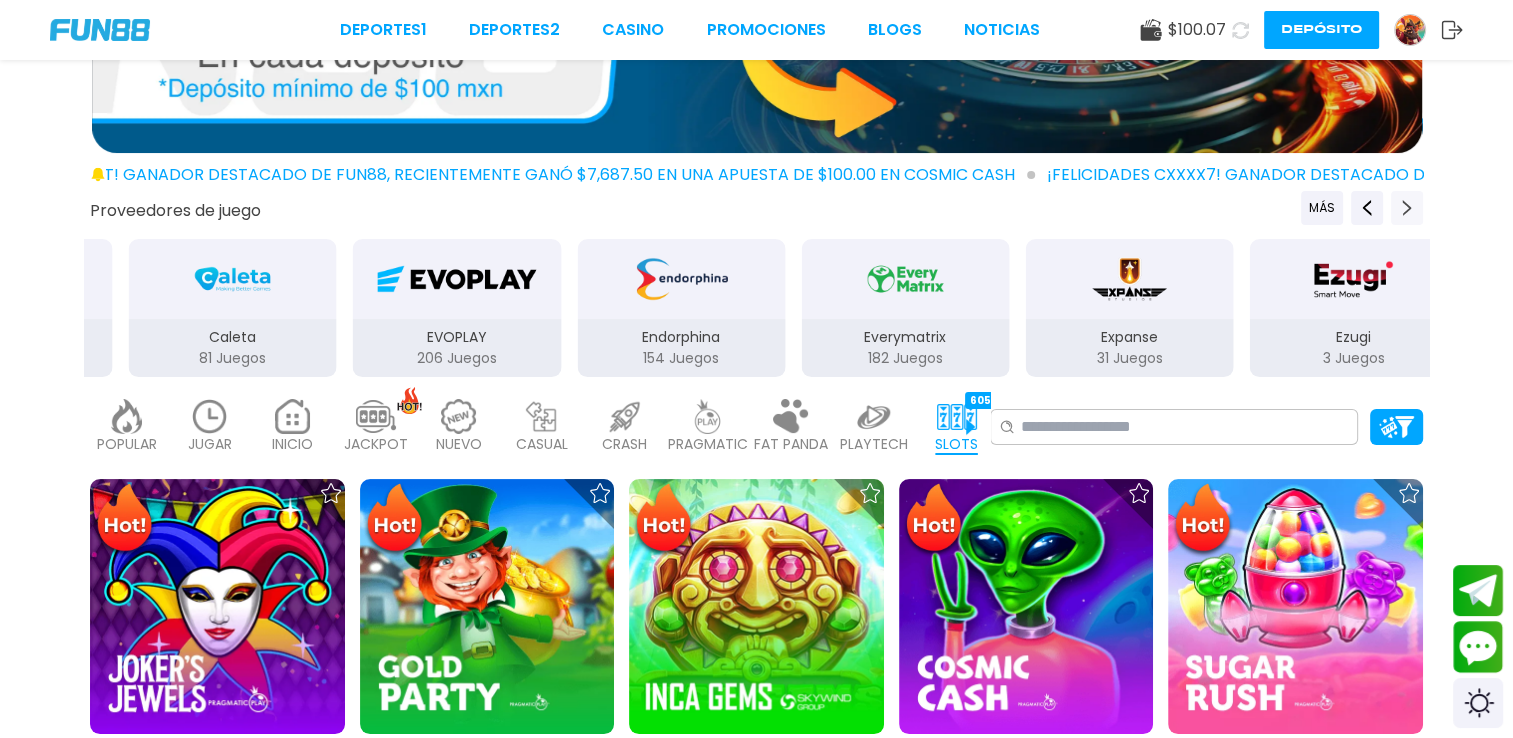 click 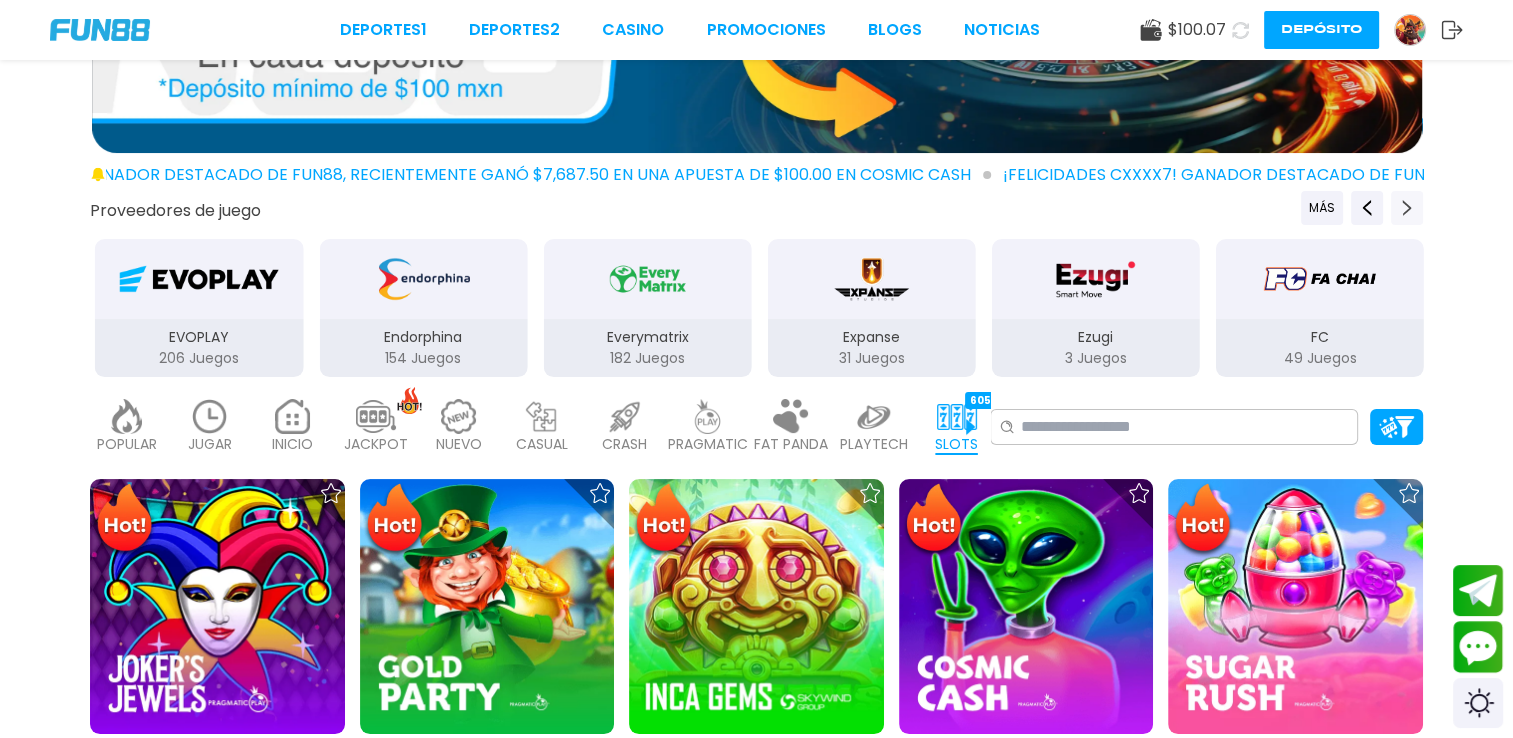 click 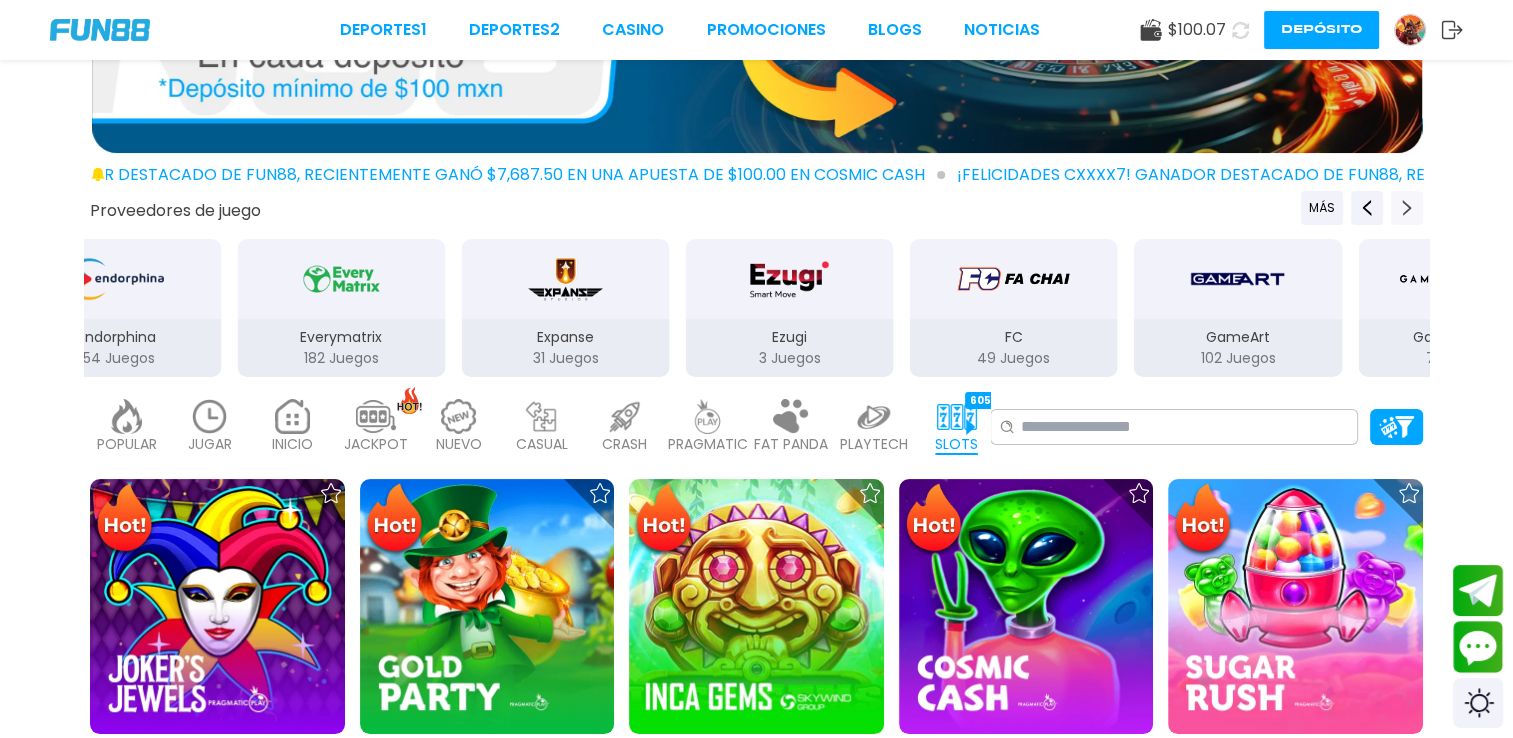 click 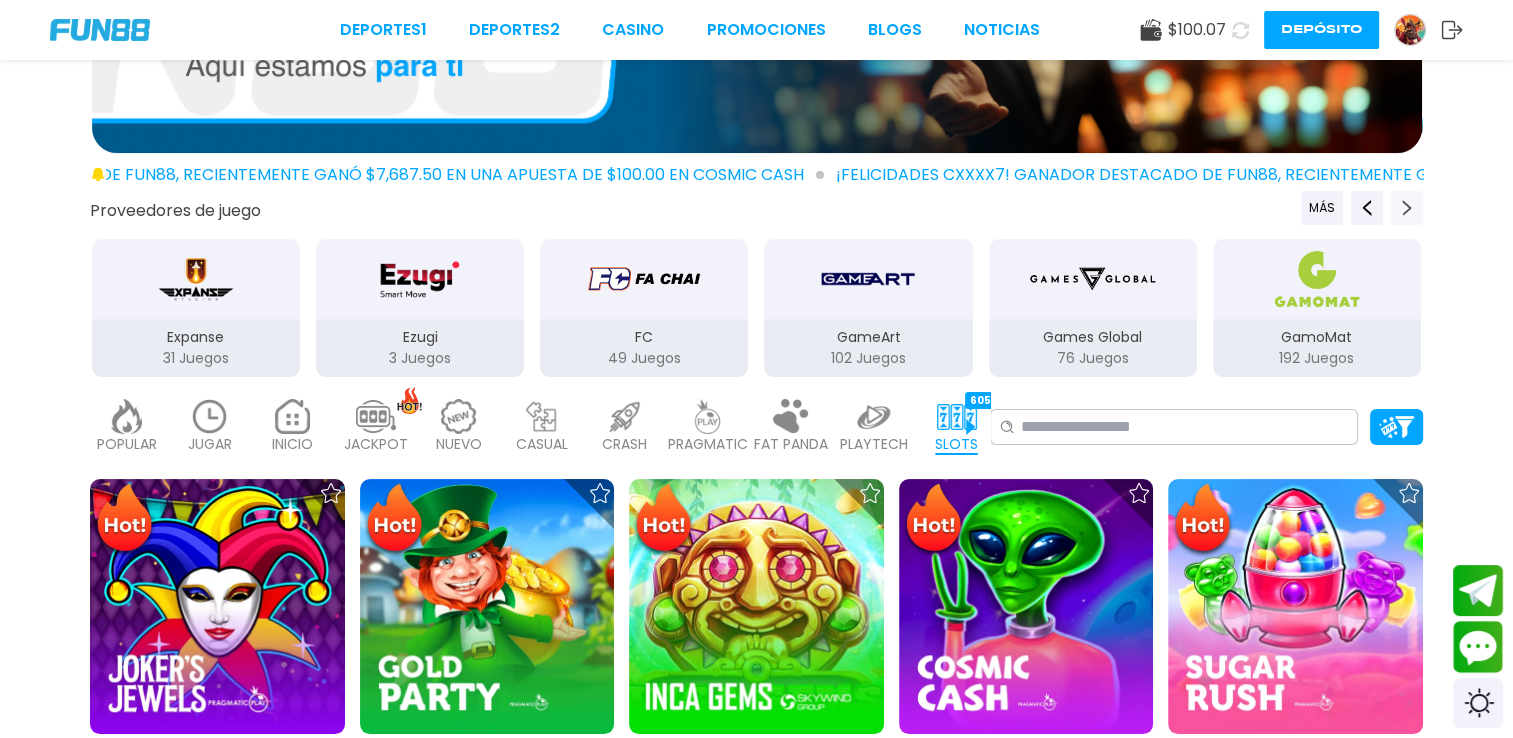 click 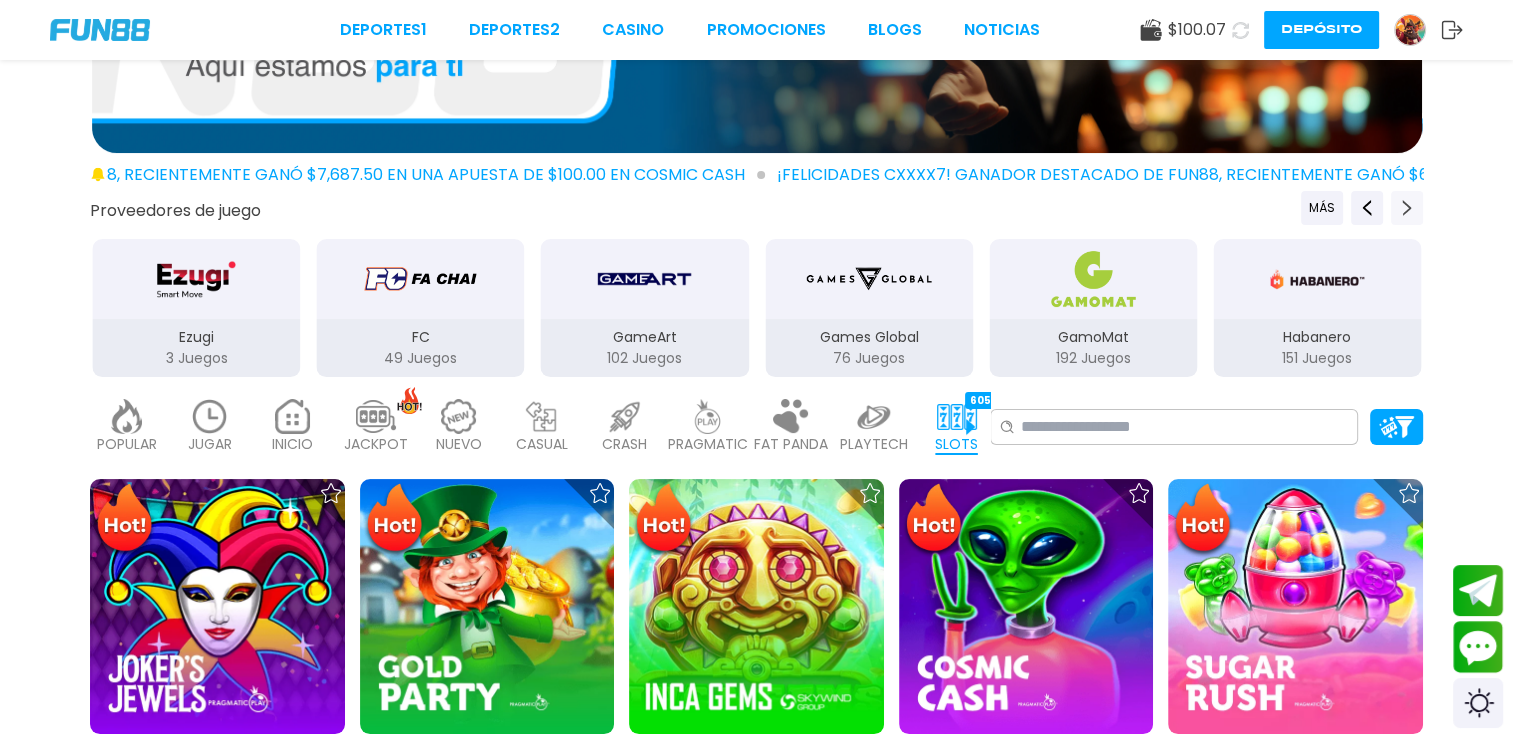 click 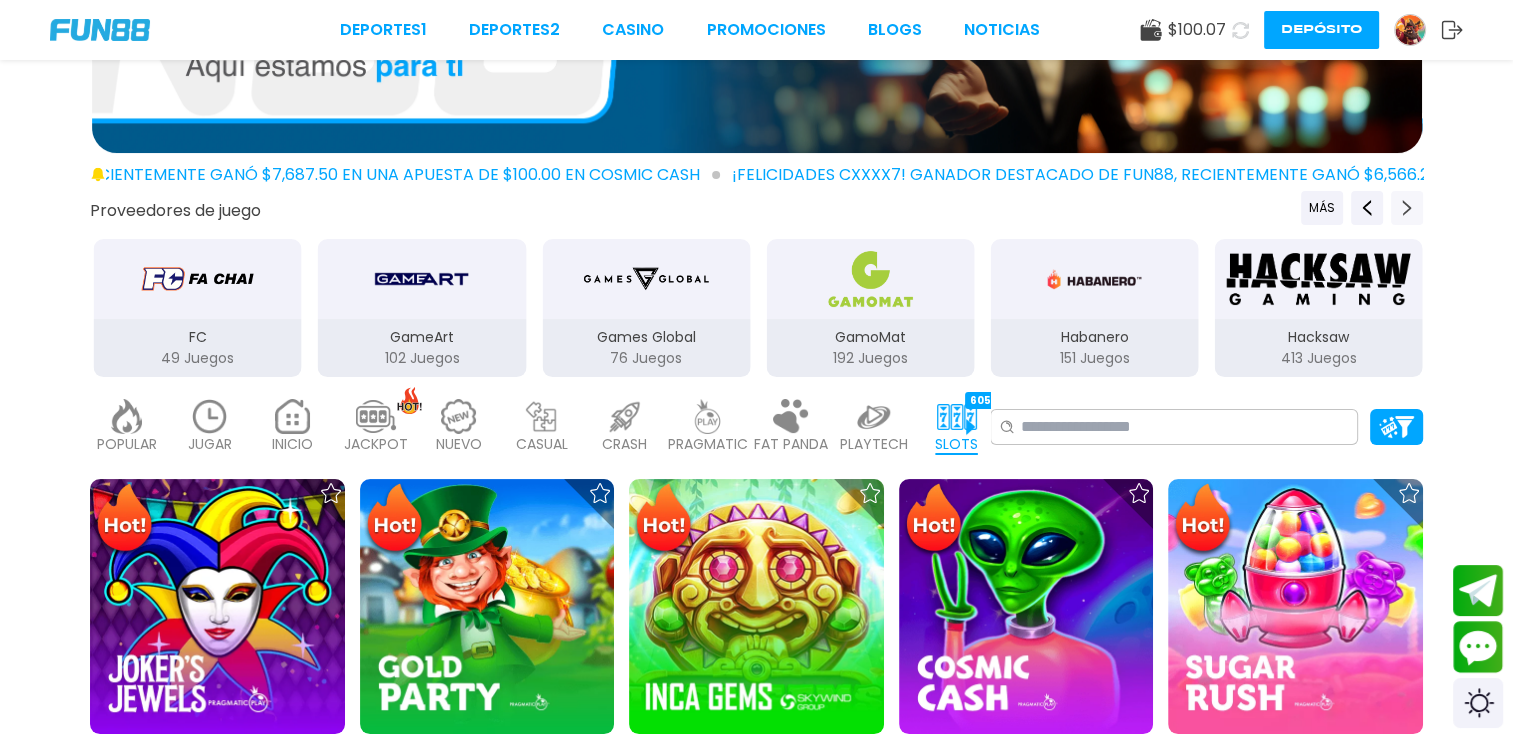 click 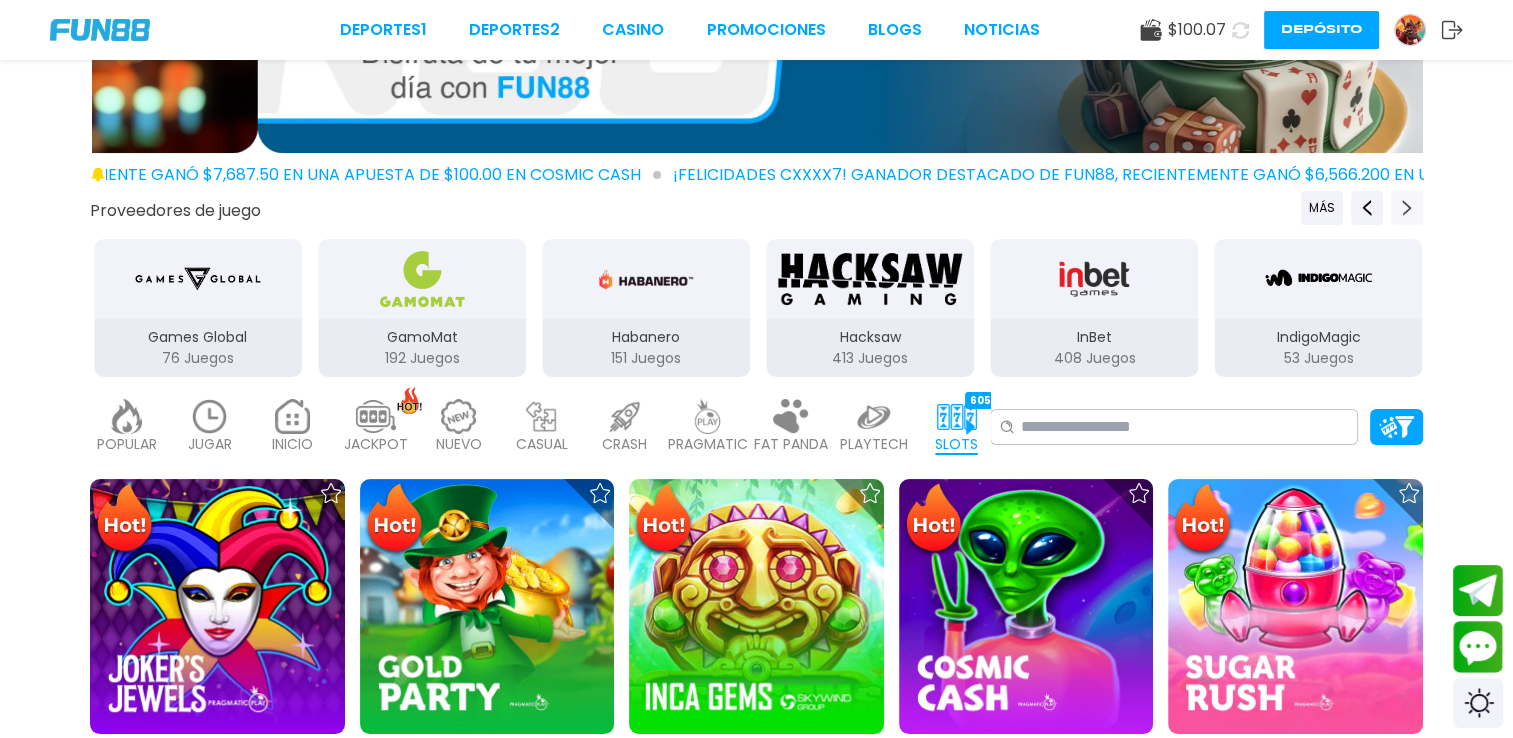 click 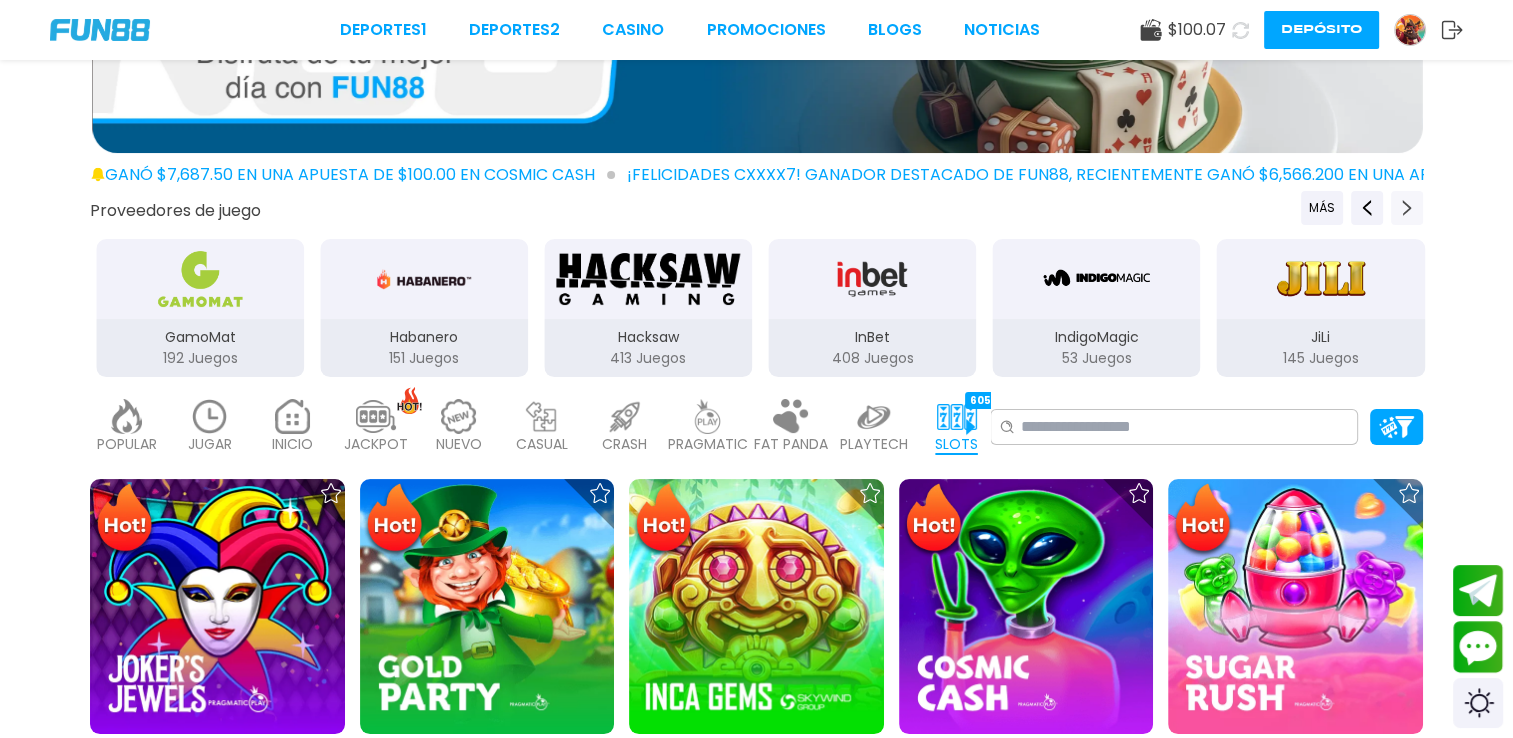 click 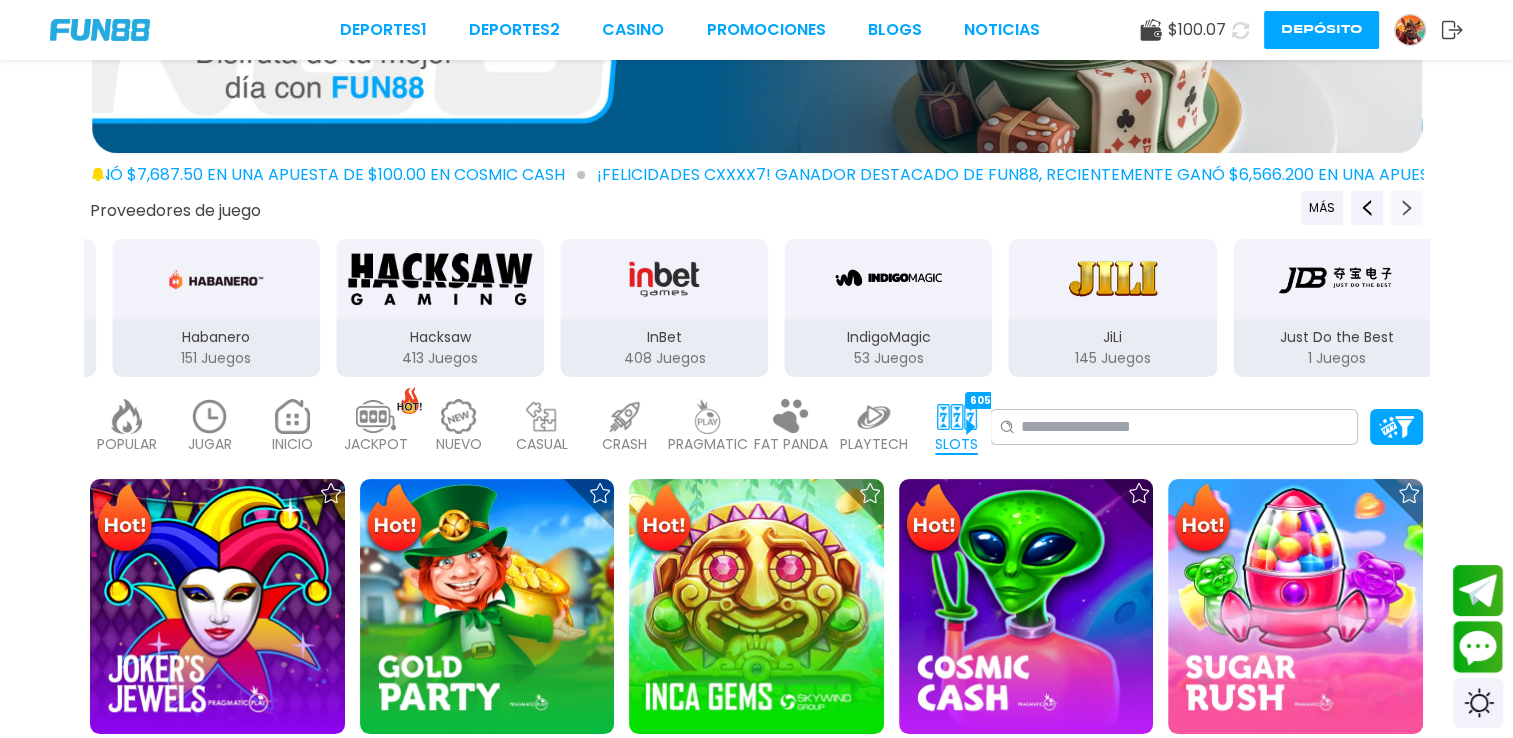 click 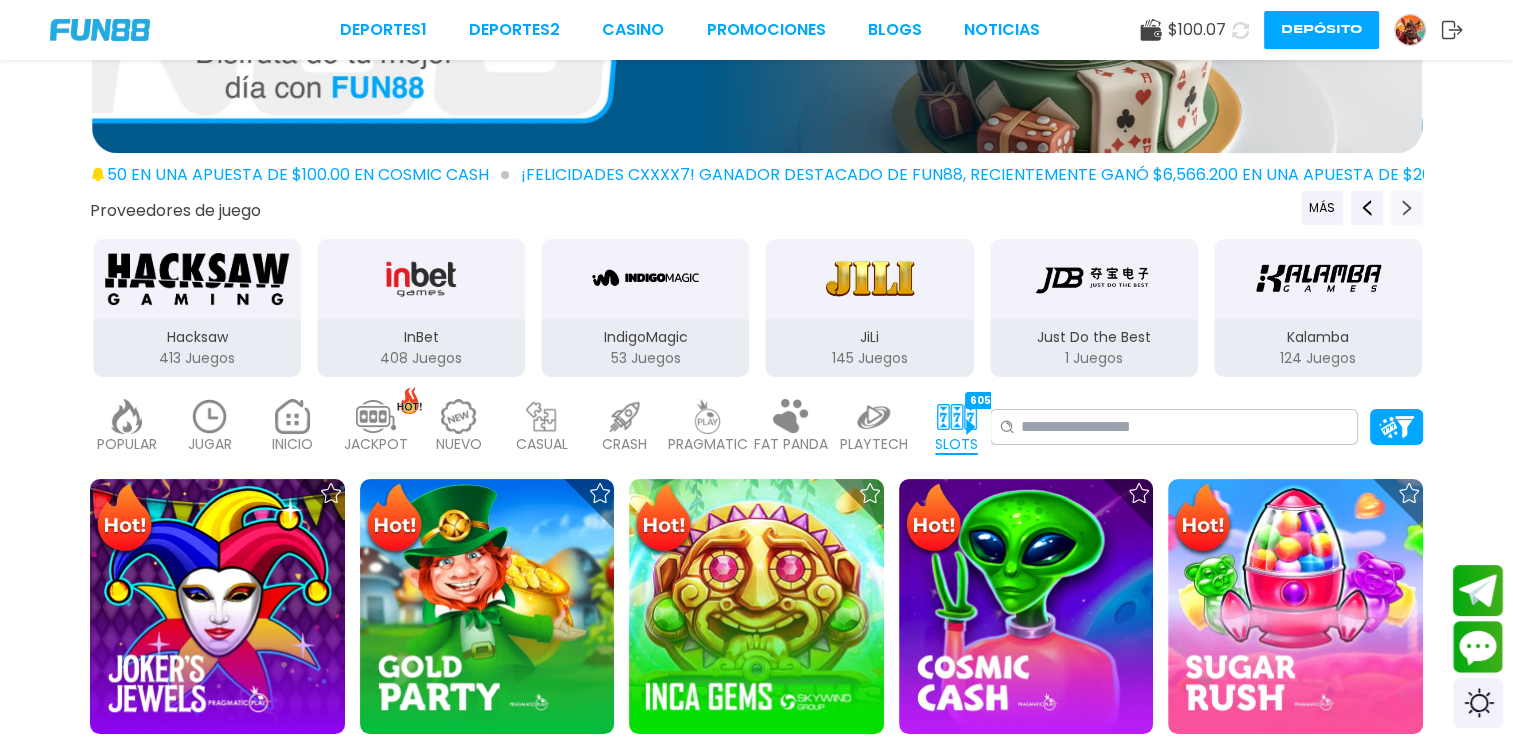 click 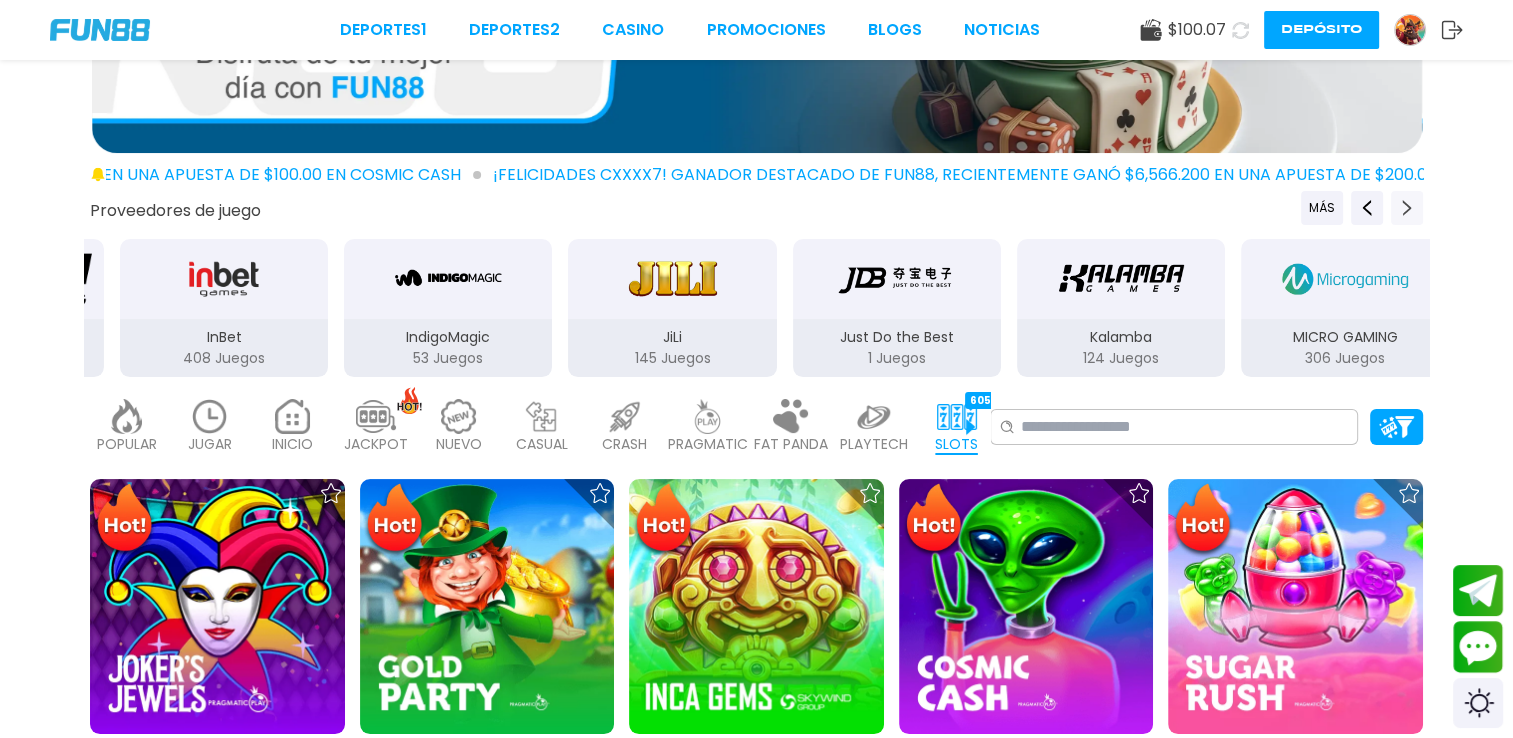 click 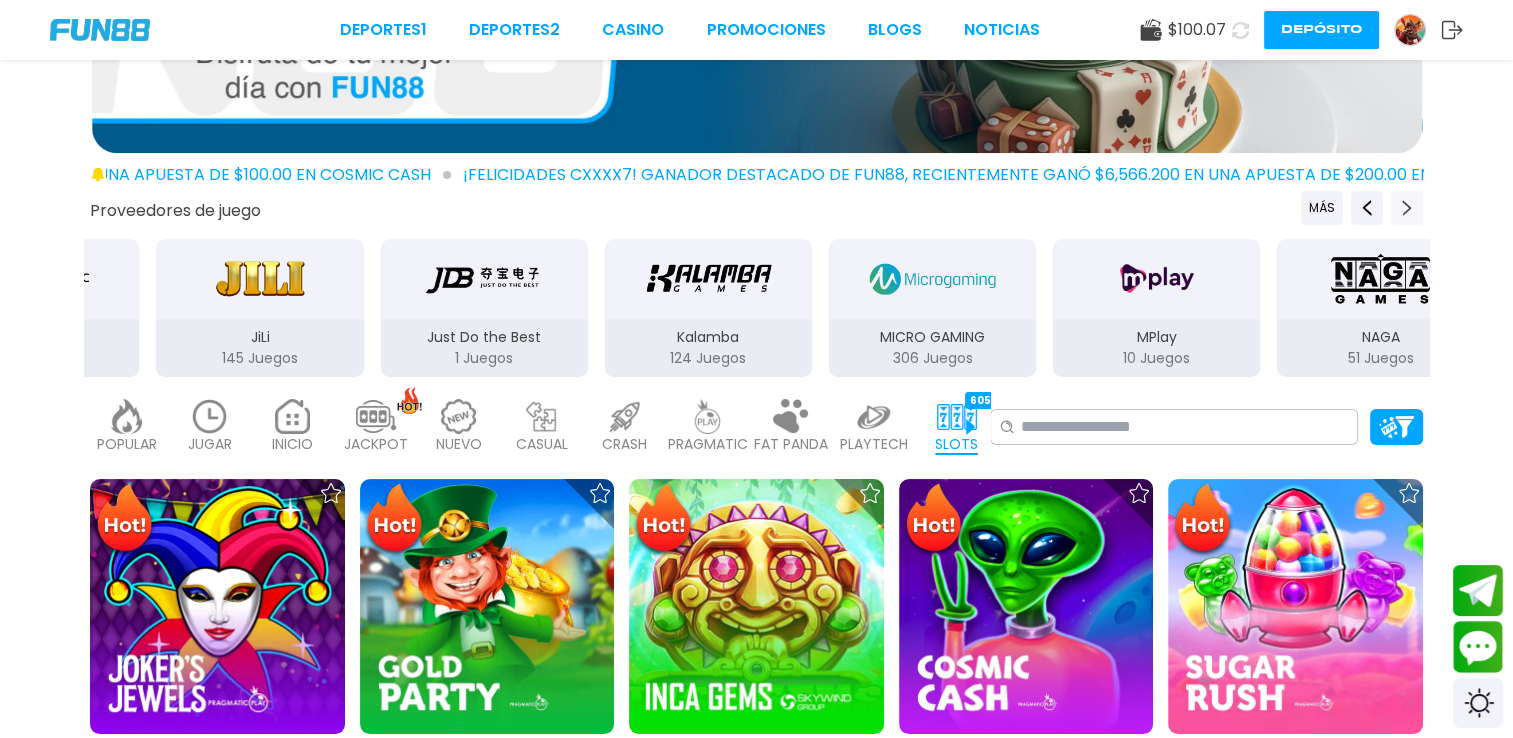 click 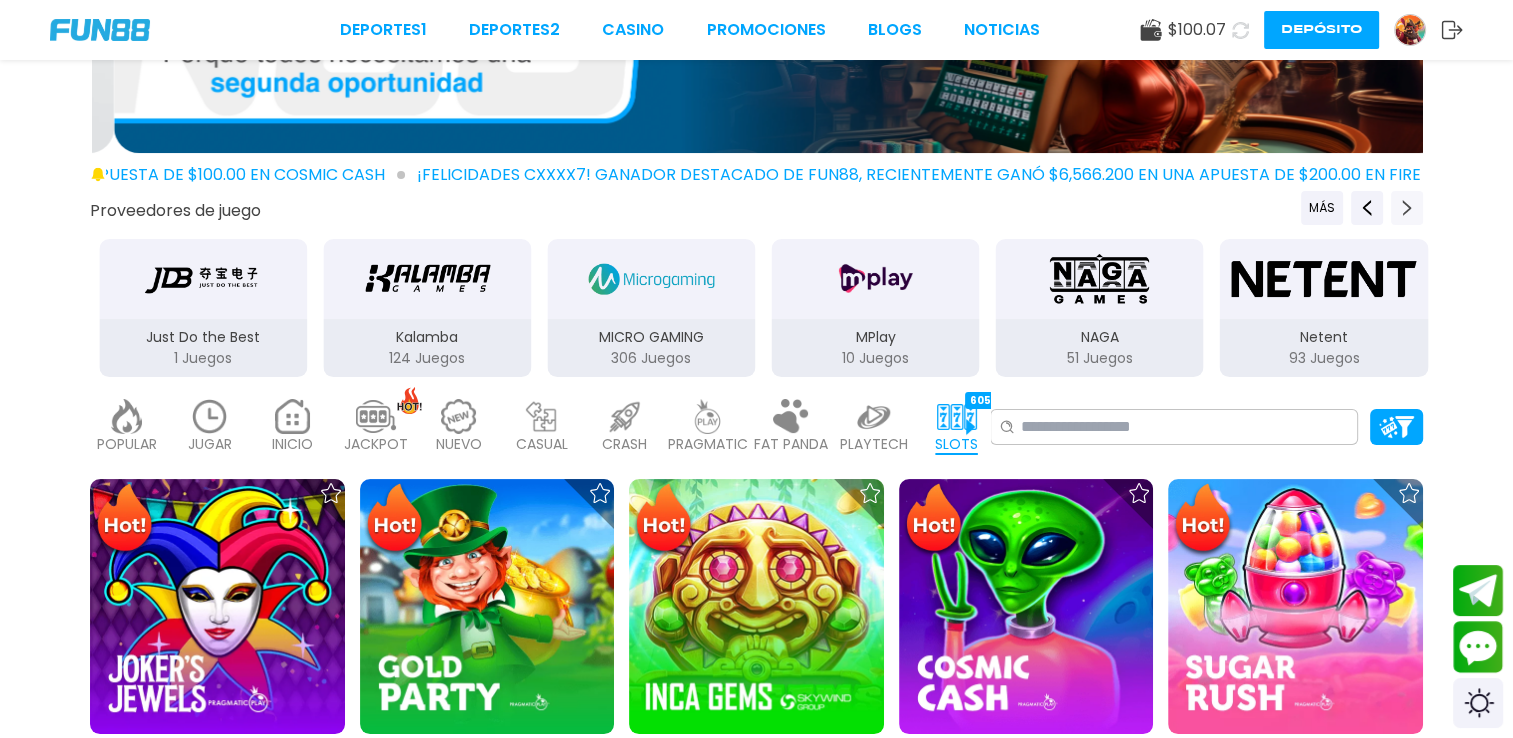 click 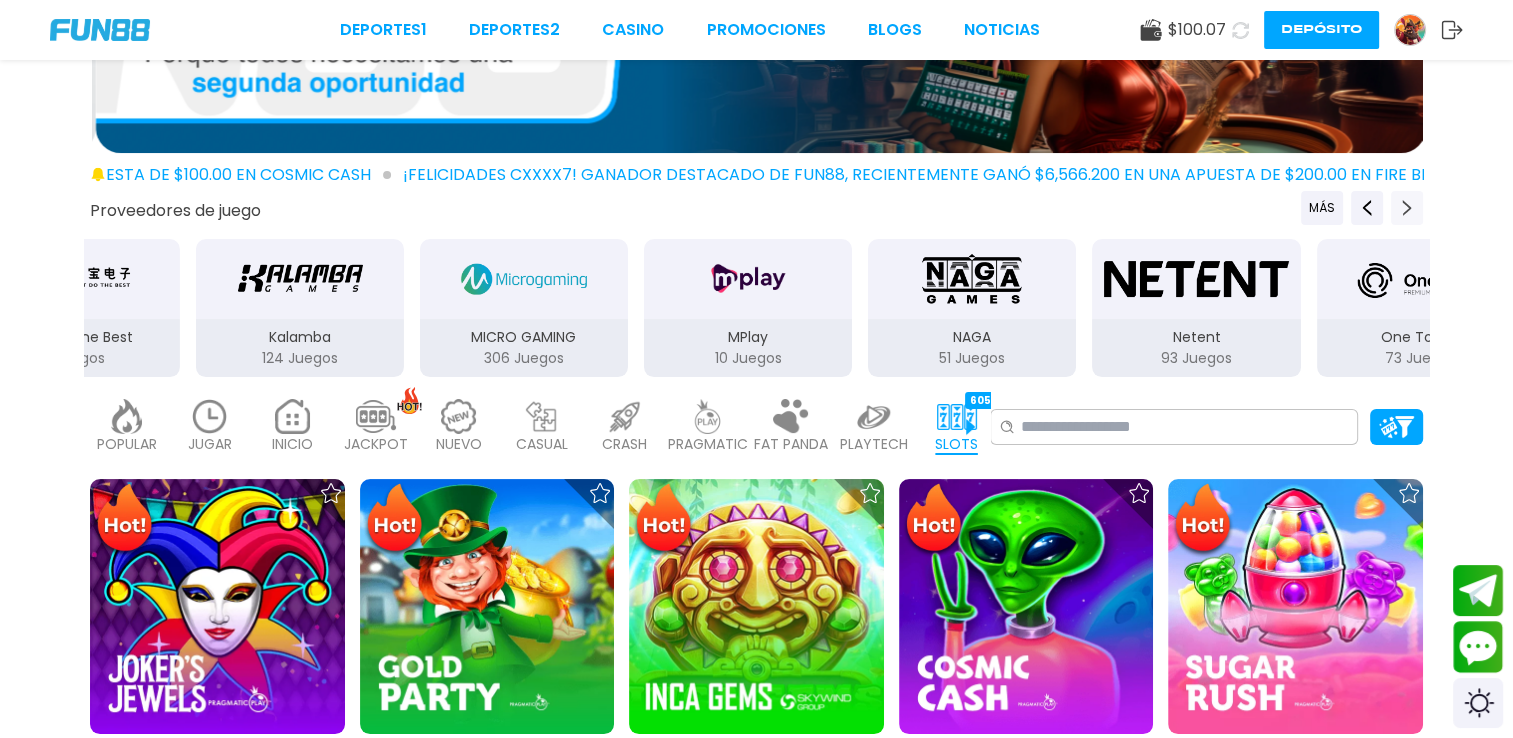 click 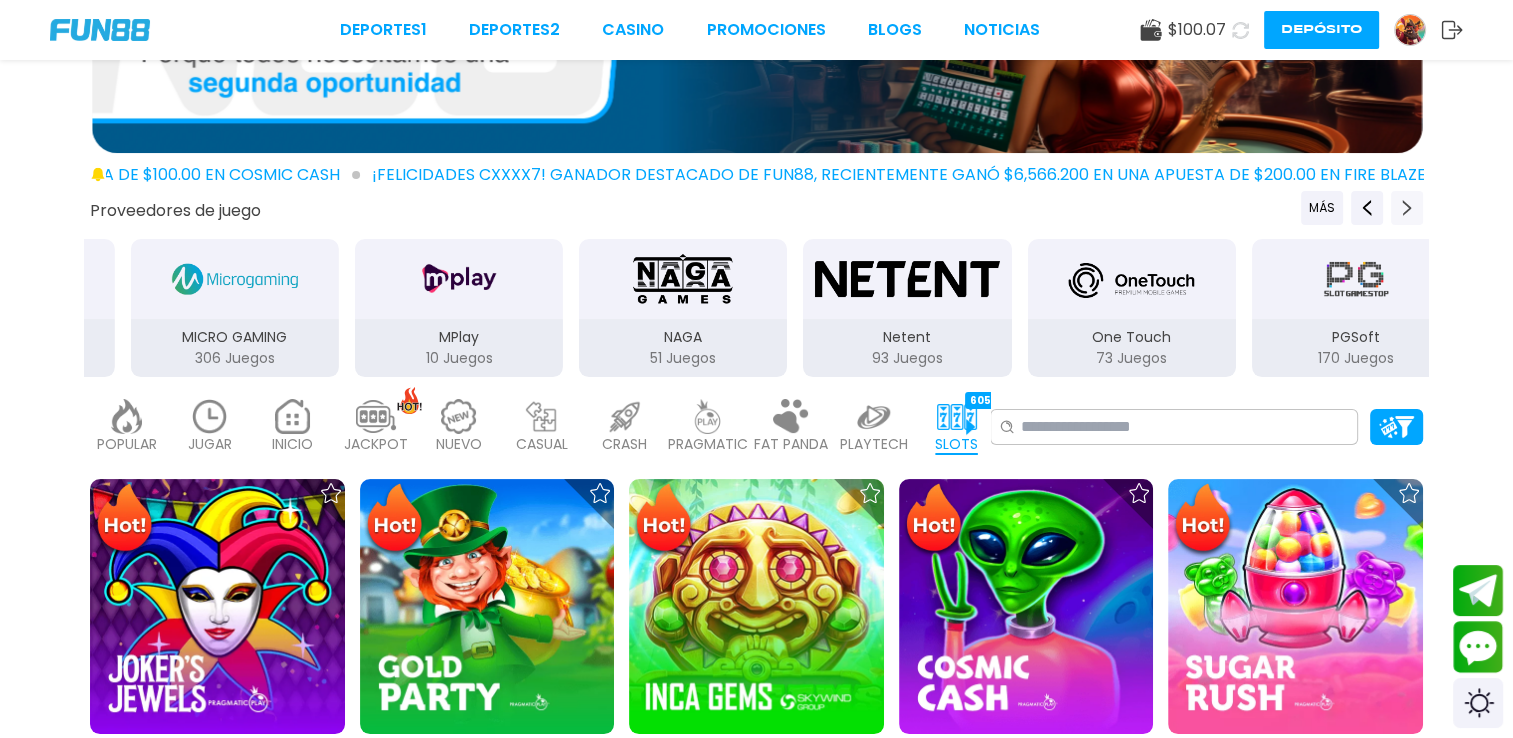 click 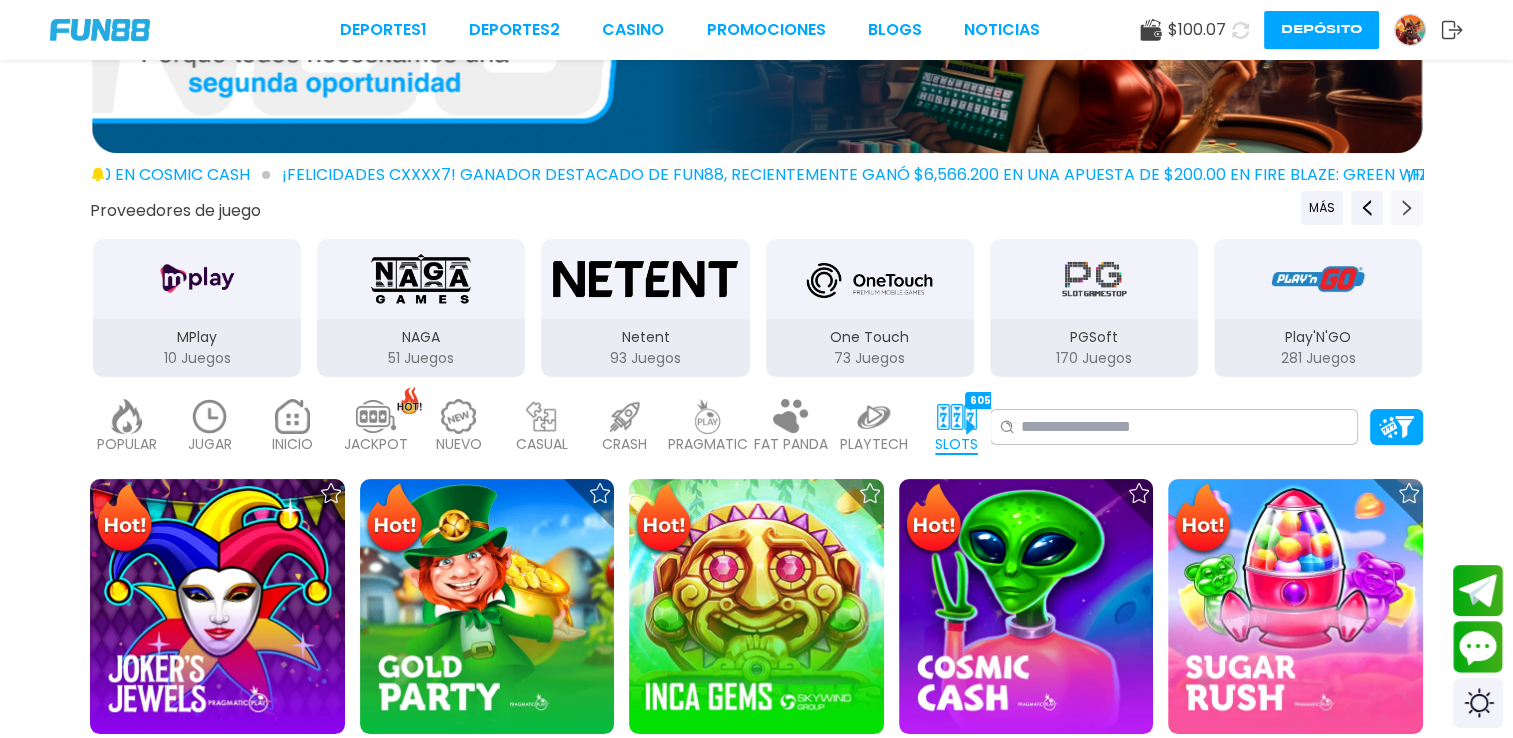 click 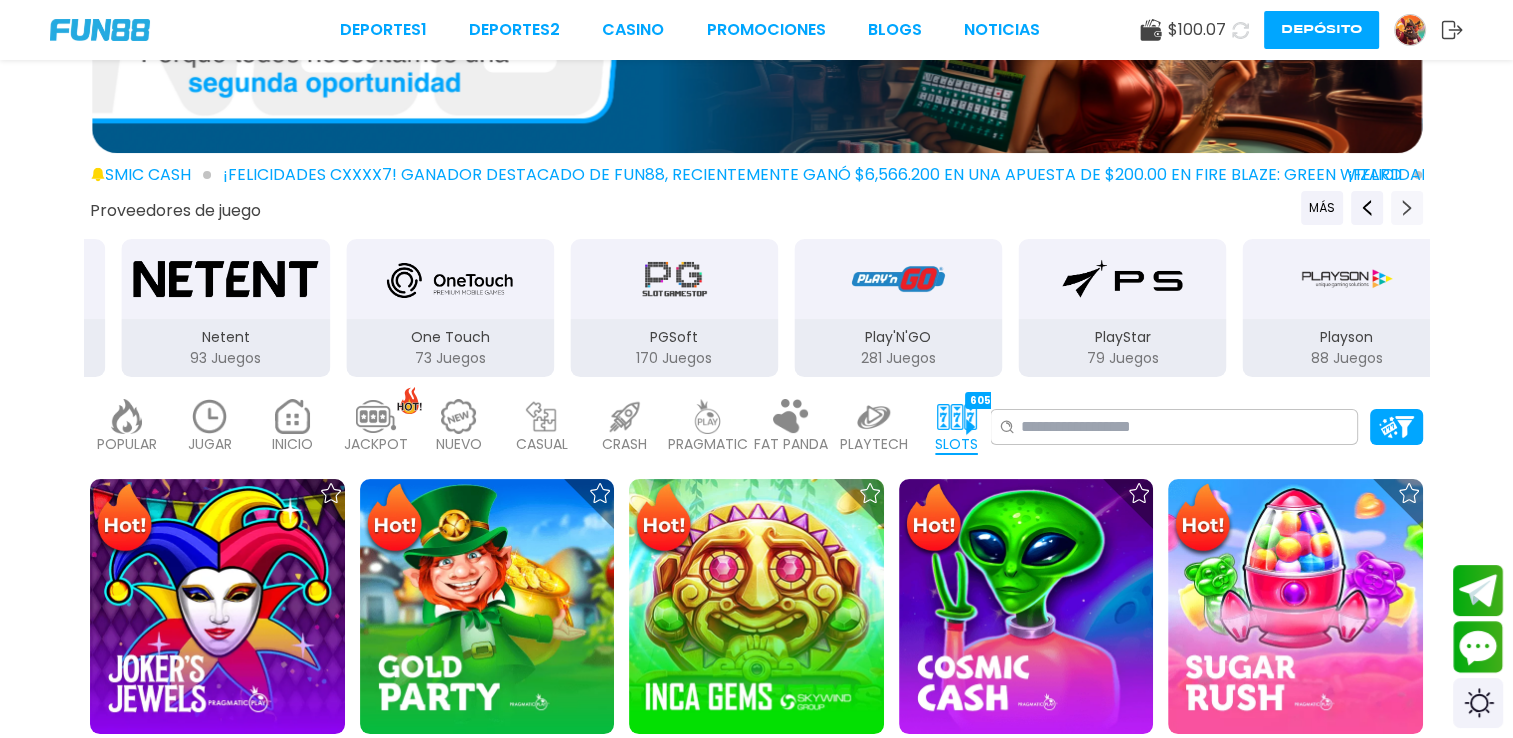click 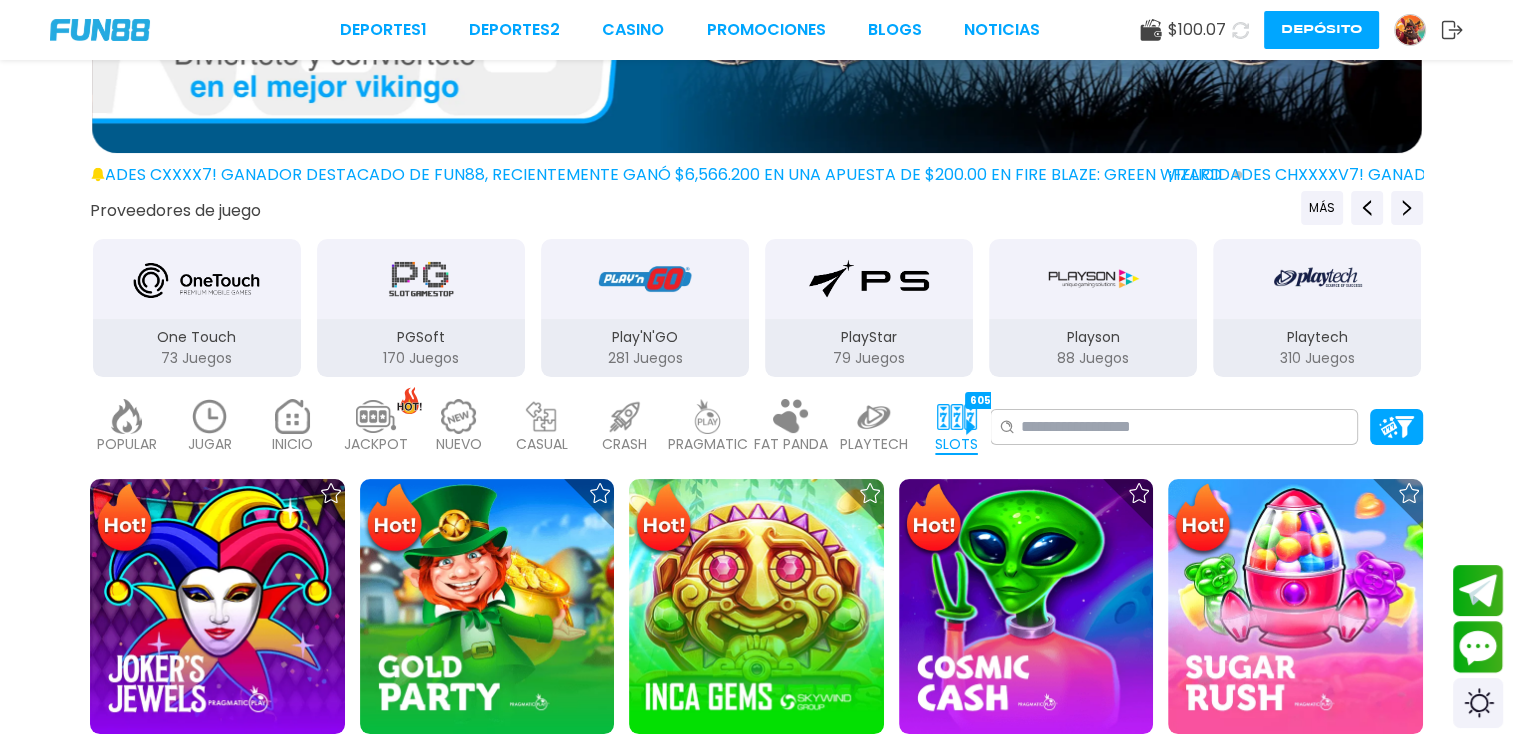 click at bounding box center [645, 279] 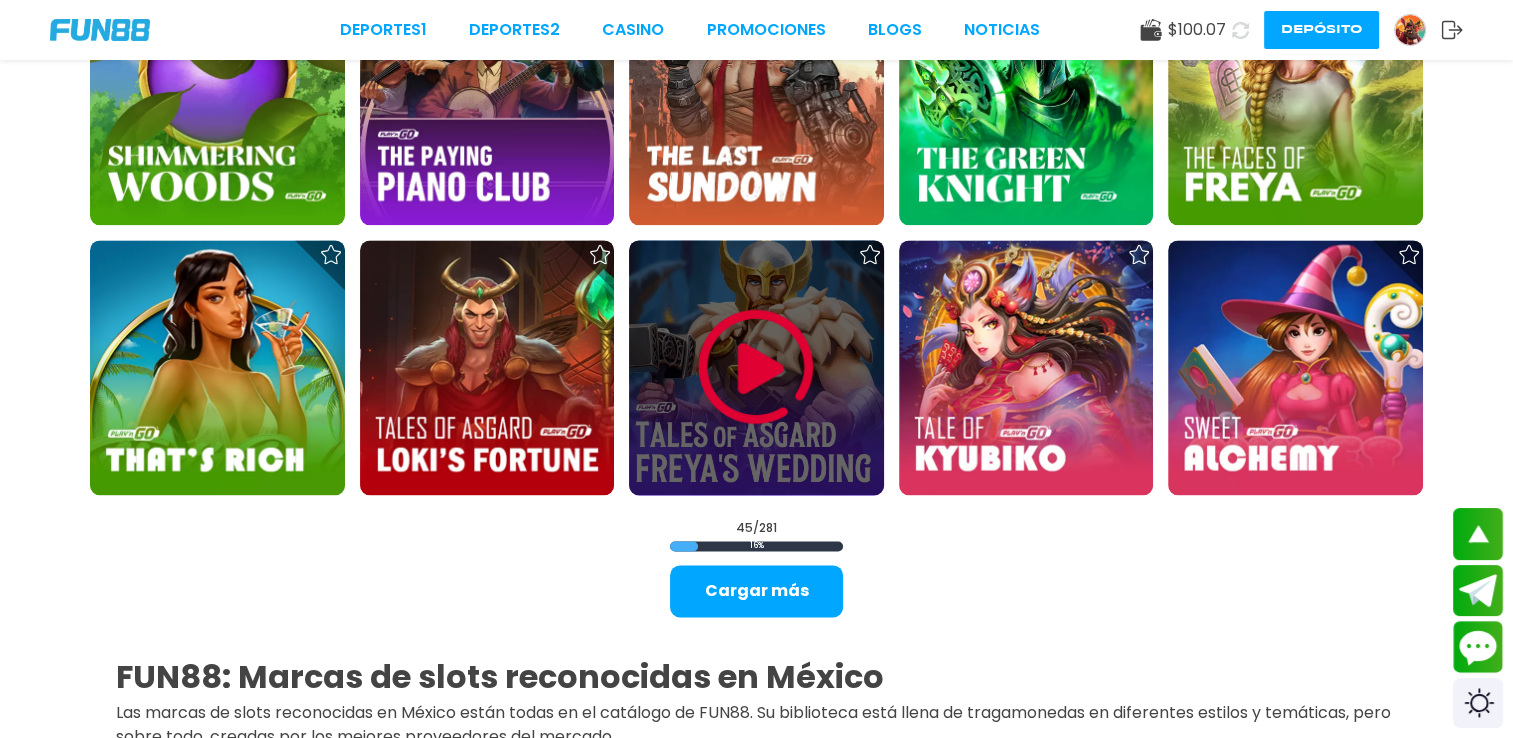 scroll, scrollTop: 2600, scrollLeft: 0, axis: vertical 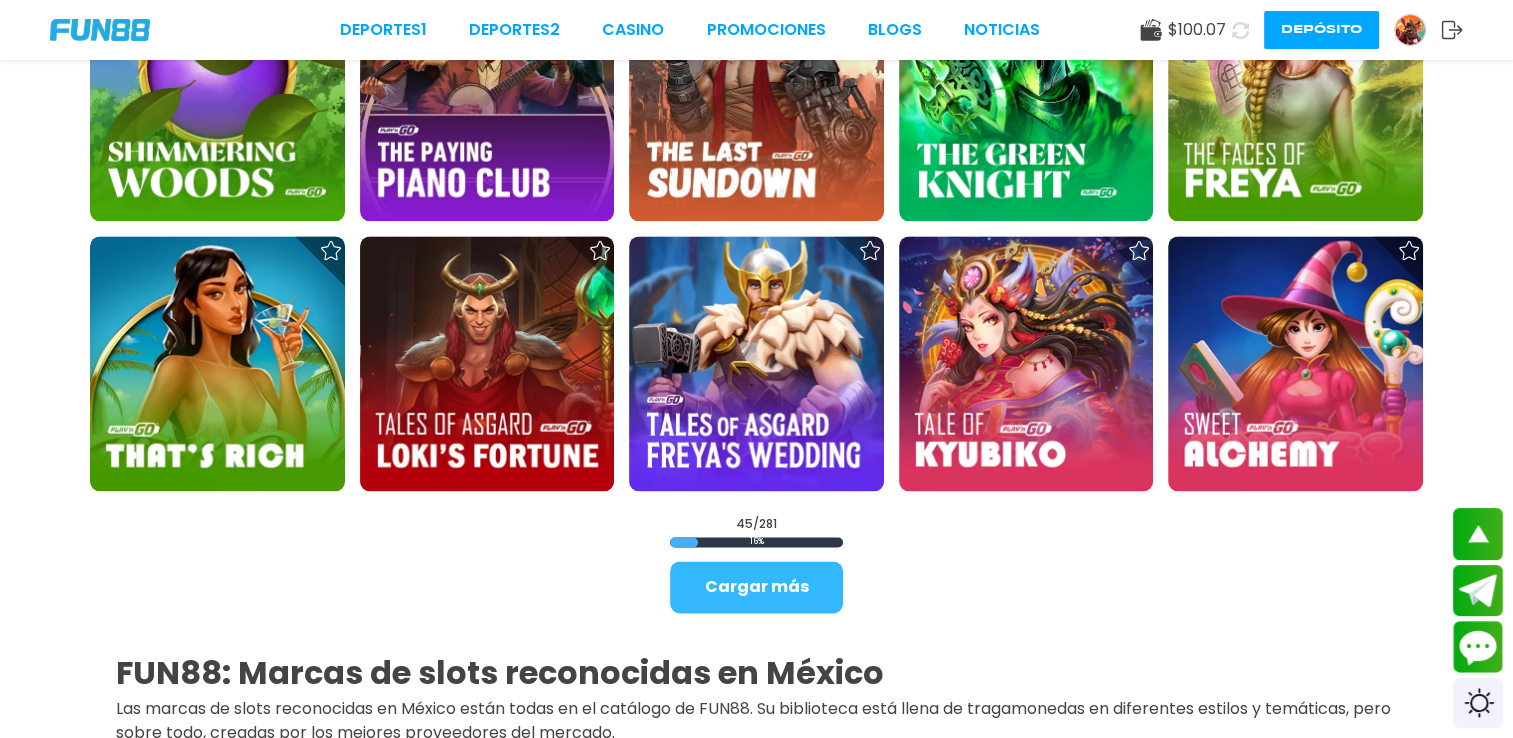 click on "Cargar más" at bounding box center (756, 587) 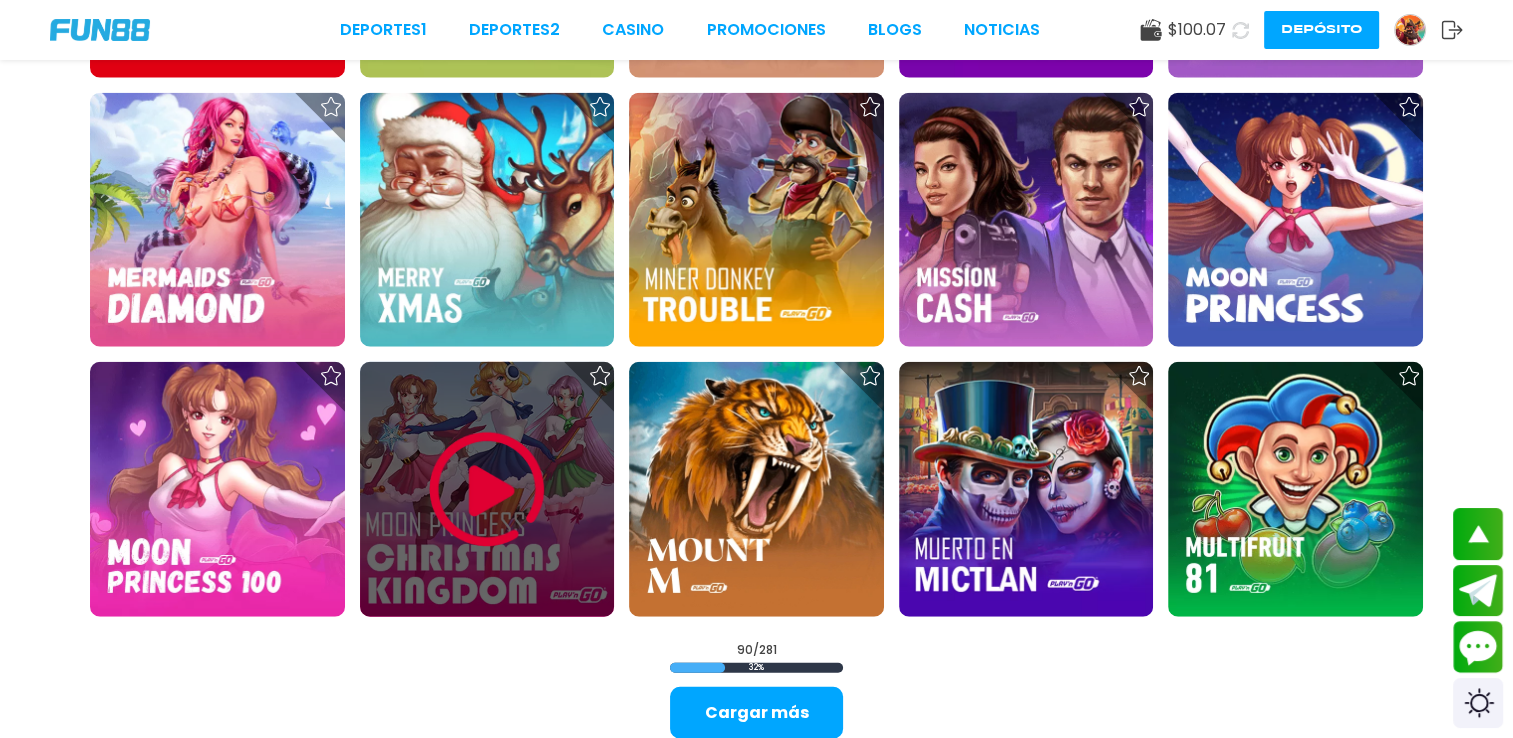 scroll, scrollTop: 5000, scrollLeft: 0, axis: vertical 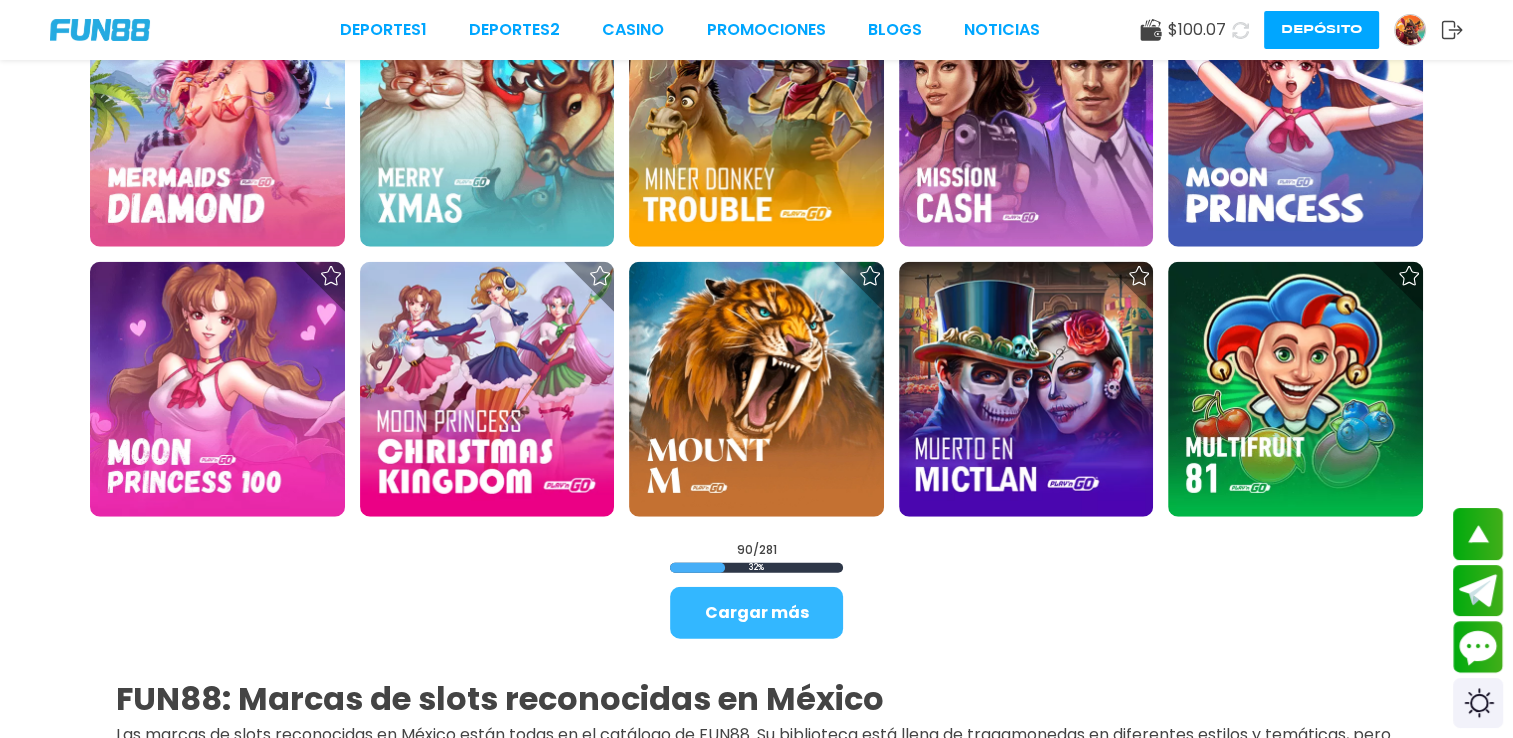 click on "Cargar más" at bounding box center (756, 613) 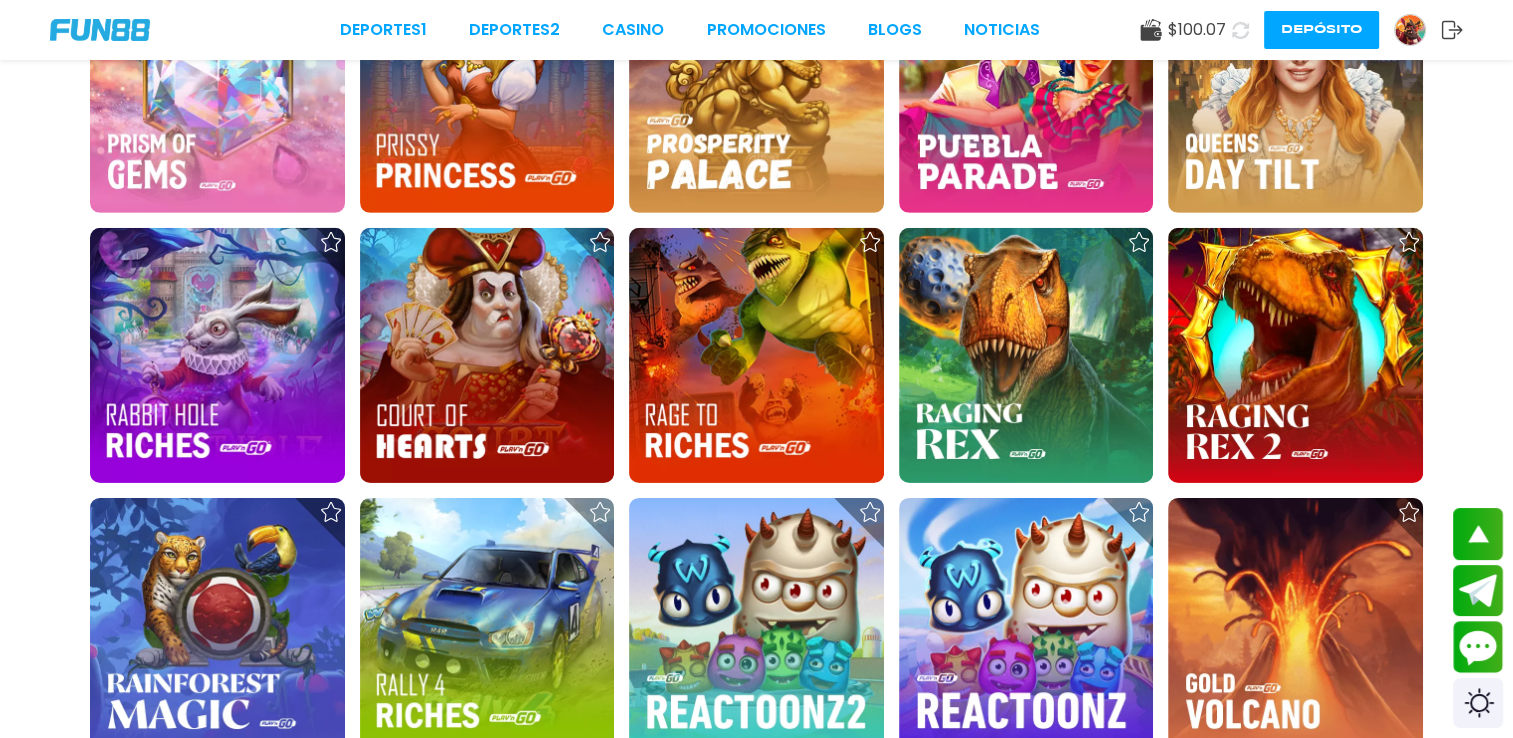 scroll, scrollTop: 6252, scrollLeft: 0, axis: vertical 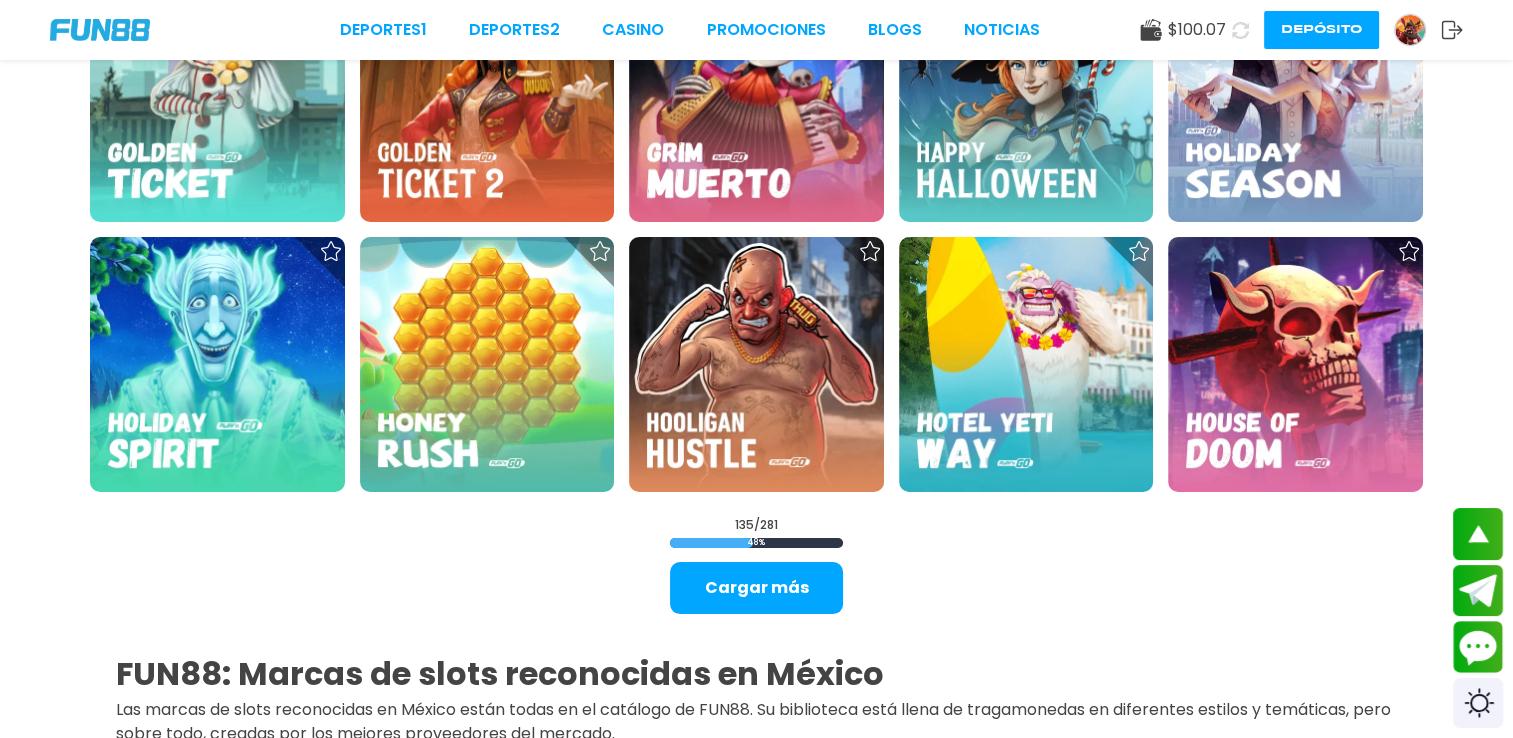 click on "Cargar más" at bounding box center (756, 588) 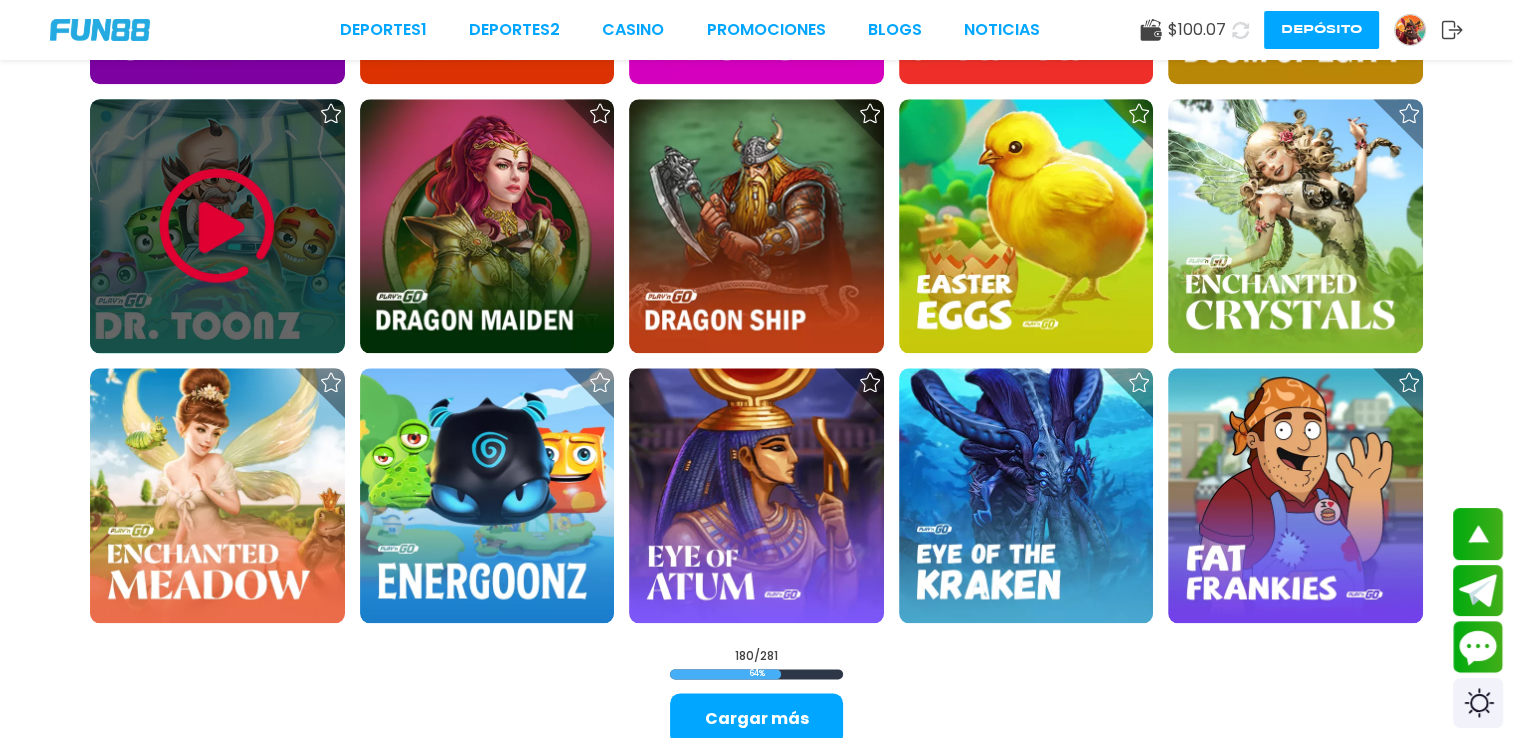 scroll, scrollTop: 9852, scrollLeft: 0, axis: vertical 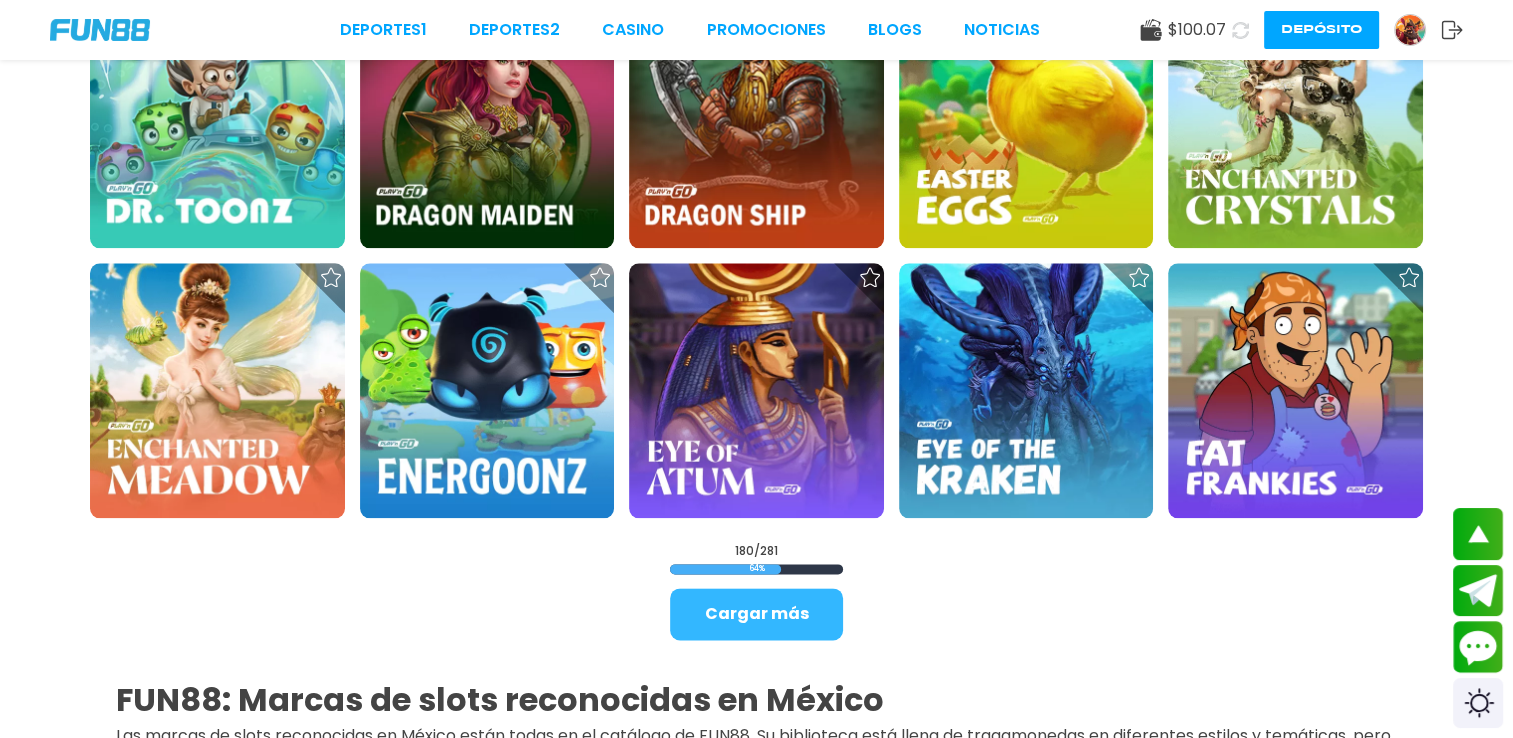 click on "Cargar más" at bounding box center [756, 614] 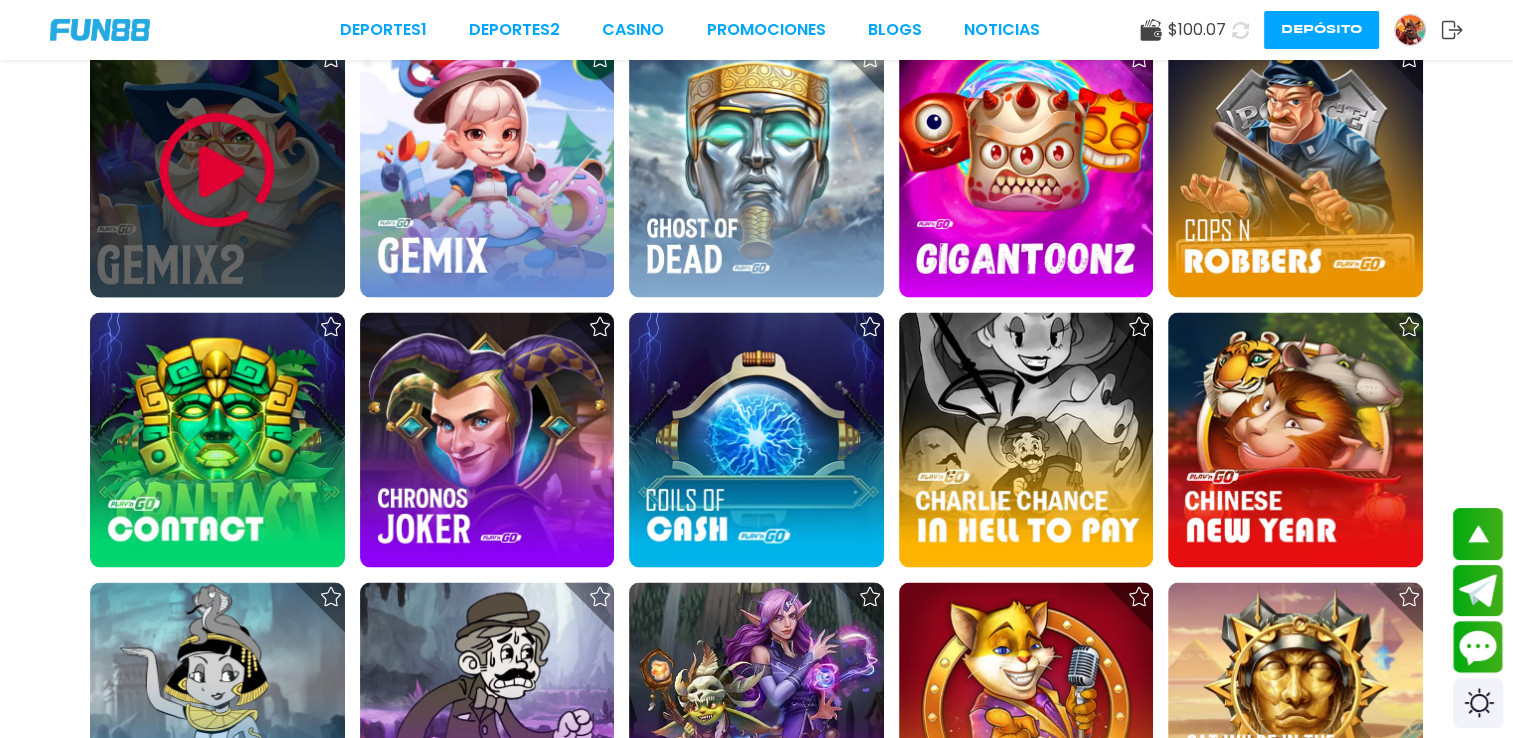 scroll, scrollTop: 11152, scrollLeft: 0, axis: vertical 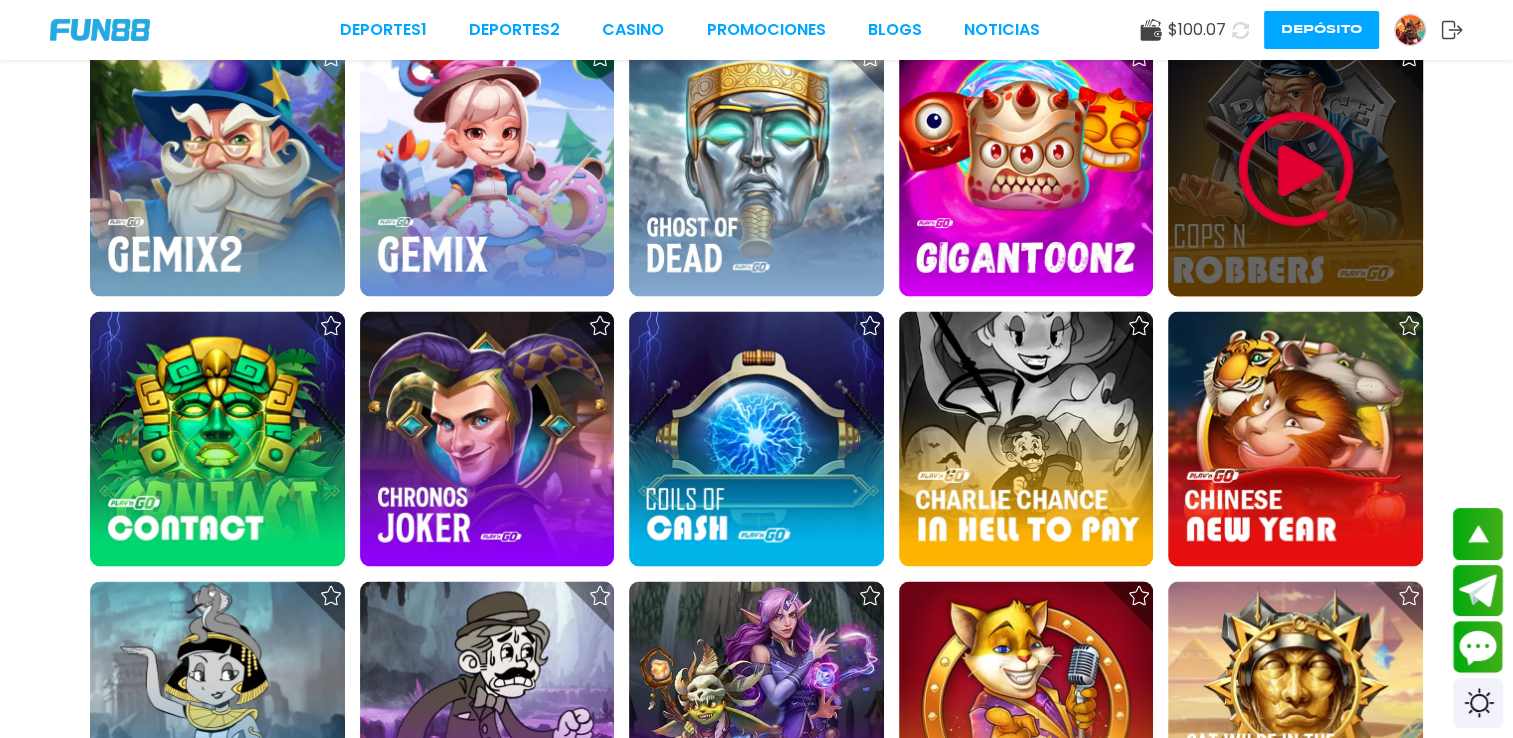 click at bounding box center (1296, 169) 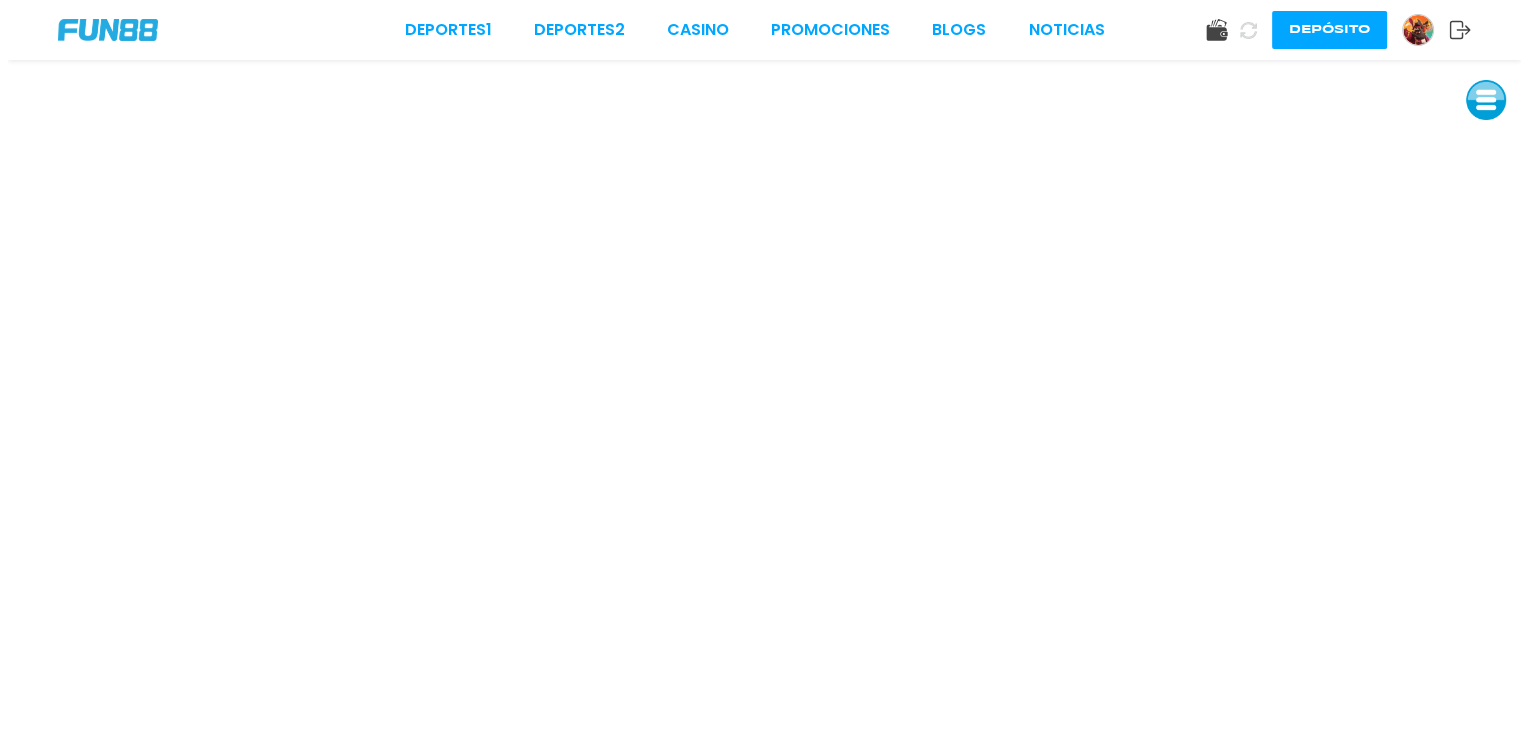 scroll, scrollTop: 0, scrollLeft: 0, axis: both 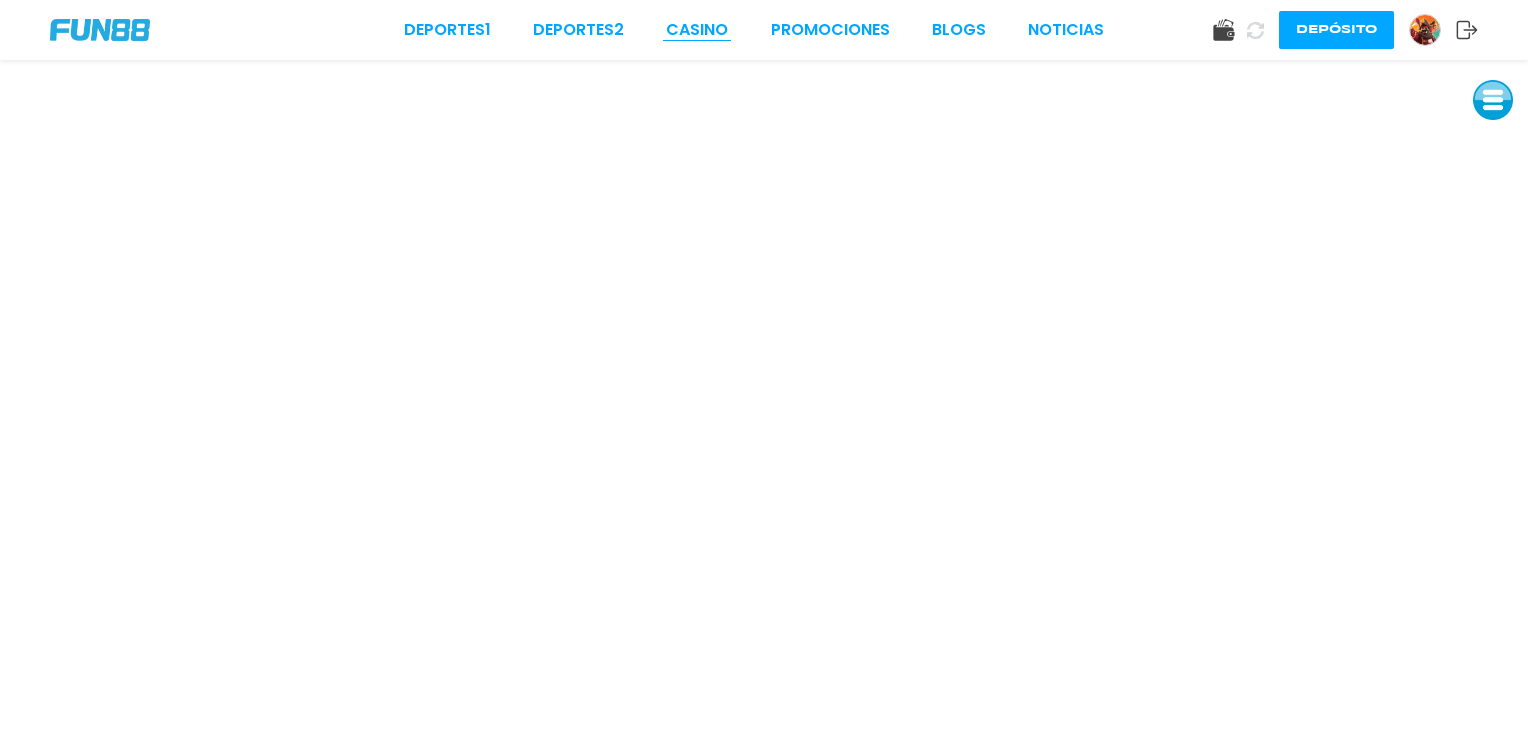 click on "CASINO" at bounding box center [697, 30] 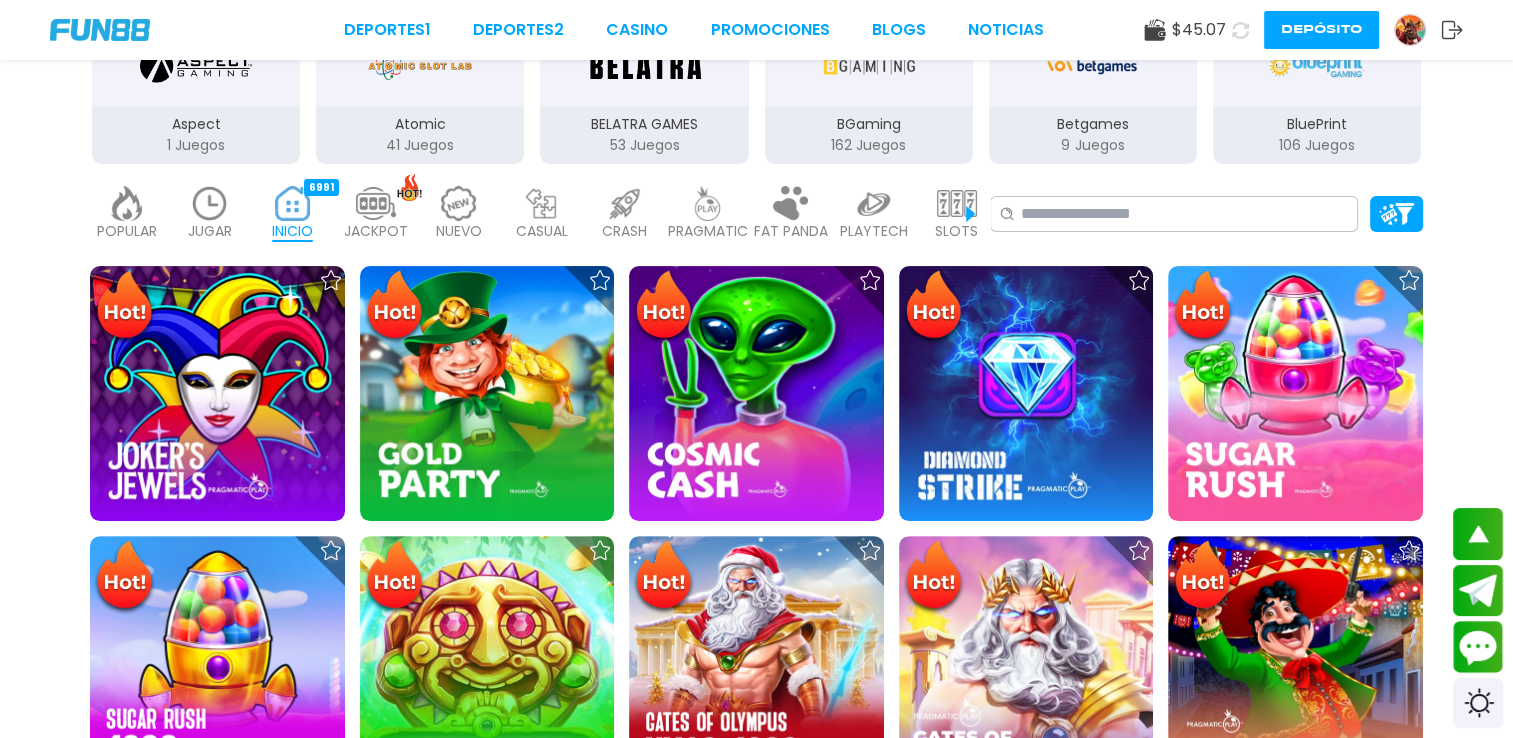 scroll, scrollTop: 300, scrollLeft: 0, axis: vertical 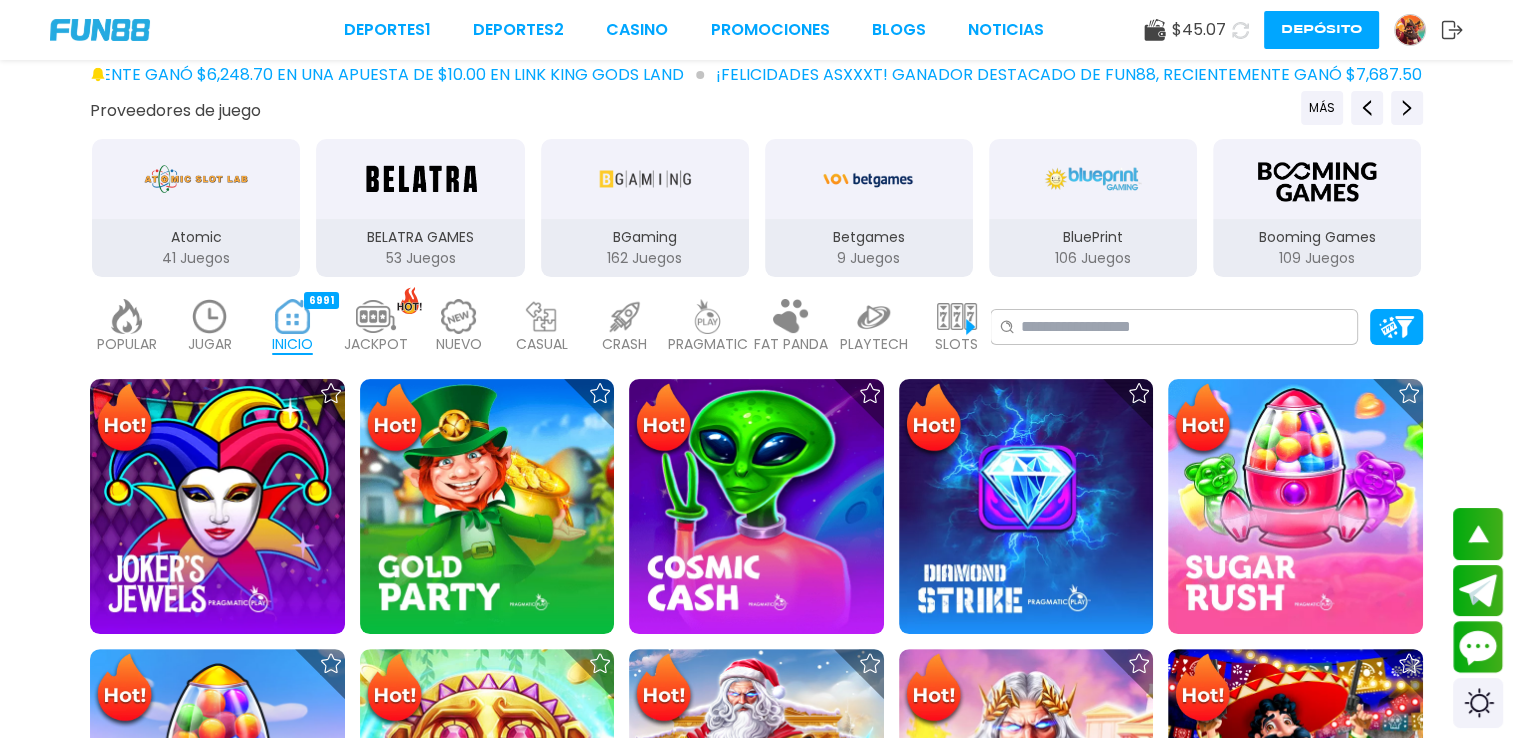 click at bounding box center [542, 316] 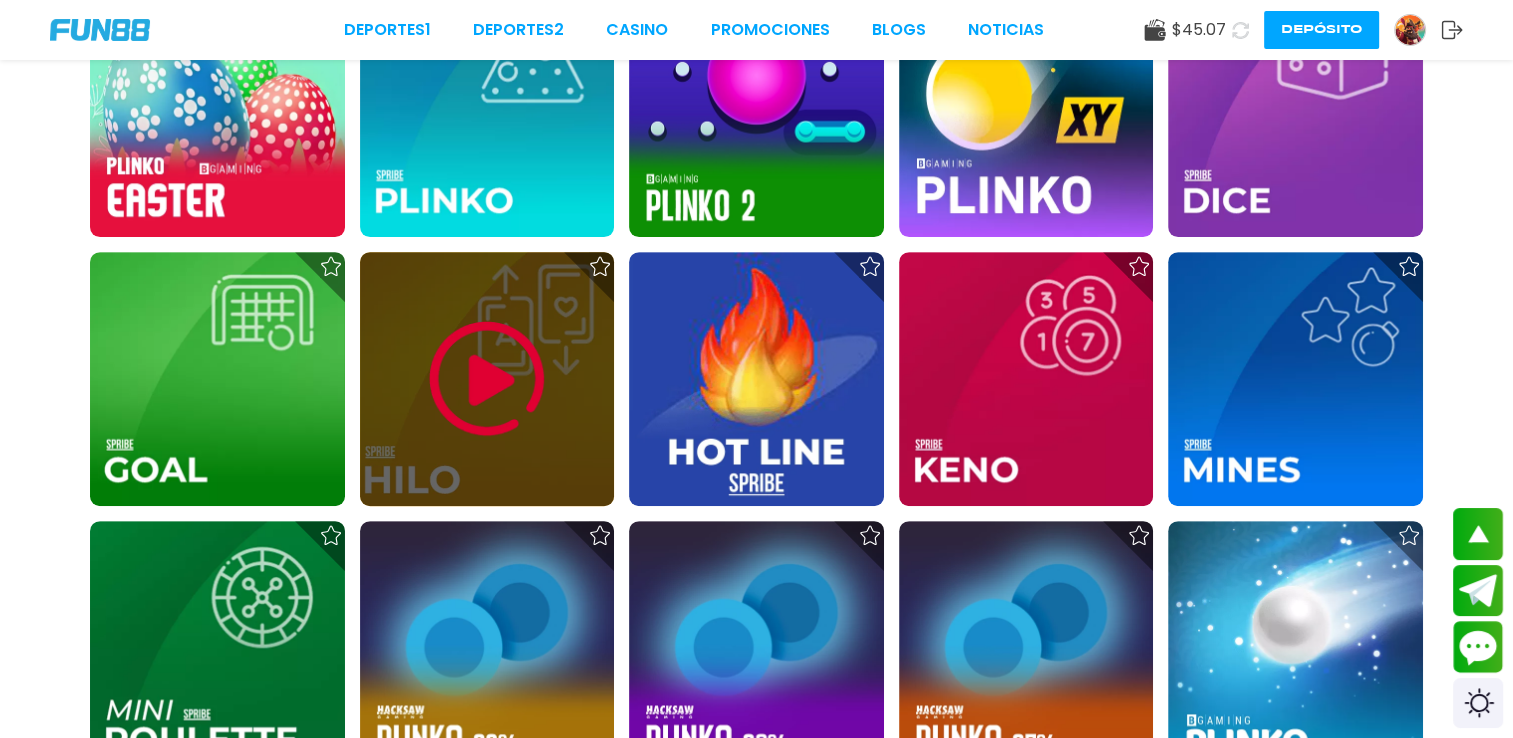 scroll, scrollTop: 500, scrollLeft: 0, axis: vertical 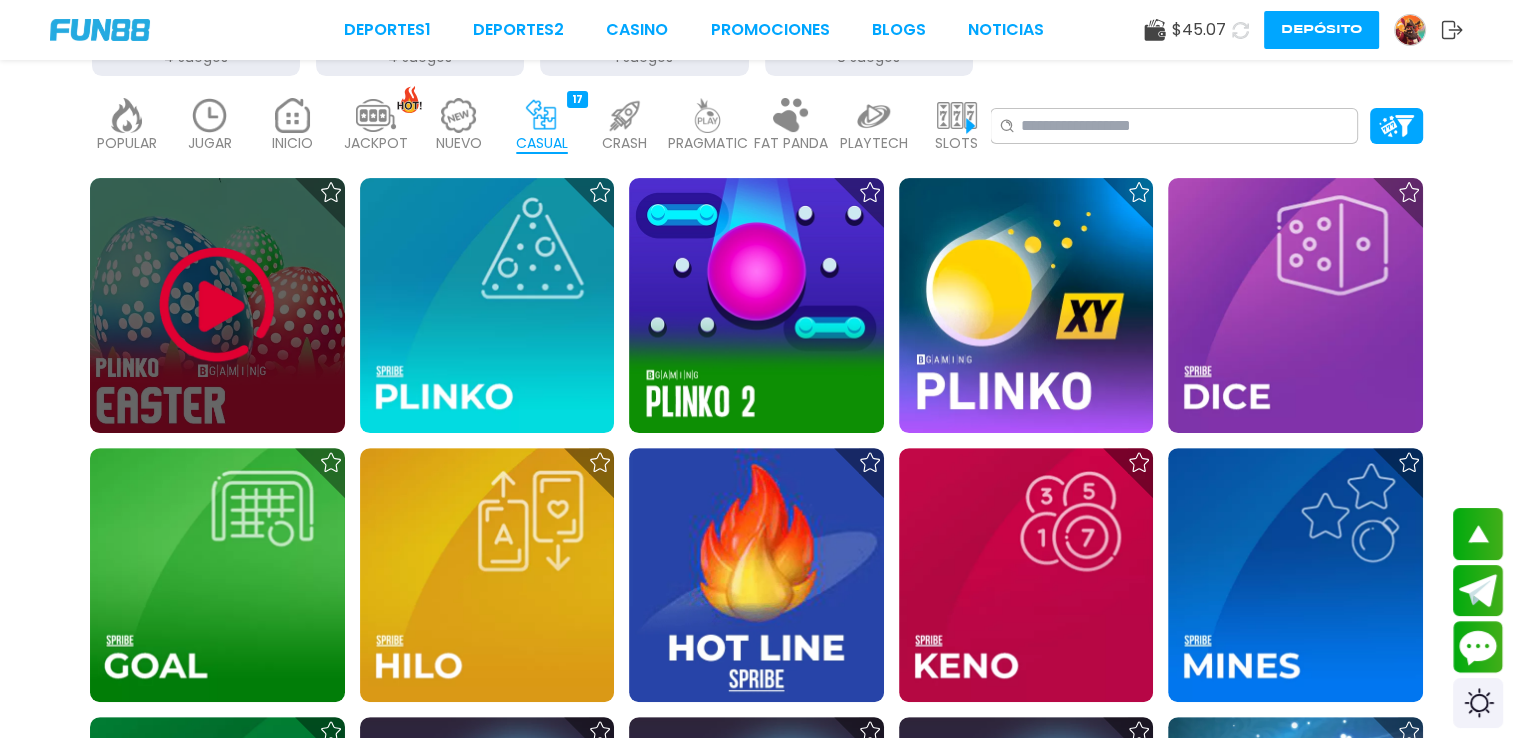 click at bounding box center [217, 305] 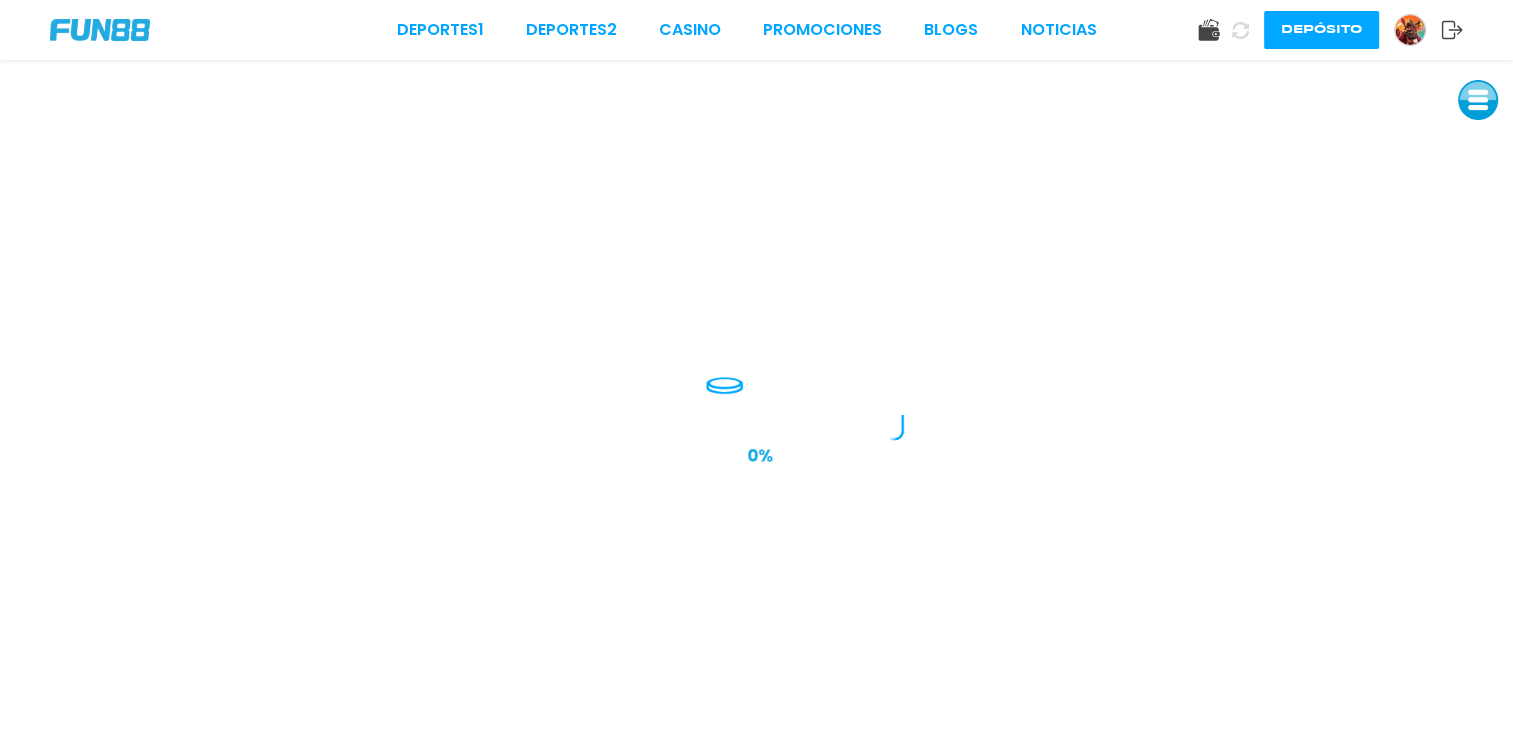 scroll, scrollTop: 0, scrollLeft: 0, axis: both 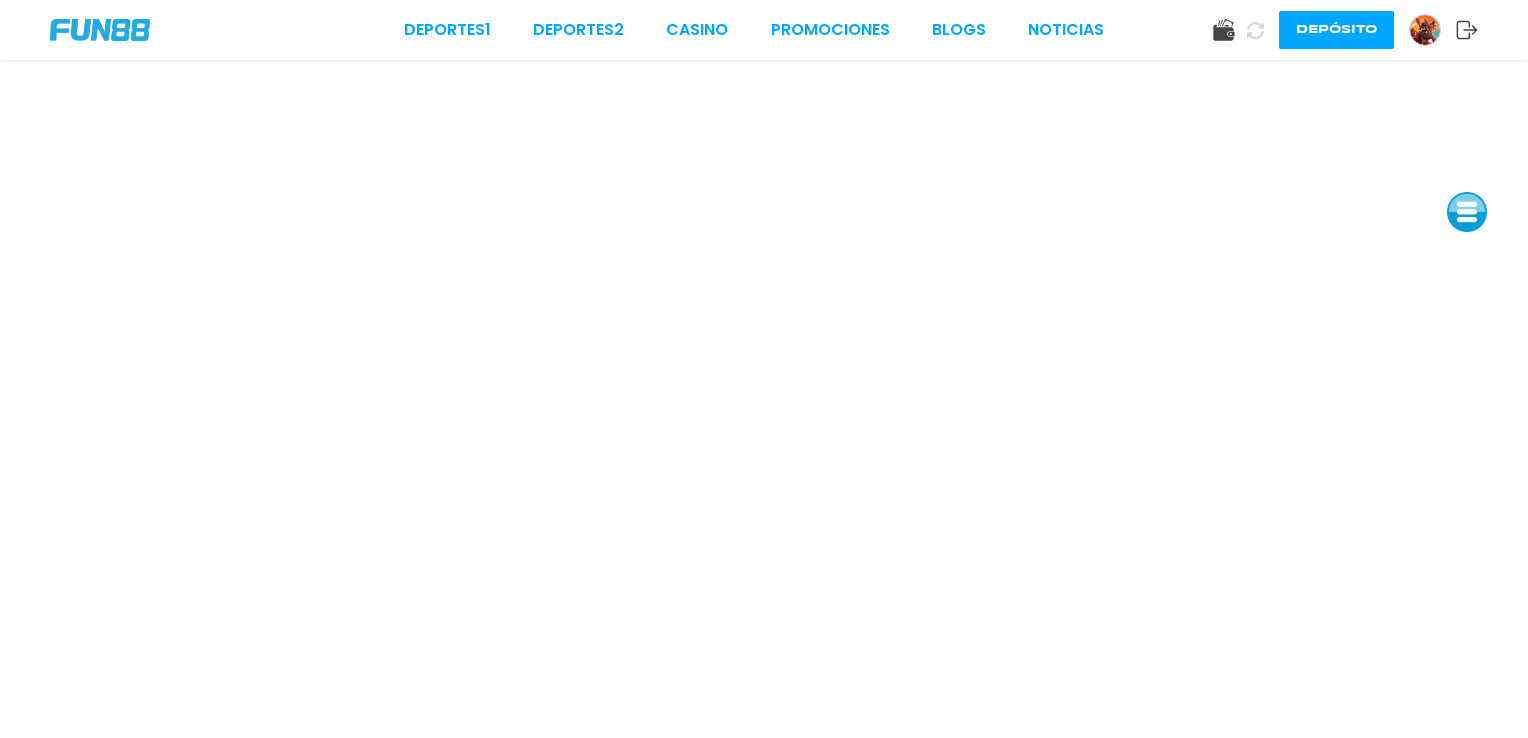 drag, startPoint x: 1500, startPoint y: 101, endPoint x: 1473, endPoint y: 209, distance: 111.32385 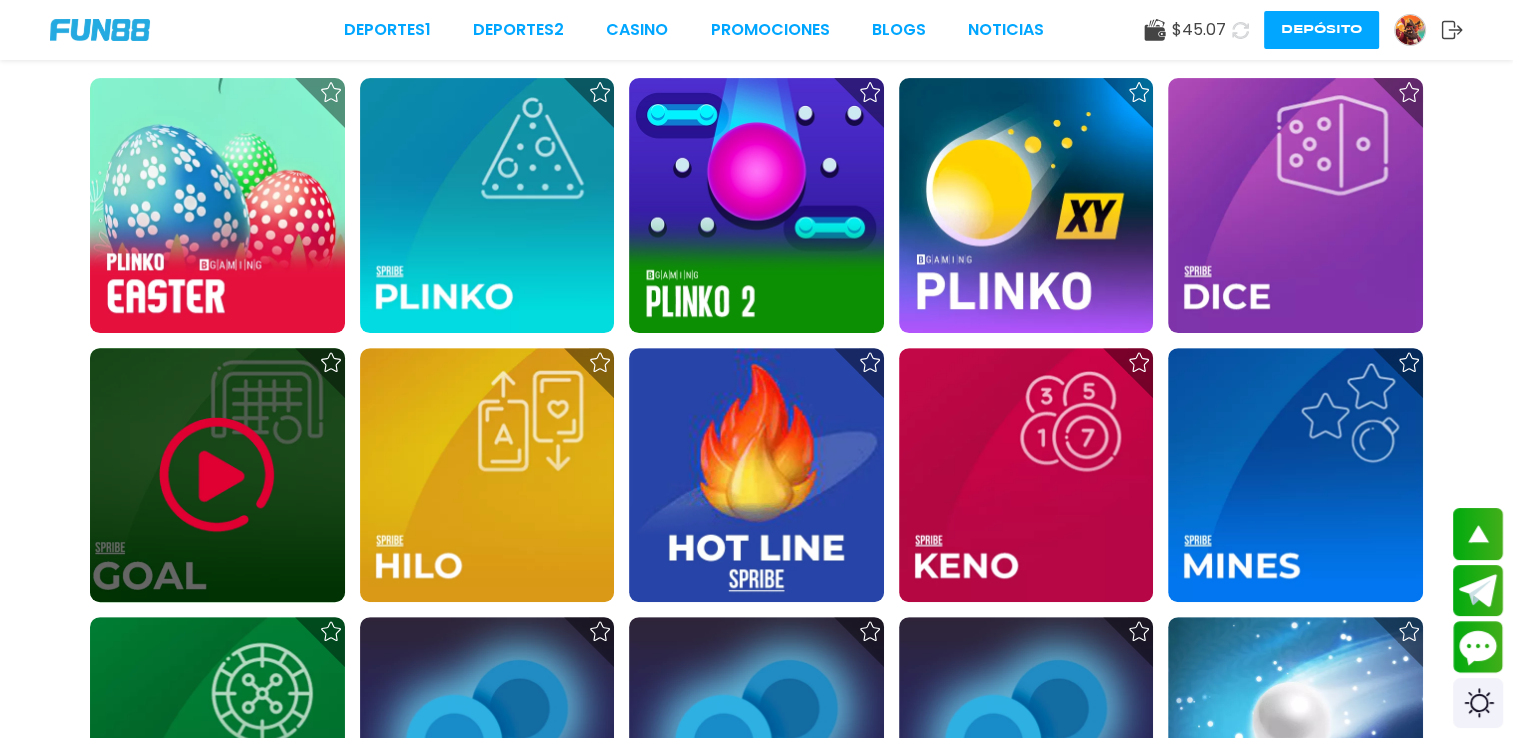 scroll, scrollTop: 200, scrollLeft: 0, axis: vertical 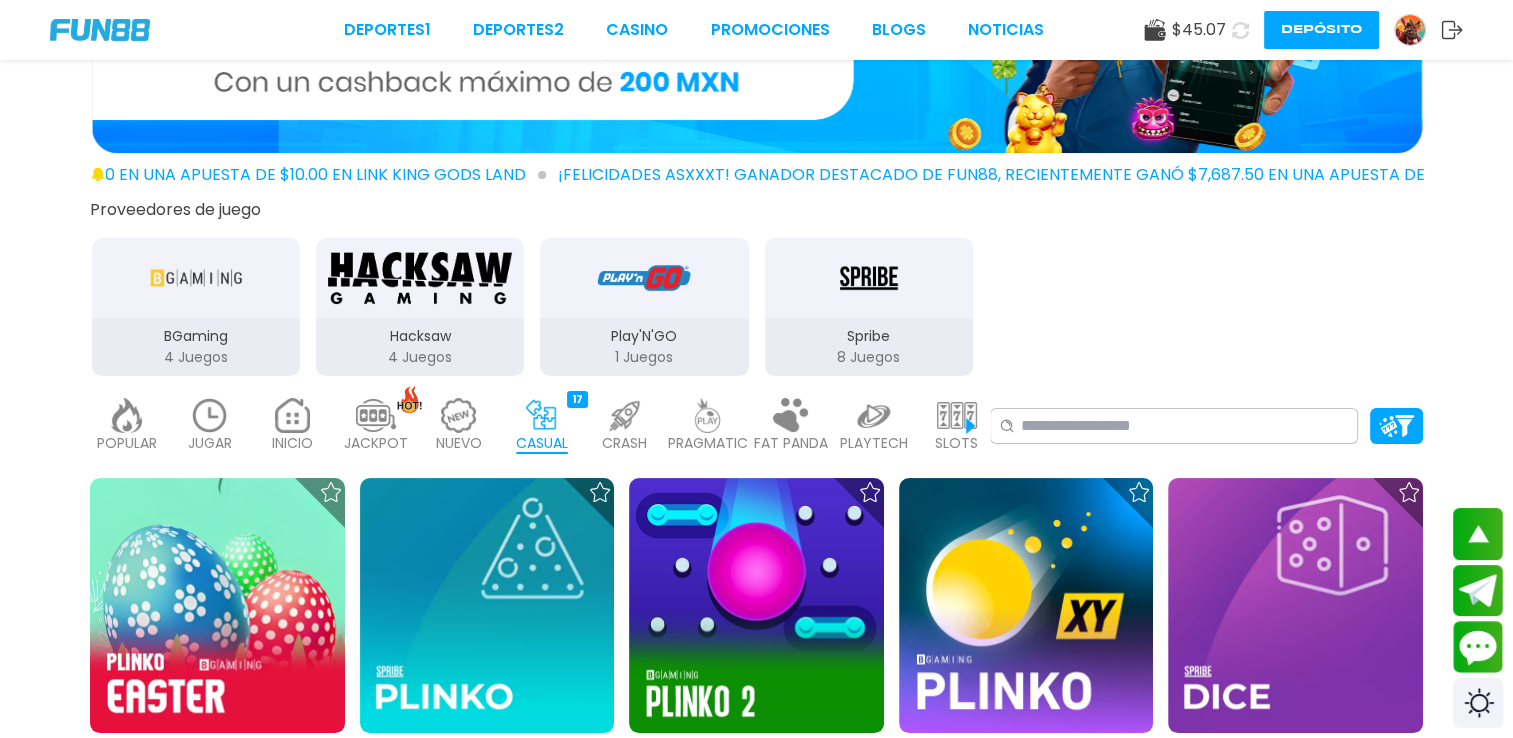 click on "BGaming" at bounding box center [196, 336] 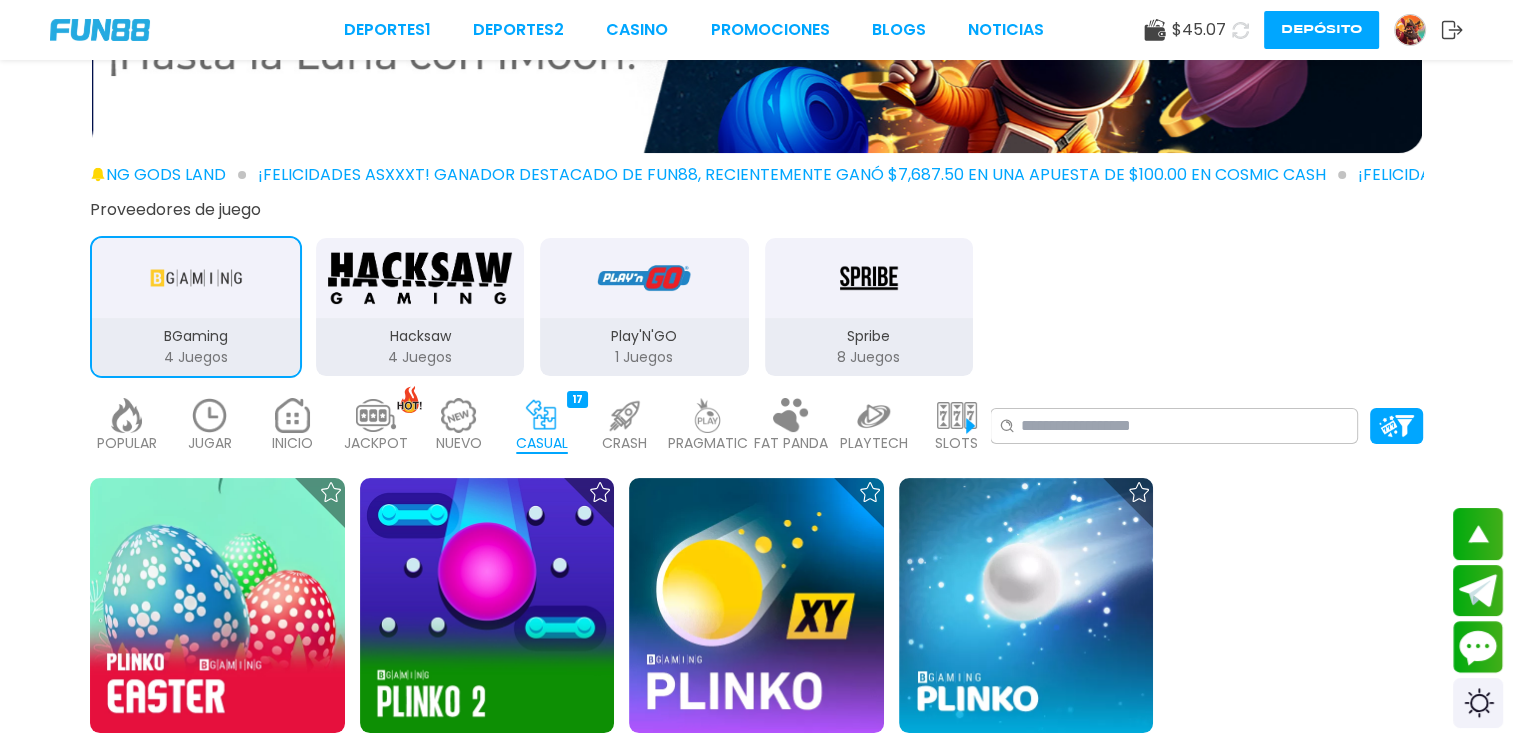 scroll, scrollTop: 300, scrollLeft: 0, axis: vertical 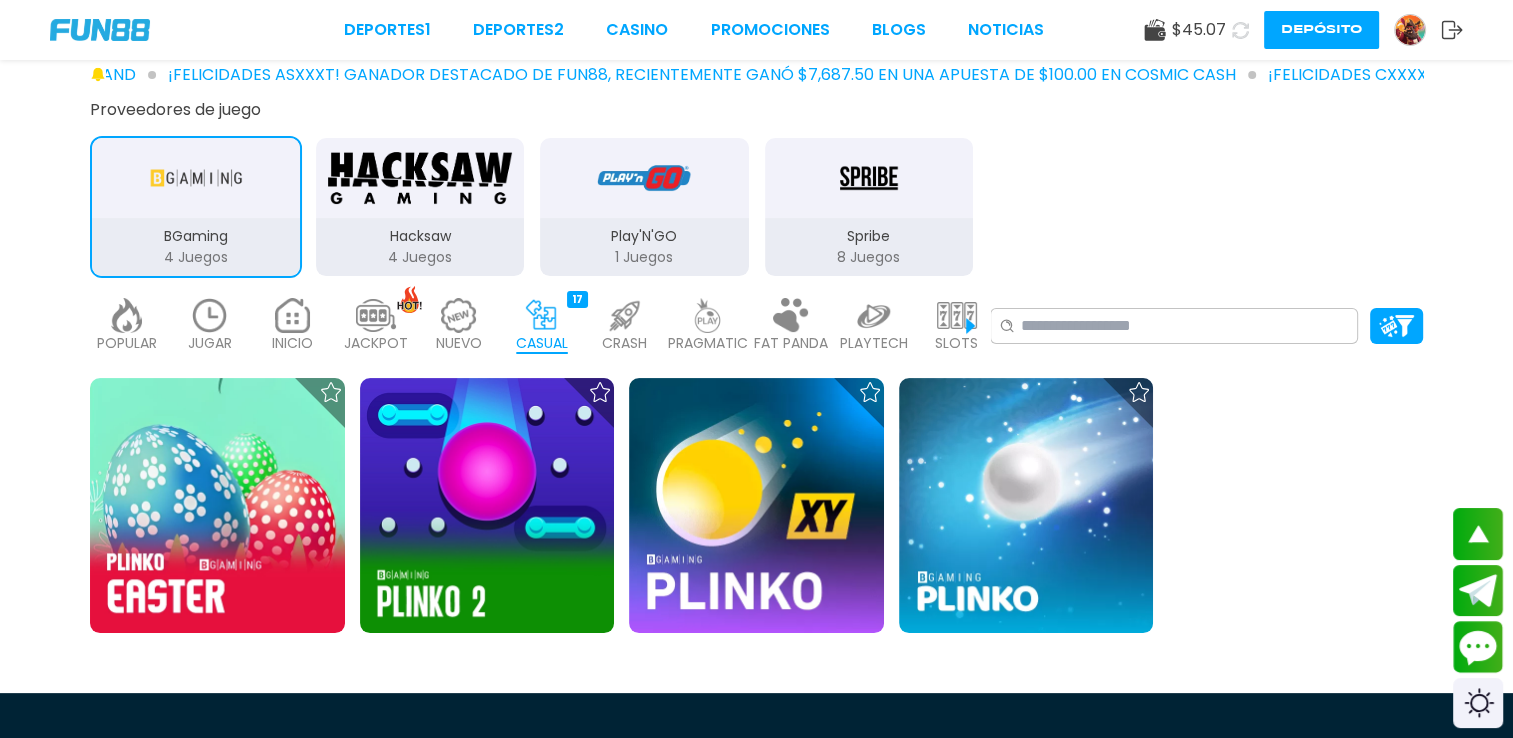 click on "Hacksaw" at bounding box center (420, 236) 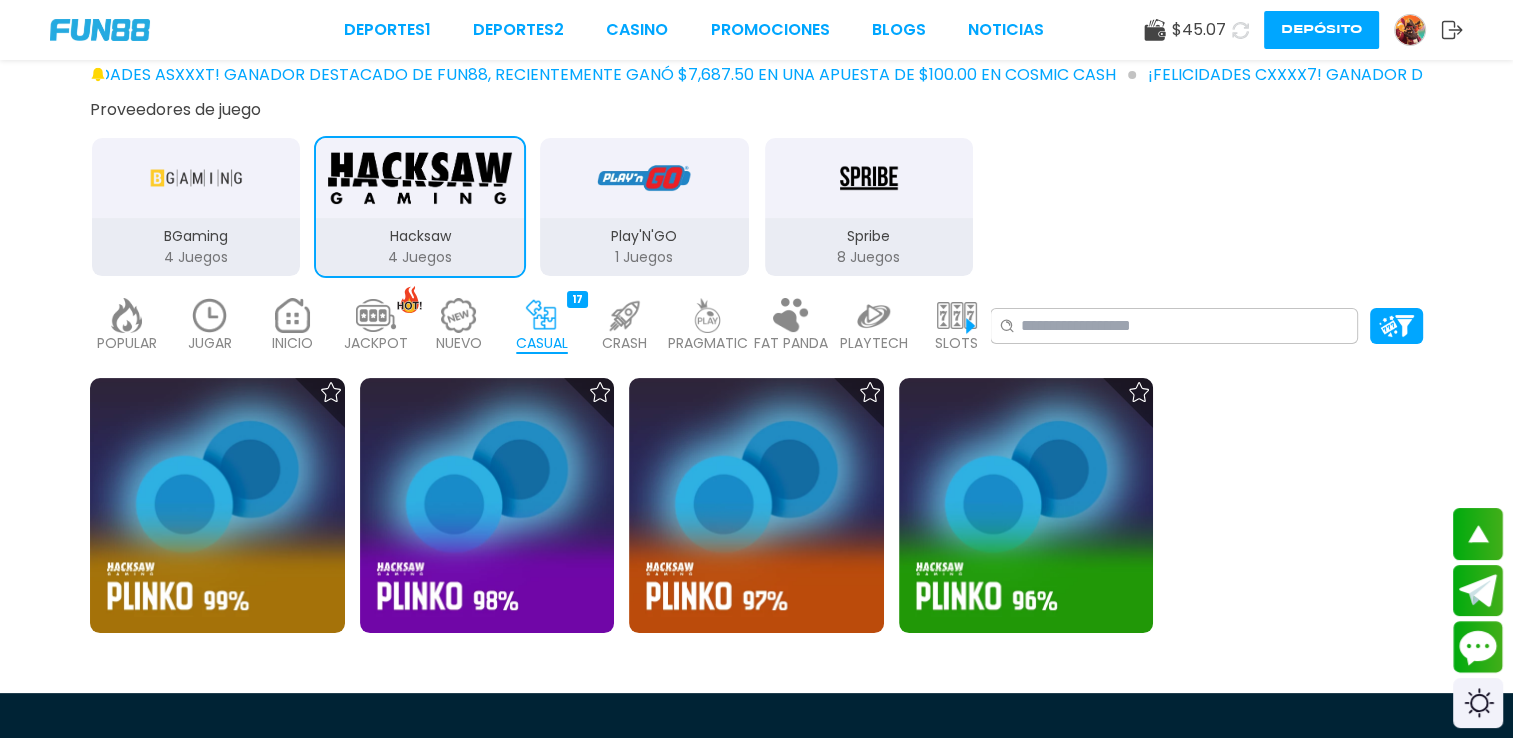 click on "Play'N'GO" at bounding box center [644, 236] 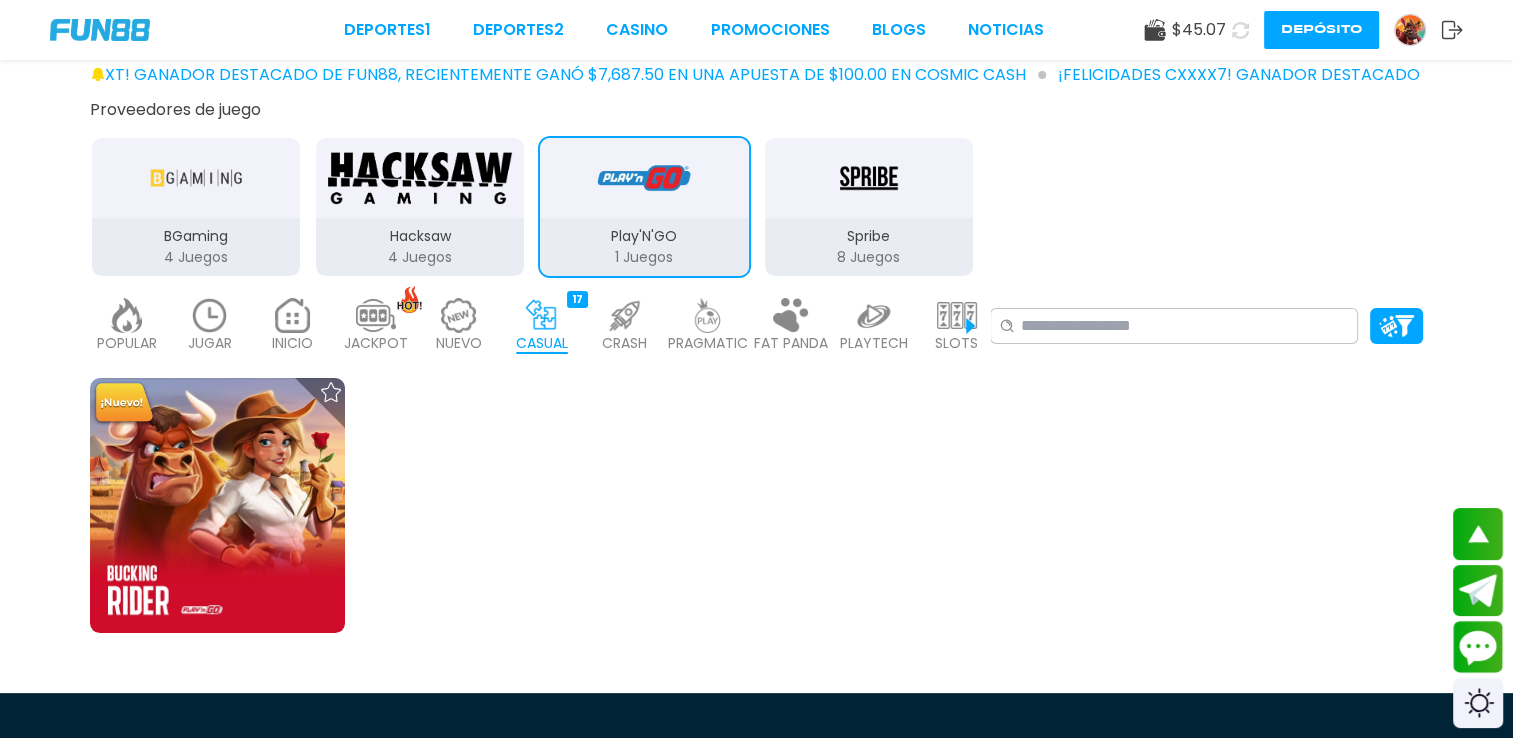 click at bounding box center [869, 178] 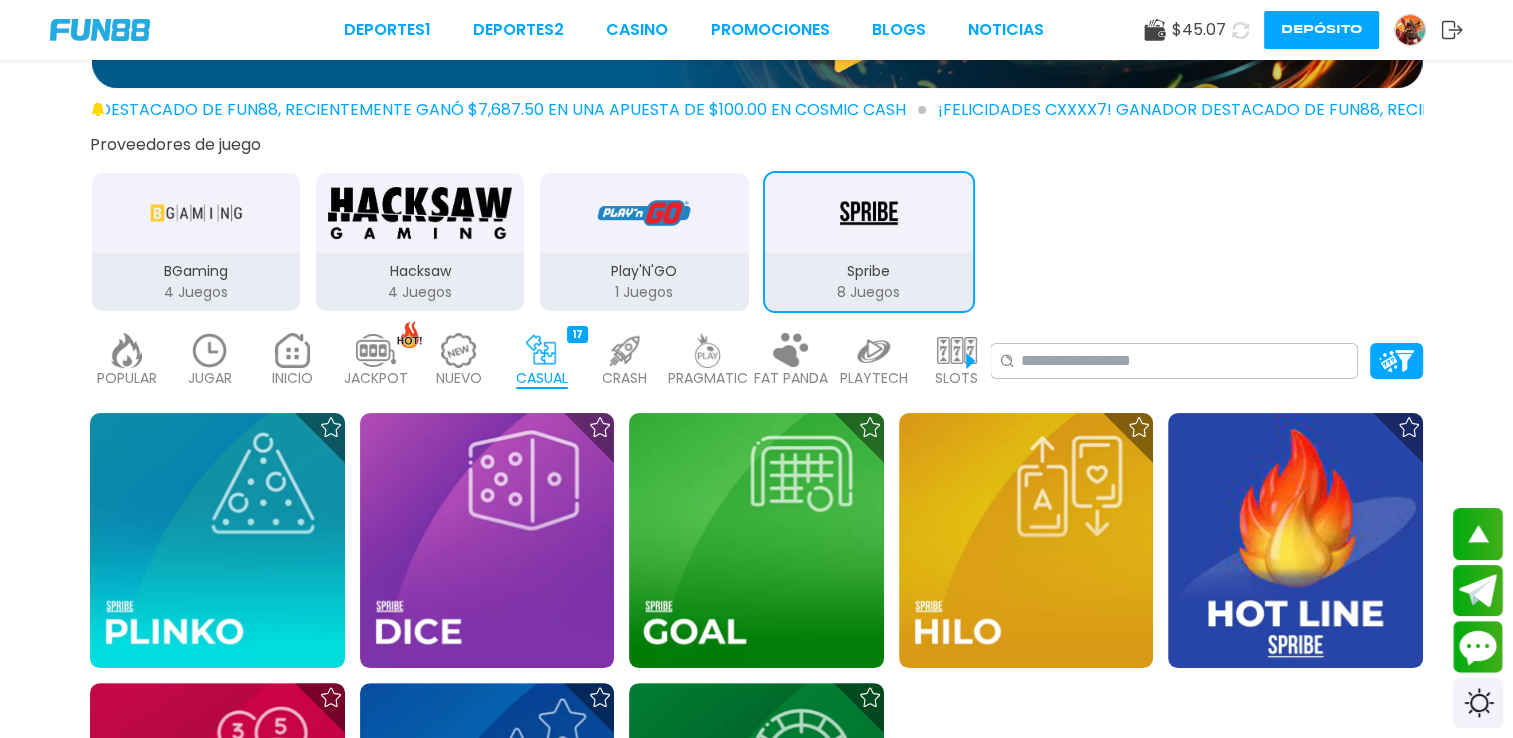 scroll, scrollTop: 300, scrollLeft: 0, axis: vertical 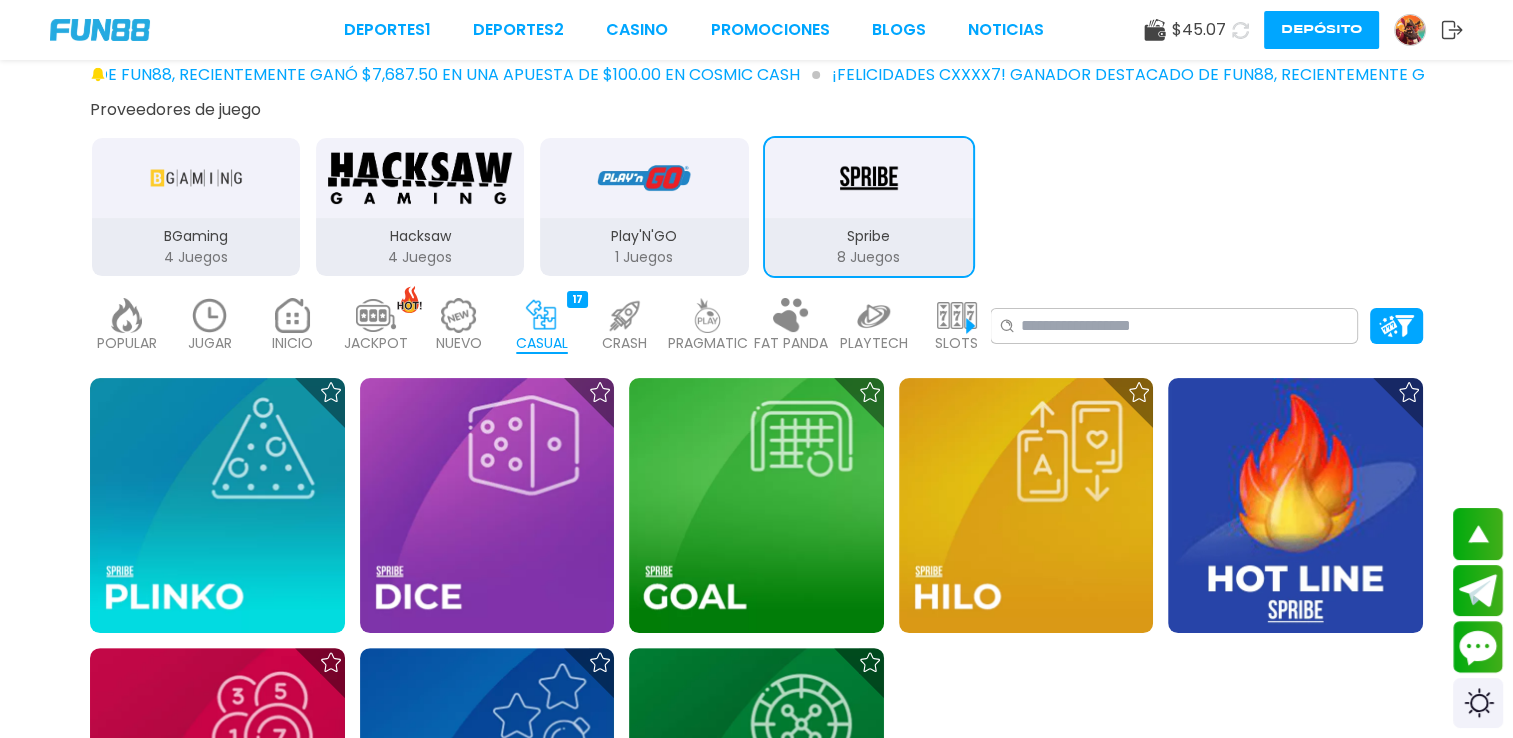 click at bounding box center [459, 315] 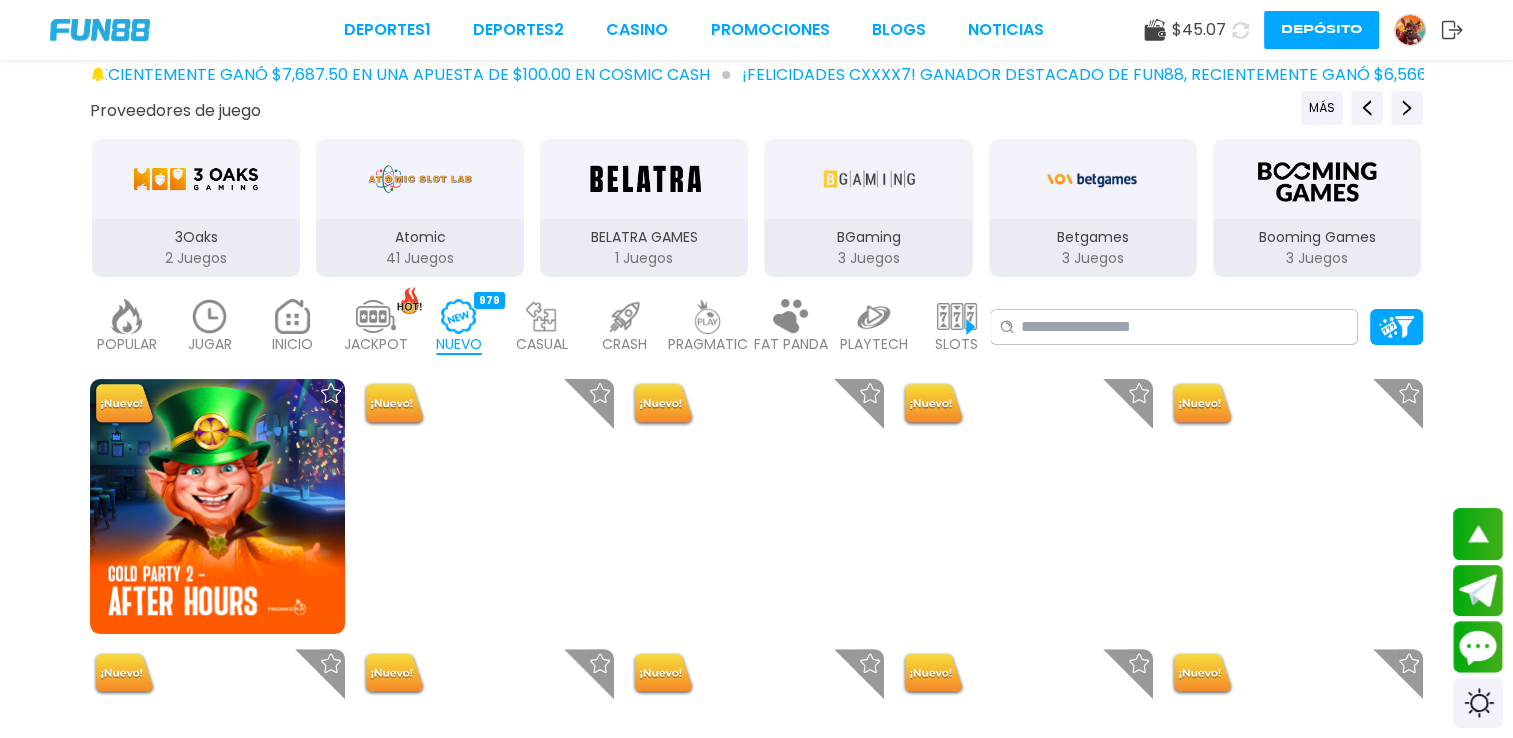 drag, startPoint x: 252, startPoint y: 229, endPoint x: 231, endPoint y: 223, distance: 21.84033 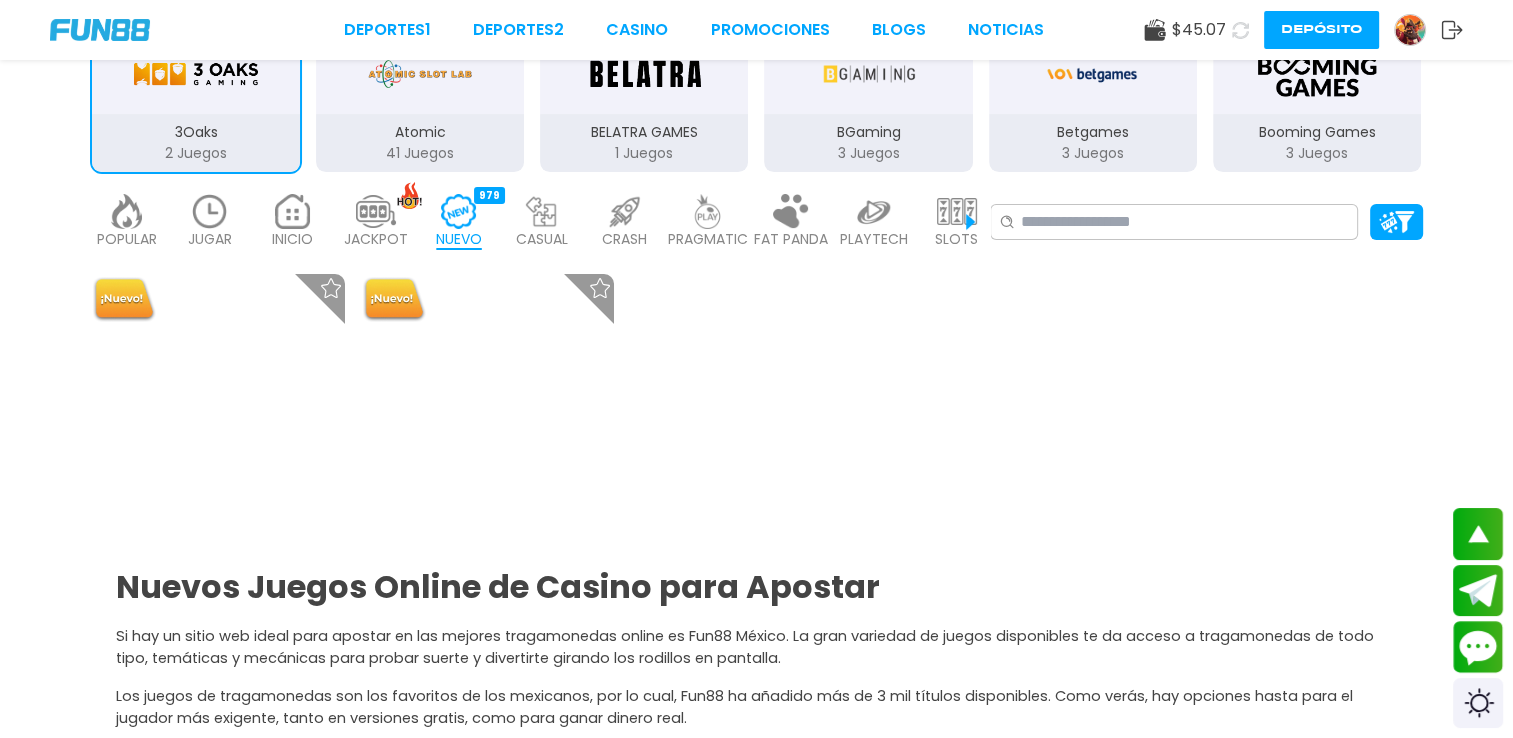 scroll, scrollTop: 500, scrollLeft: 0, axis: vertical 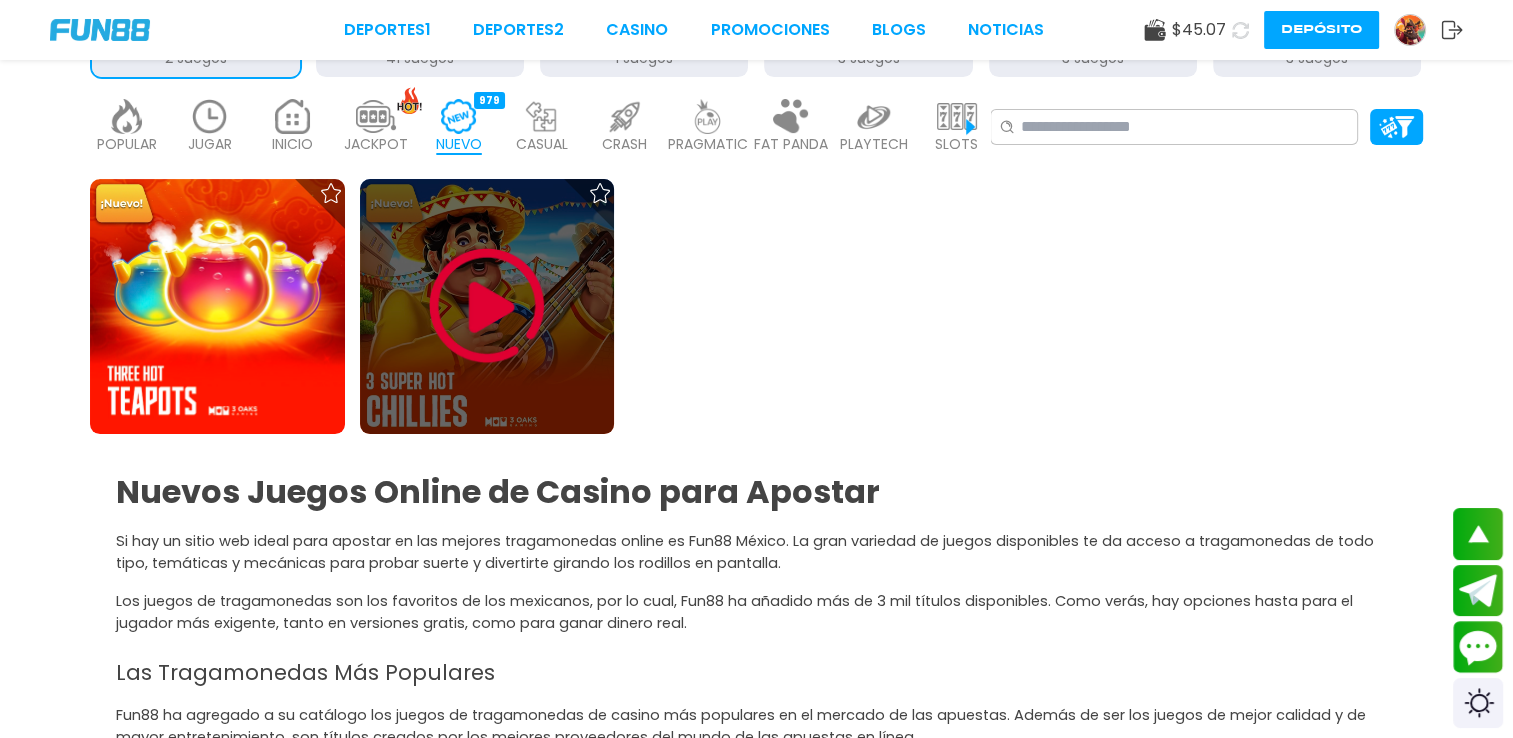click at bounding box center [487, 306] 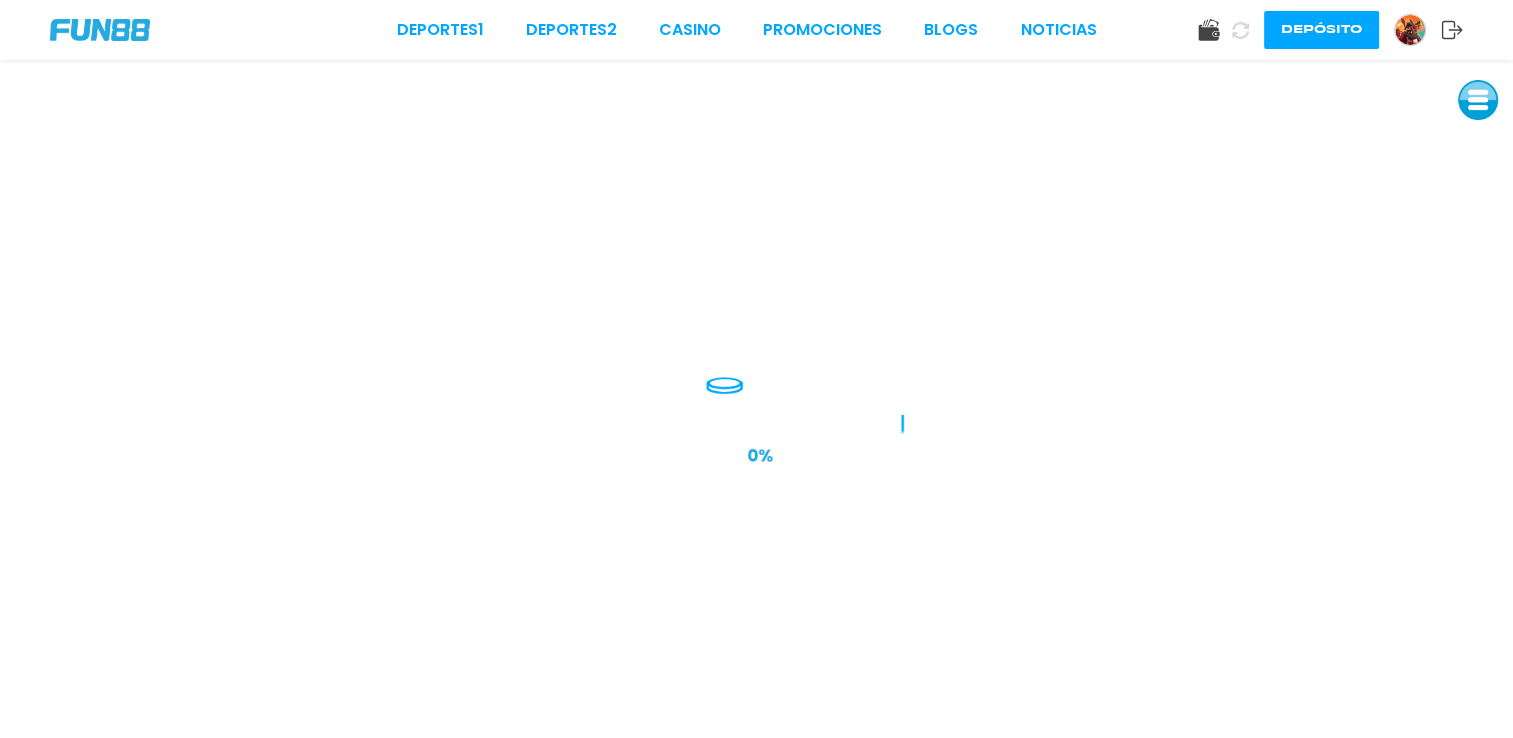 scroll, scrollTop: 0, scrollLeft: 0, axis: both 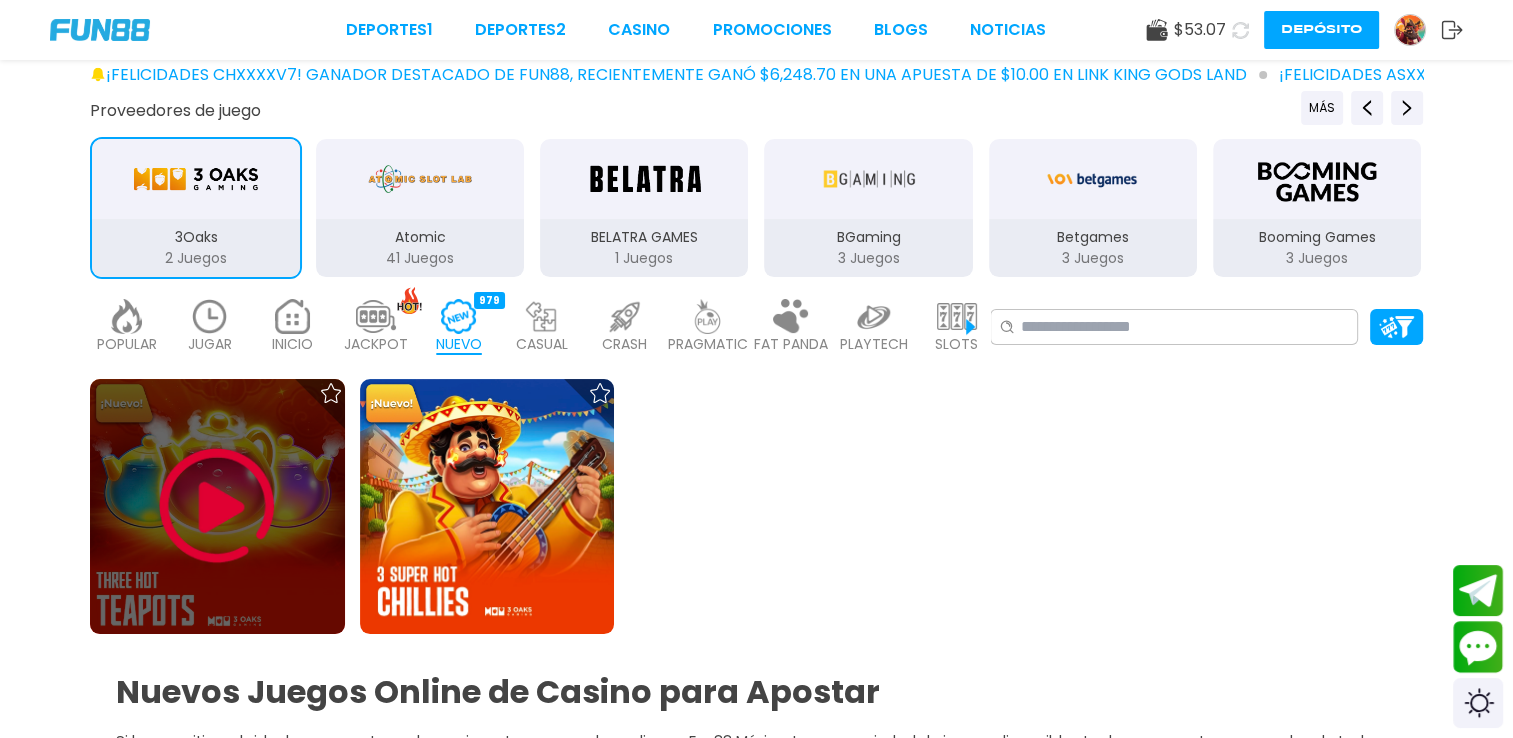 click at bounding box center [217, 506] 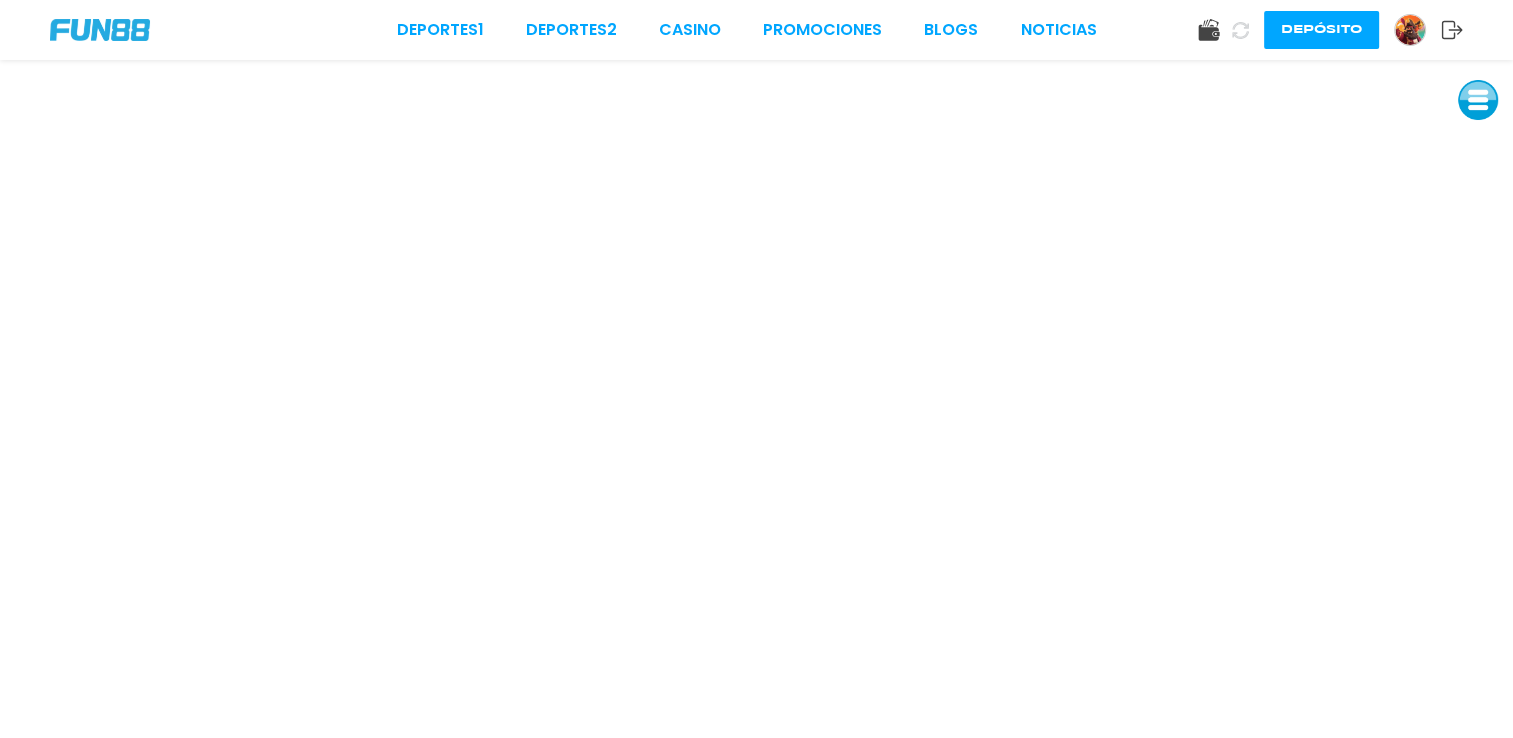 scroll, scrollTop: 0, scrollLeft: 0, axis: both 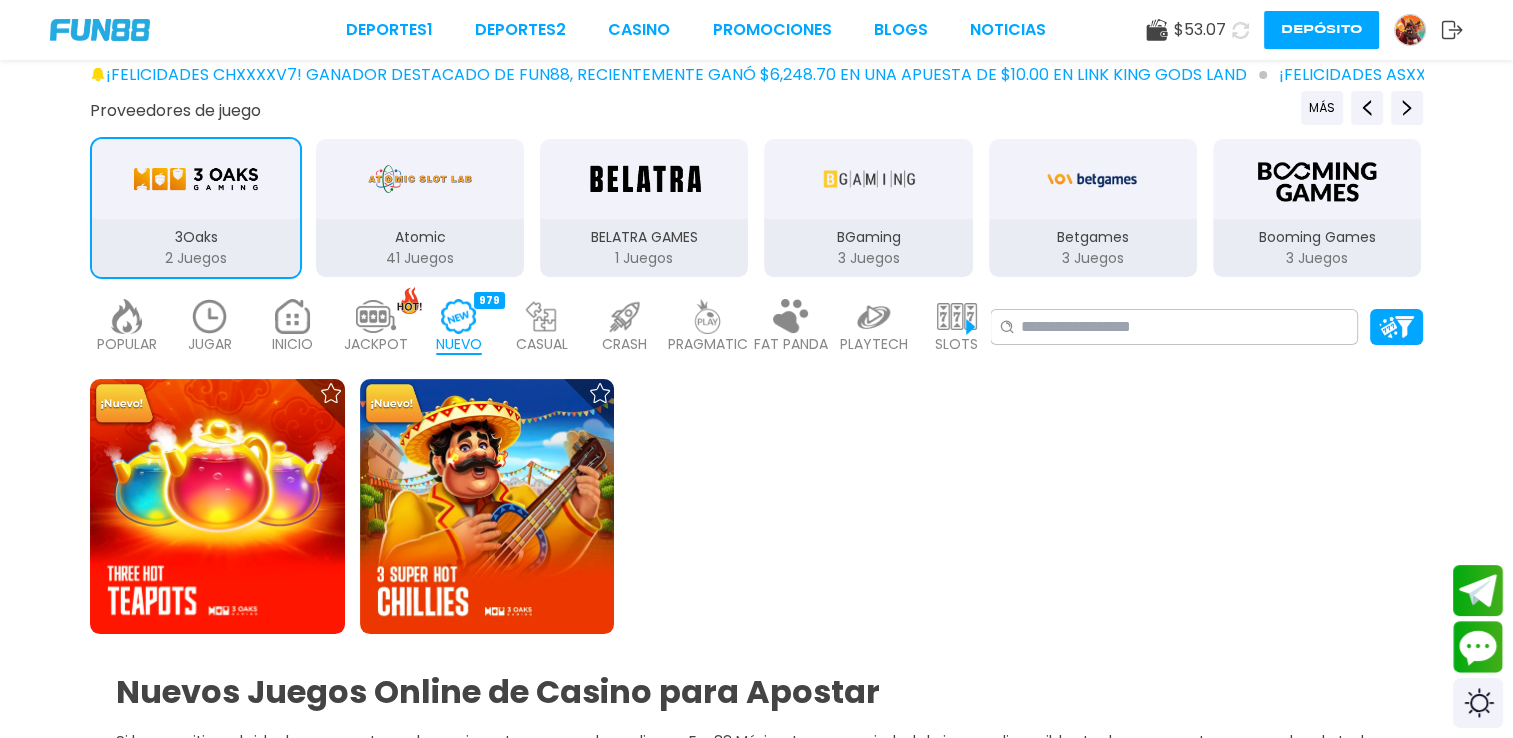 click on "BELATRA GAMES" at bounding box center [644, 237] 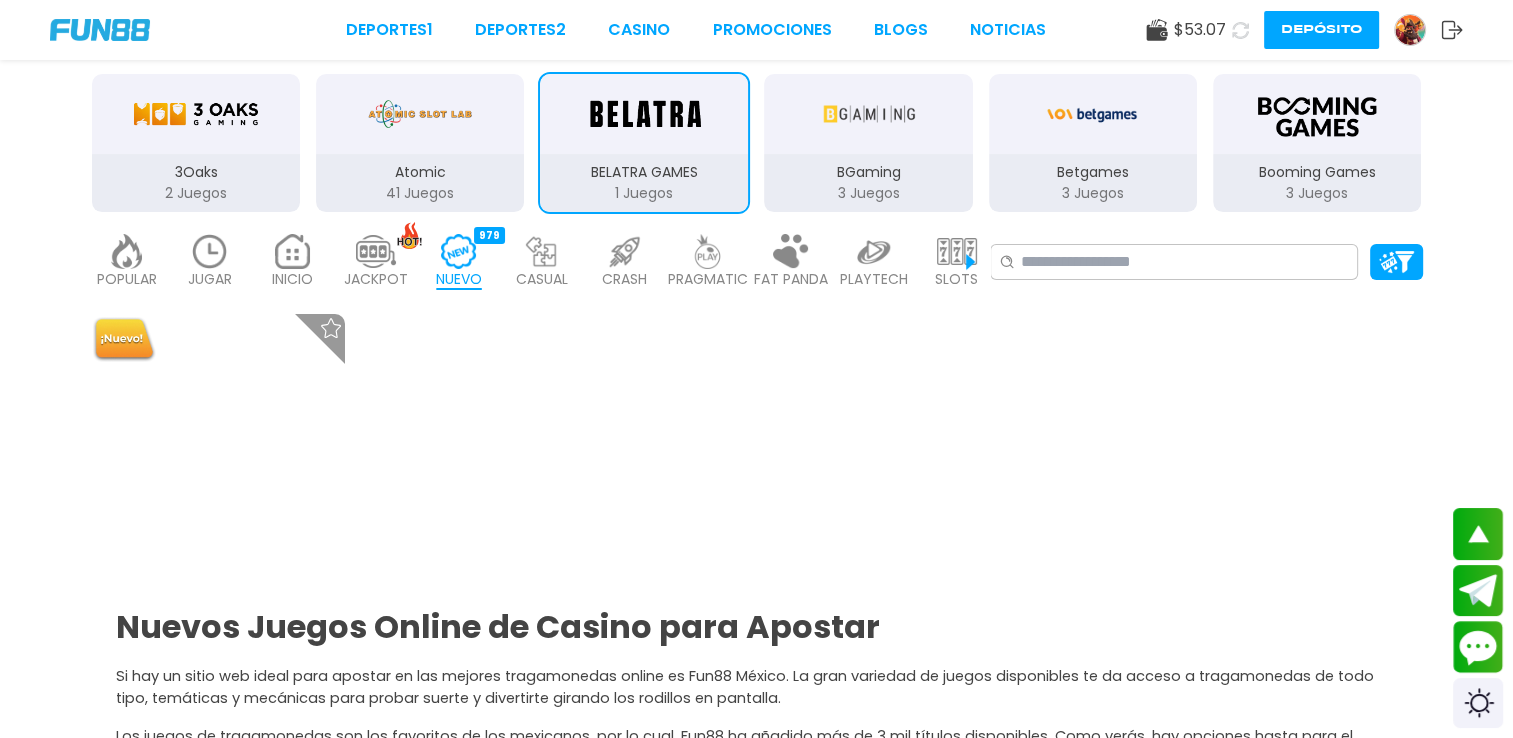 scroll, scrollTop: 400, scrollLeft: 0, axis: vertical 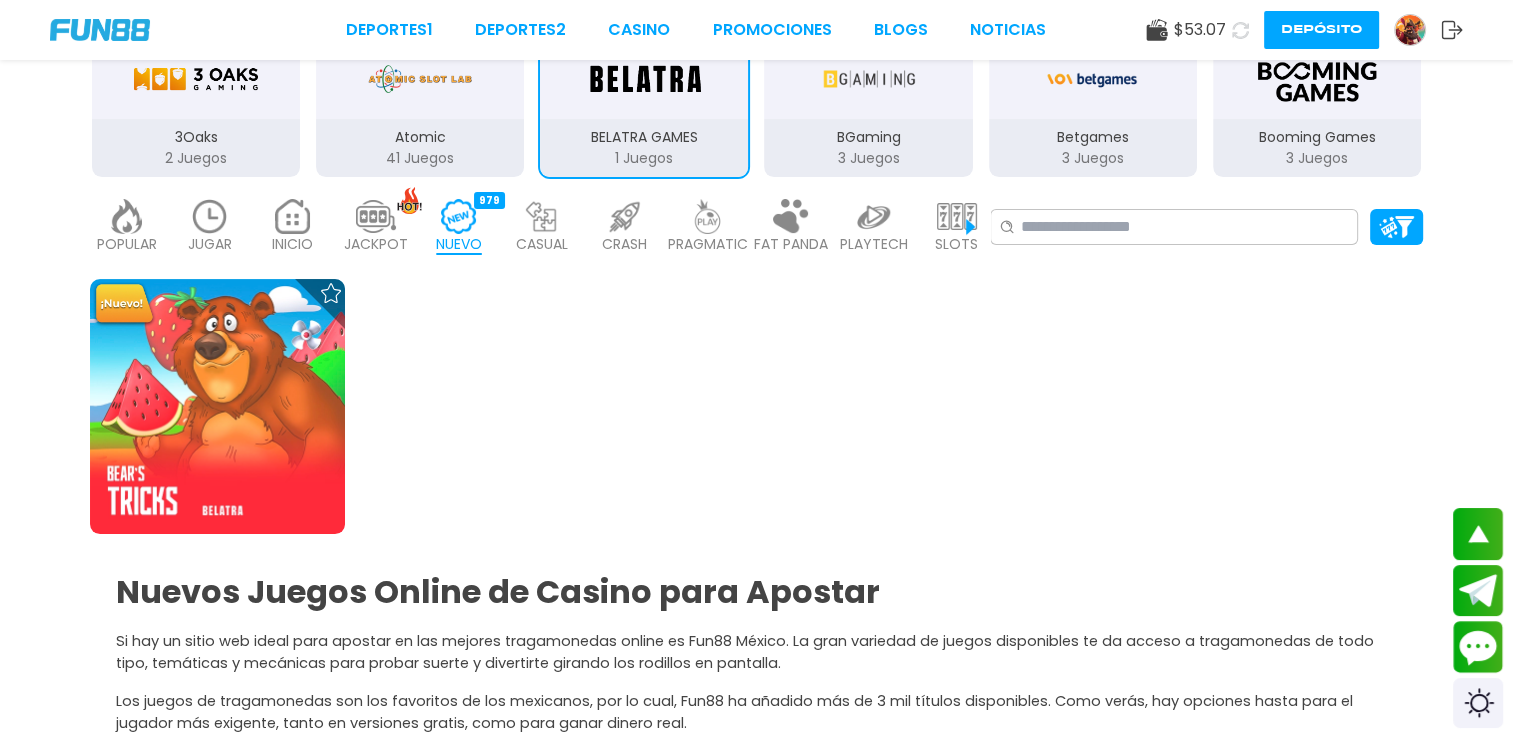 click on "BGaming" at bounding box center [868, 137] 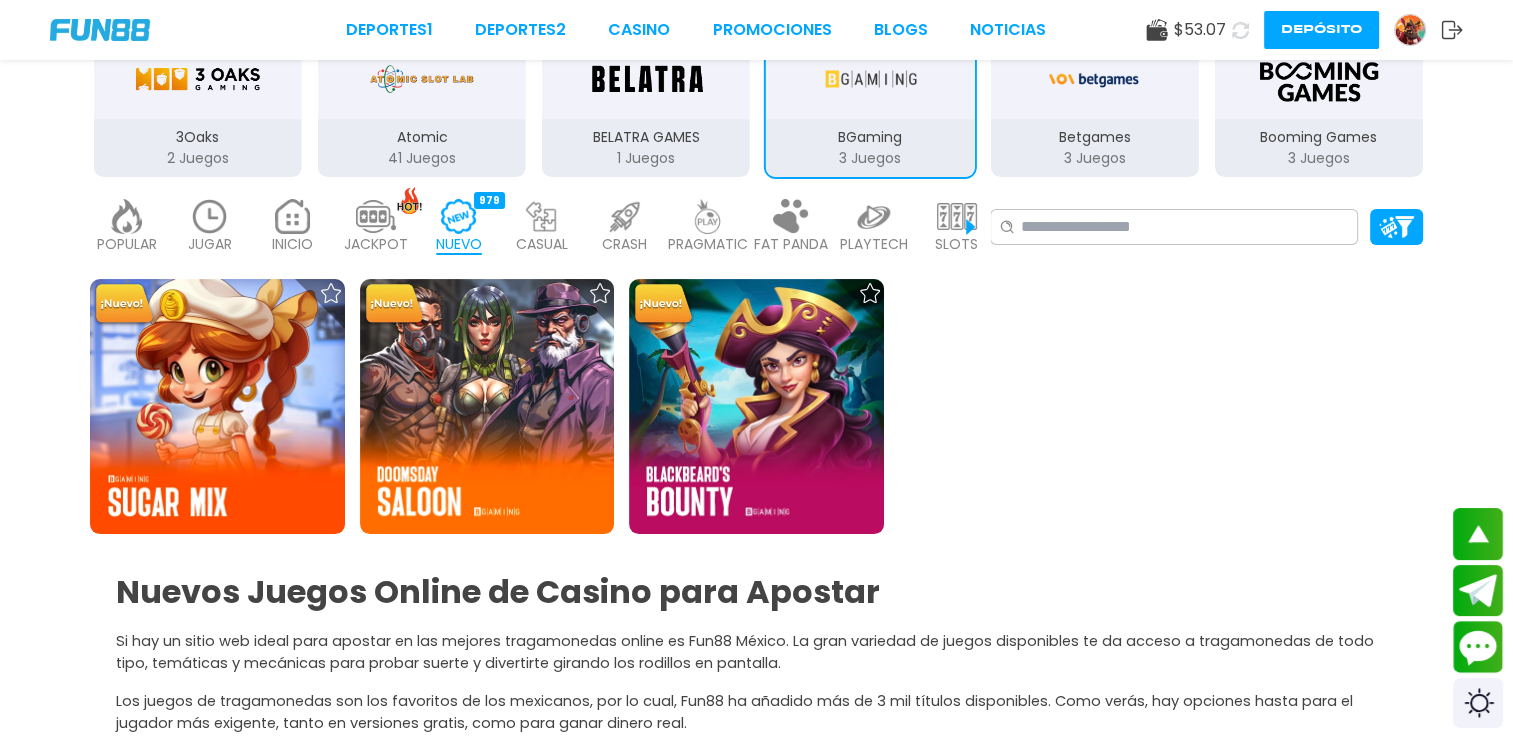drag, startPoint x: 1119, startPoint y: 139, endPoint x: 1127, endPoint y: 262, distance: 123.25989 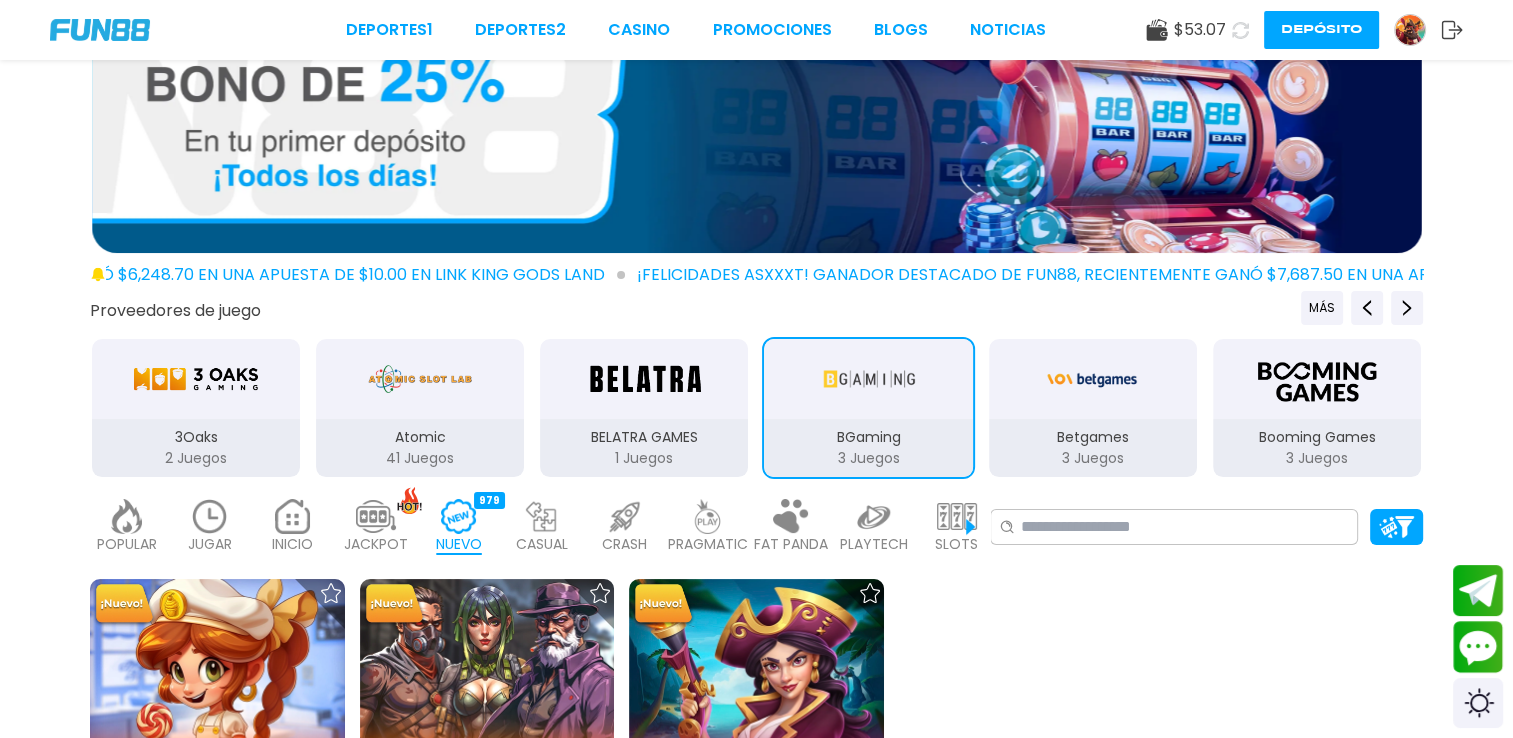 scroll, scrollTop: 200, scrollLeft: 0, axis: vertical 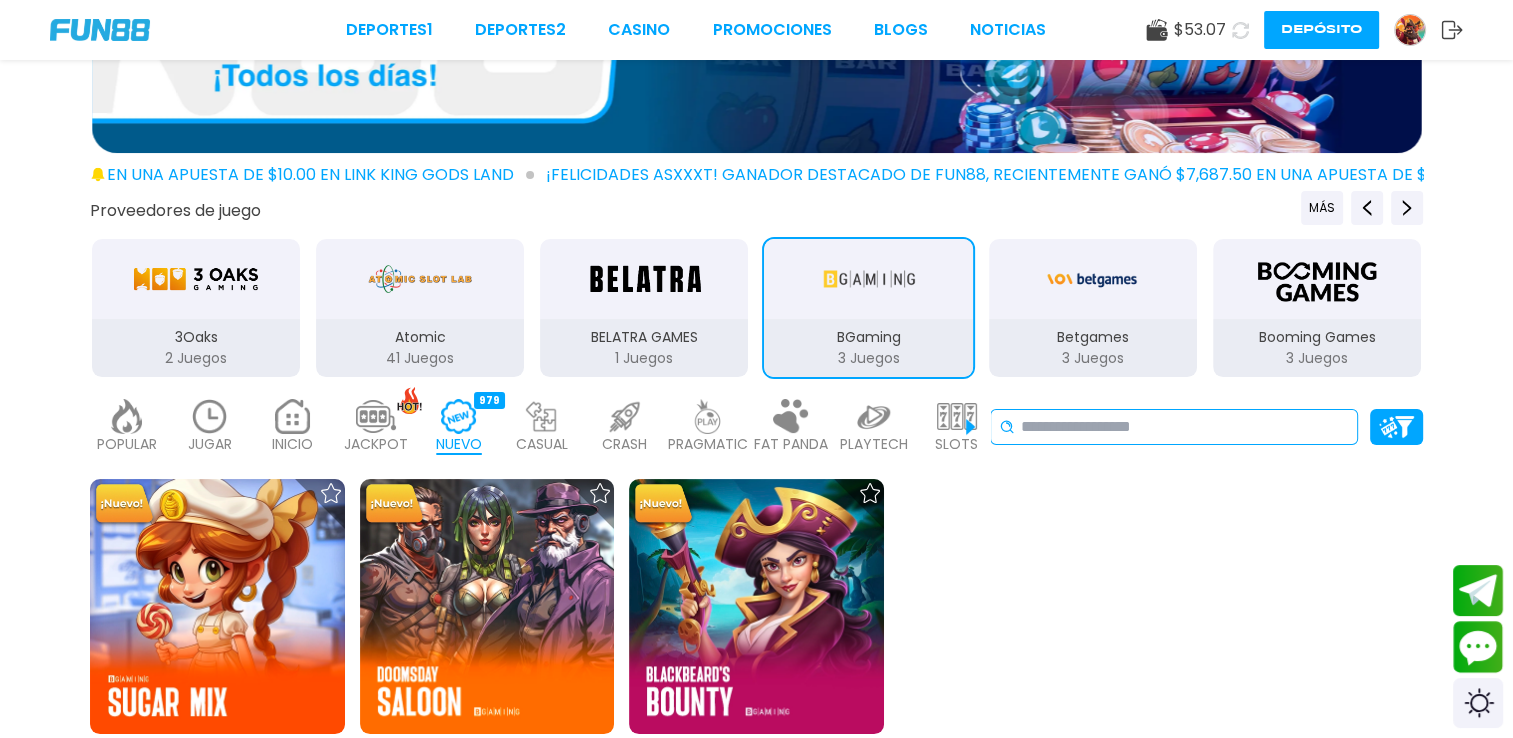 click at bounding box center [1185, 427] 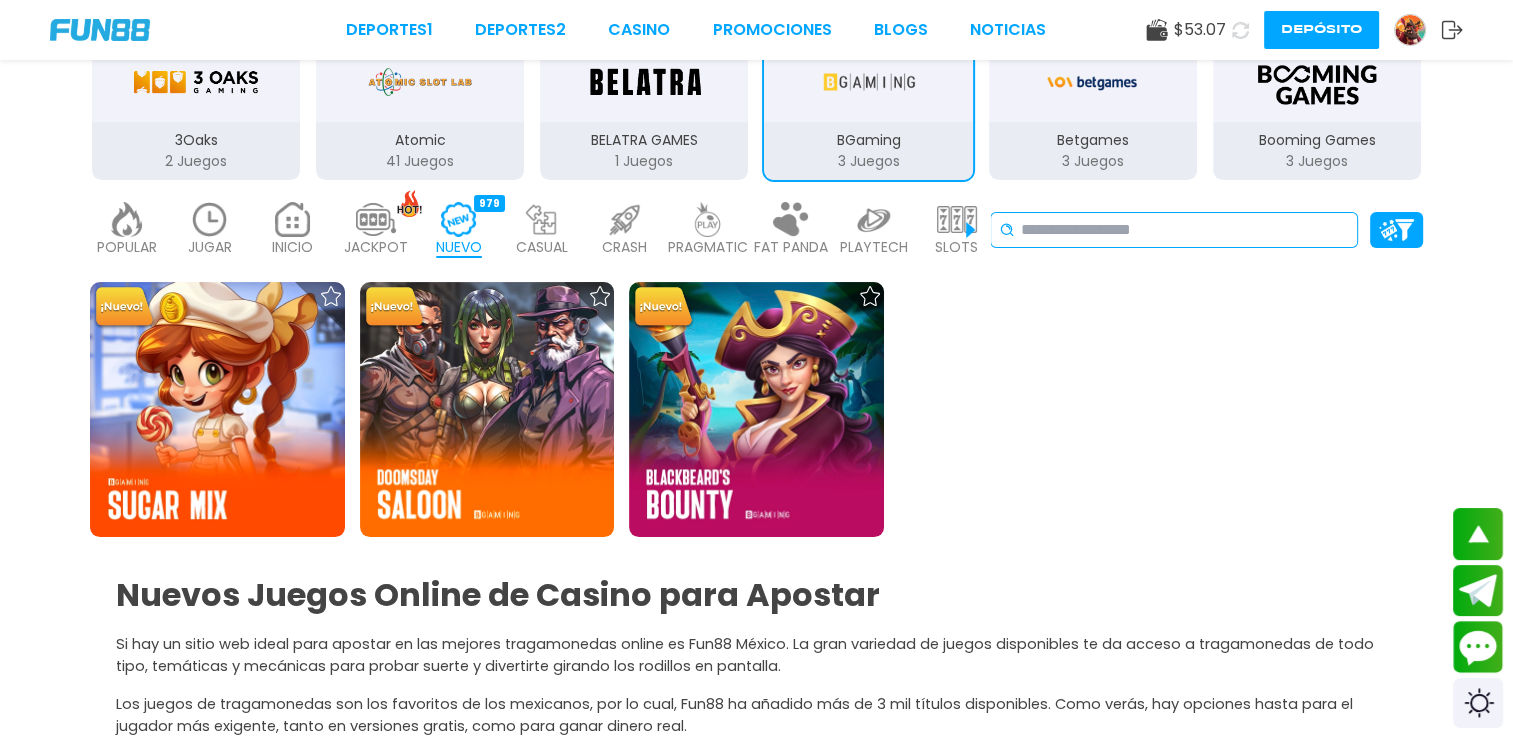 scroll, scrollTop: 400, scrollLeft: 0, axis: vertical 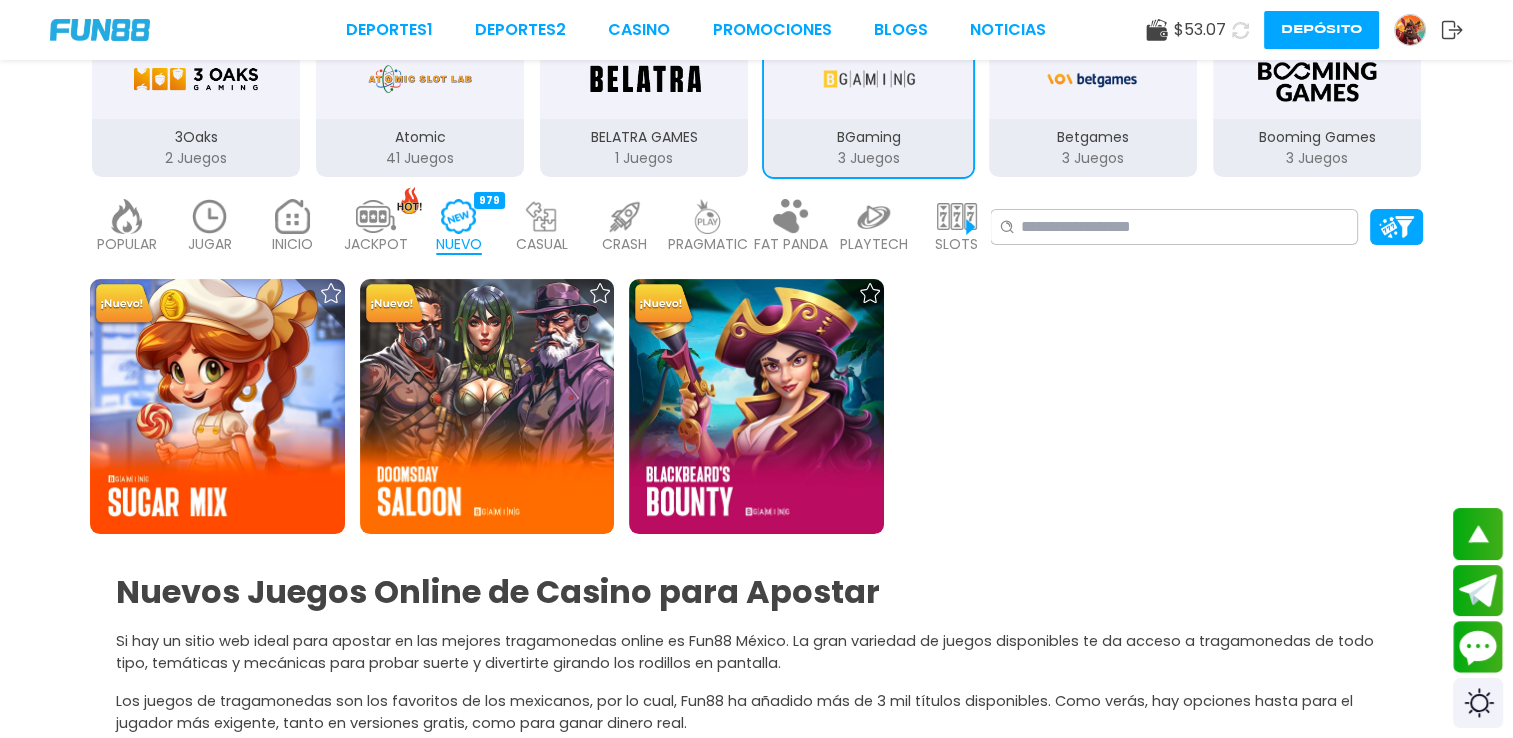 click at bounding box center (542, 216) 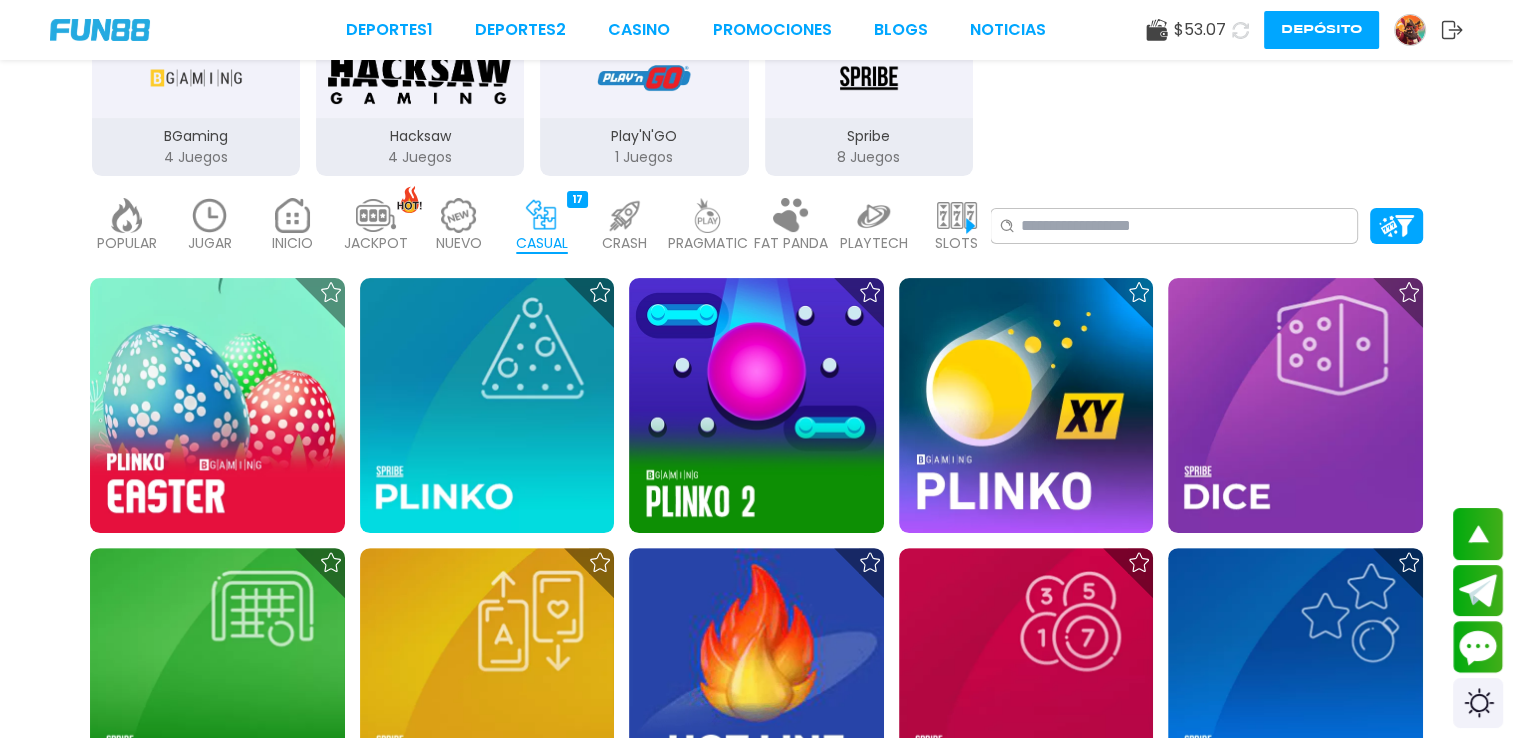 click on "CRASH 35" at bounding box center (624, 226) 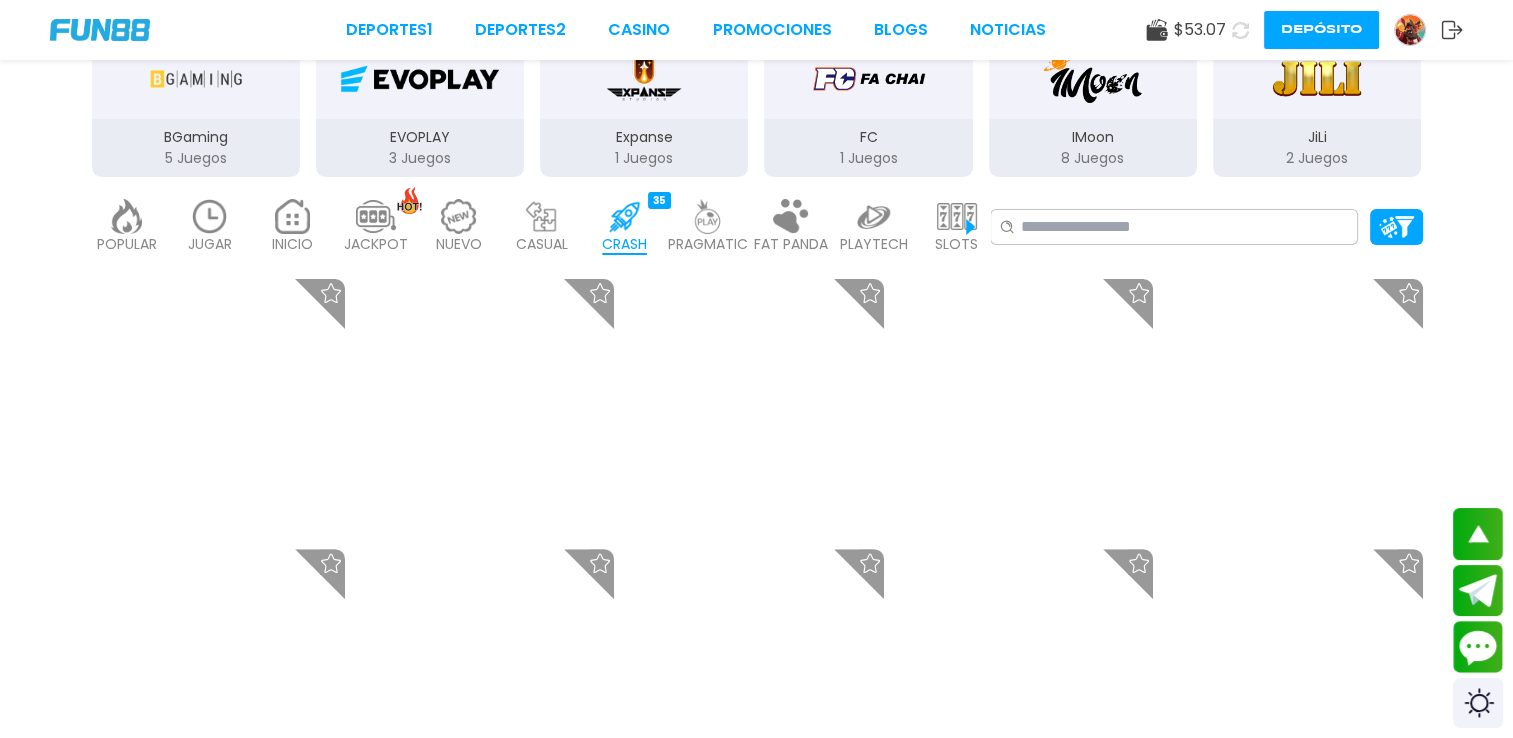 click on "PRAGMATIC" at bounding box center [708, 244] 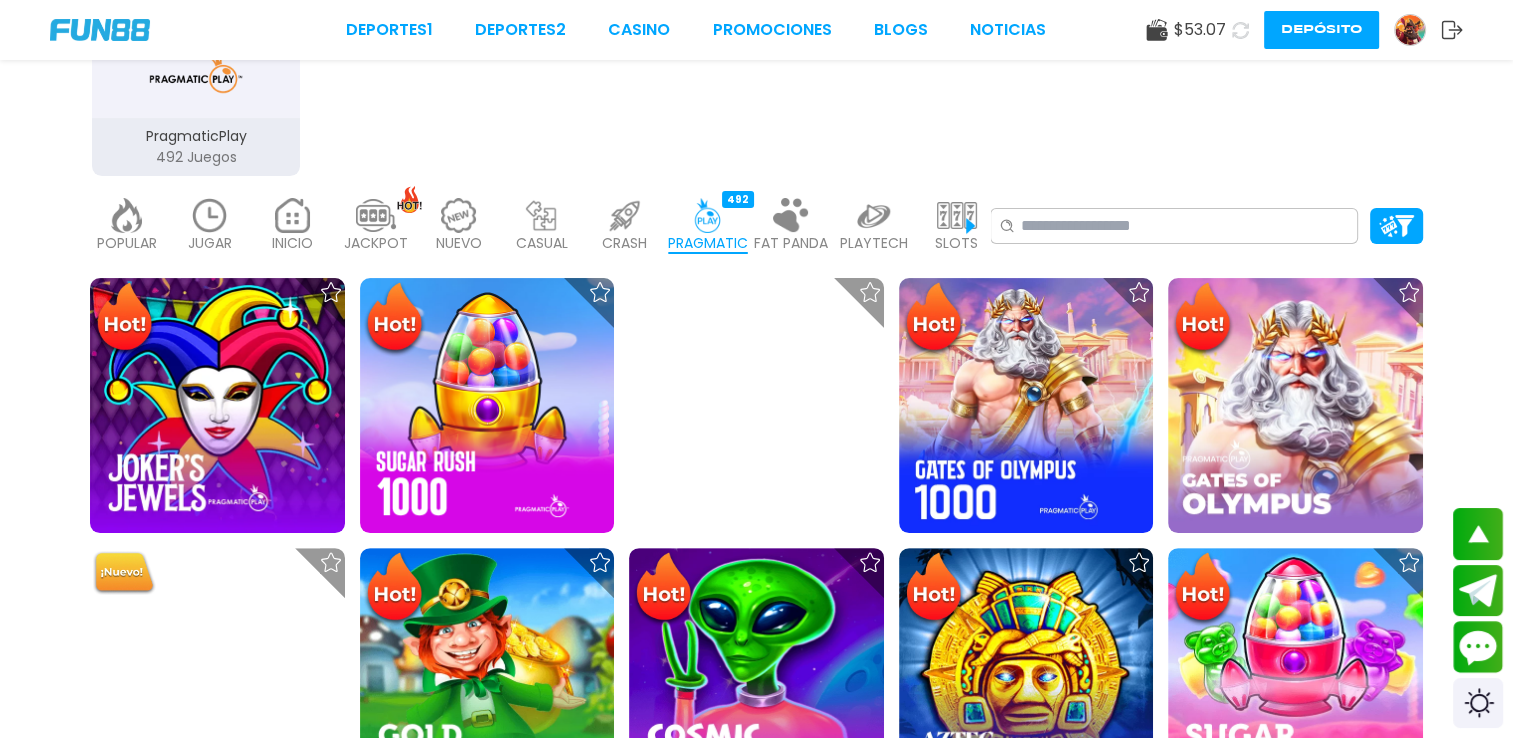 click on "FAT PANDA" at bounding box center [791, 243] 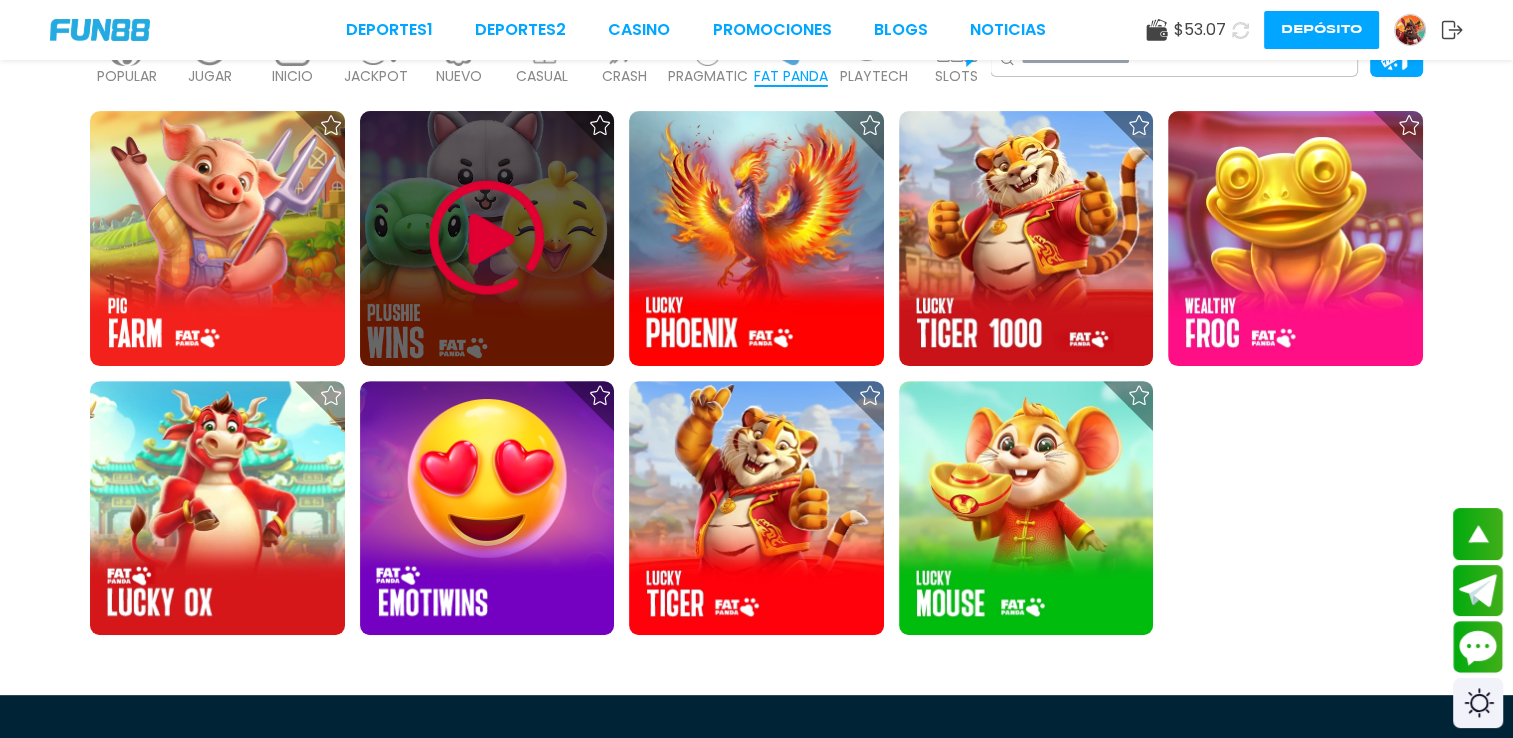 scroll, scrollTop: 600, scrollLeft: 0, axis: vertical 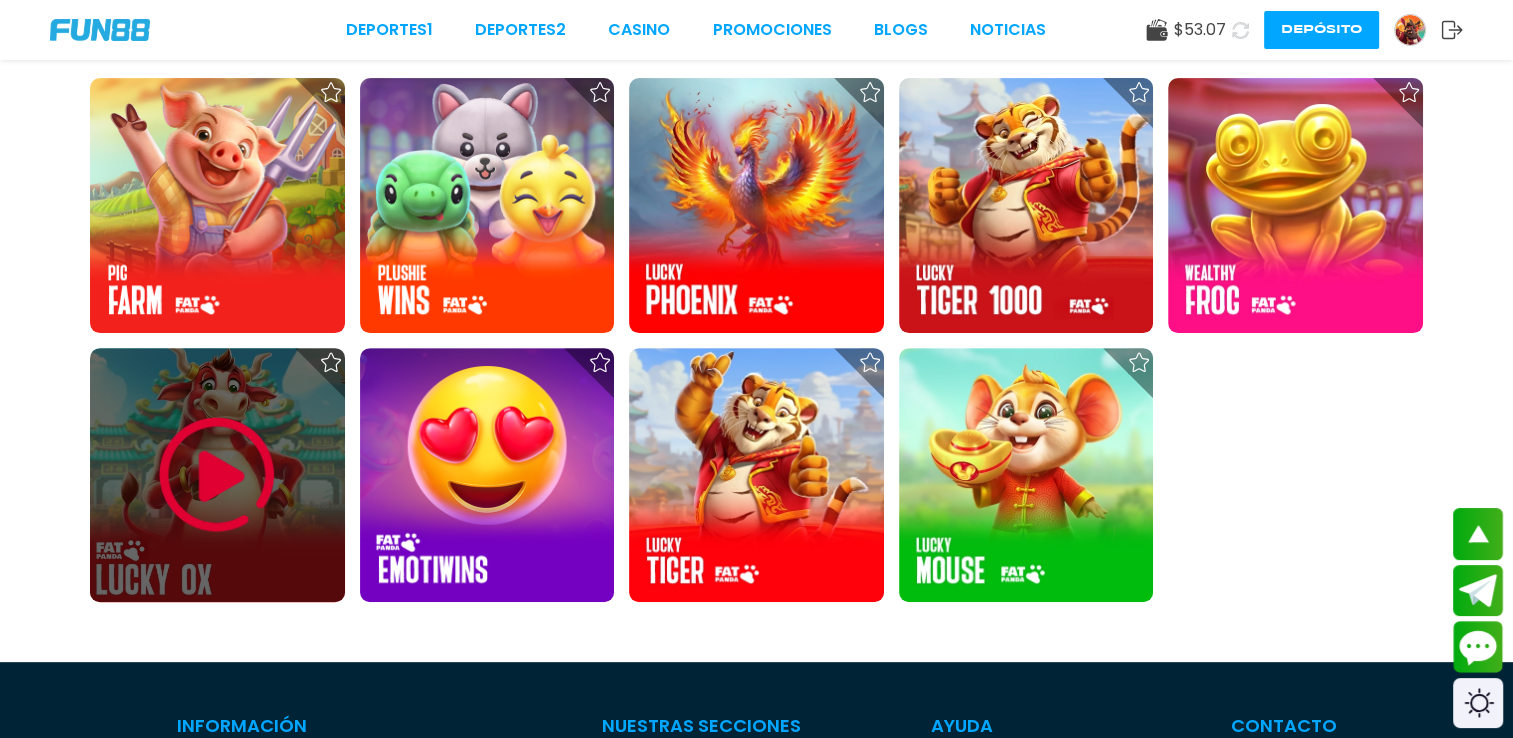 click at bounding box center [217, 475] 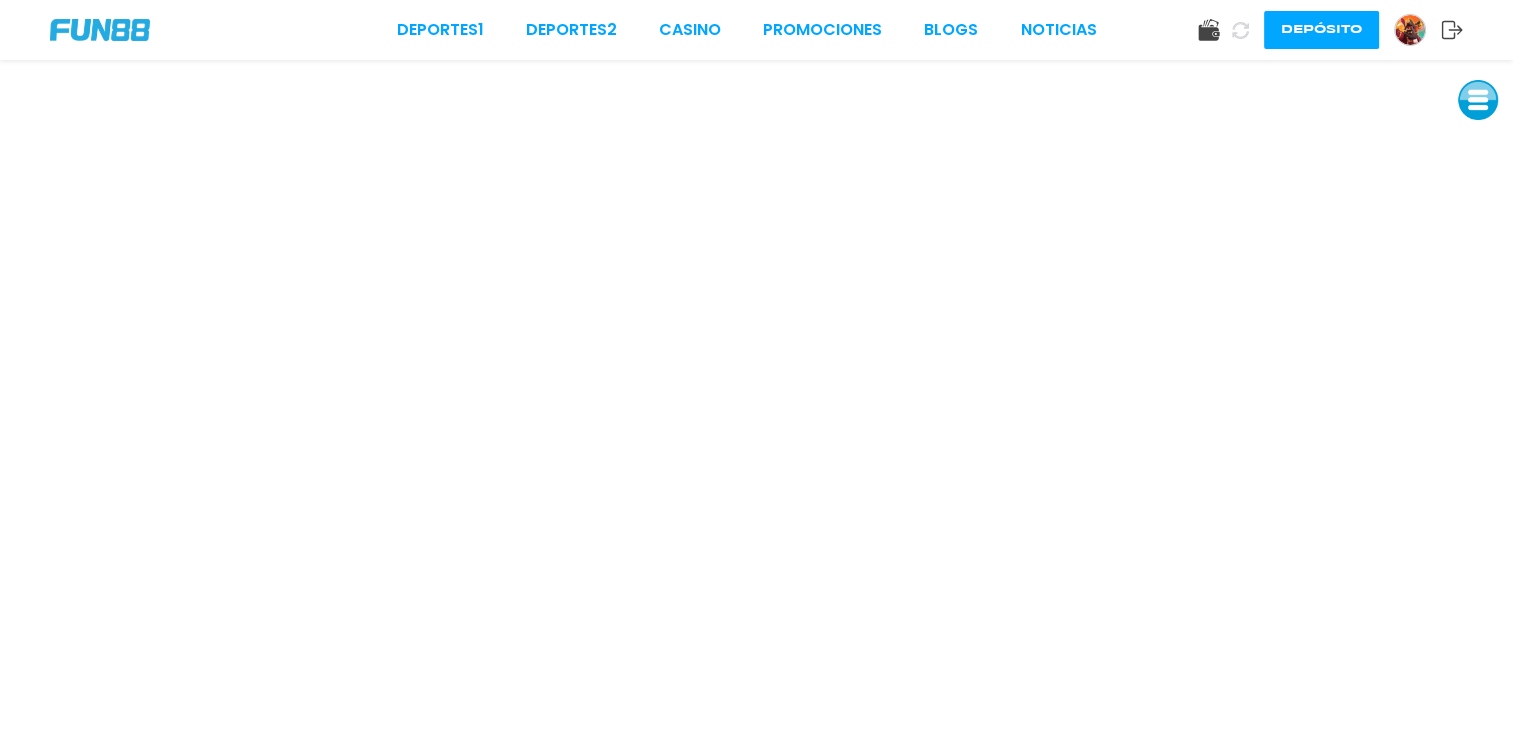 scroll, scrollTop: 0, scrollLeft: 0, axis: both 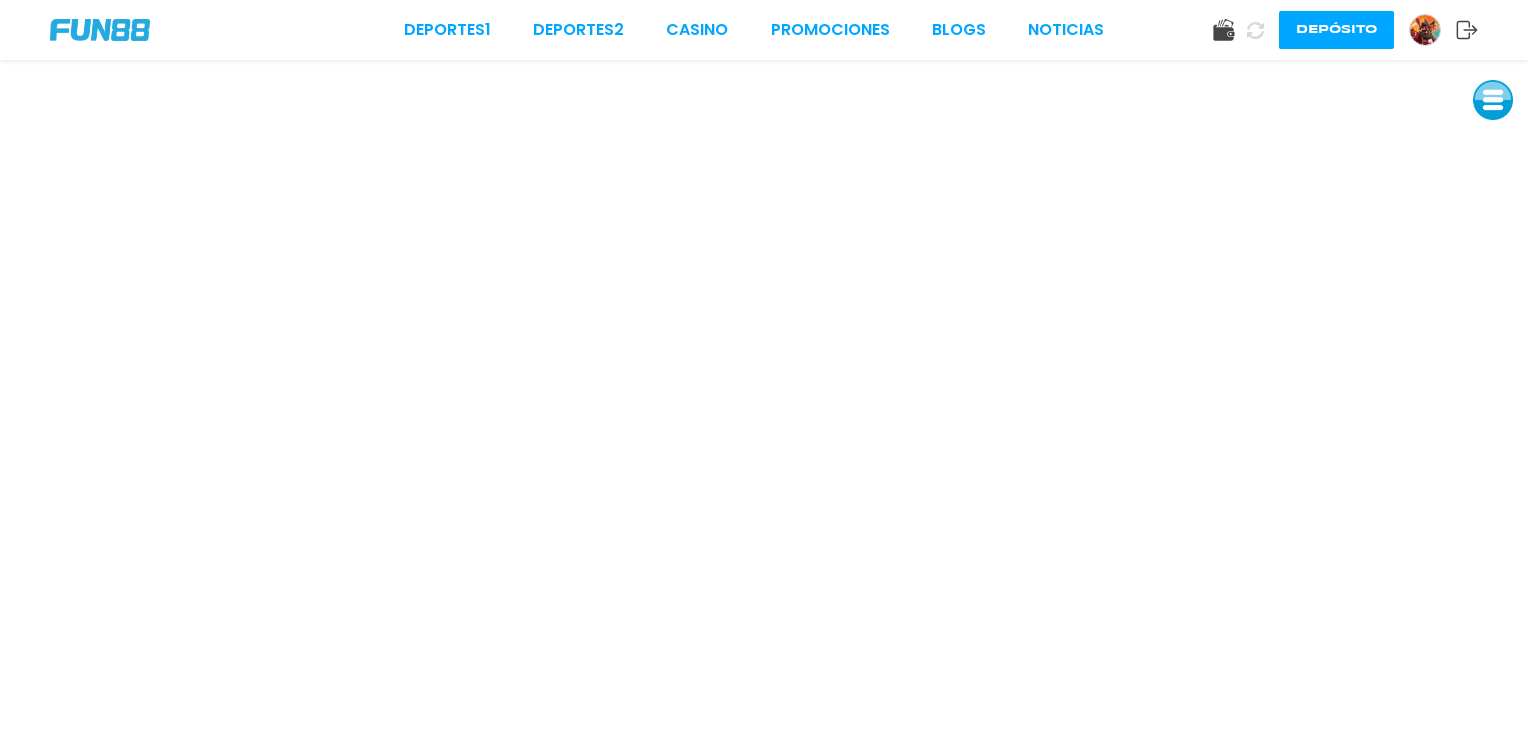 click on "Deportes  1 Deportes  2 CASINO Promociones BLOGS NOTICIAS Depósito" at bounding box center [764, 30] 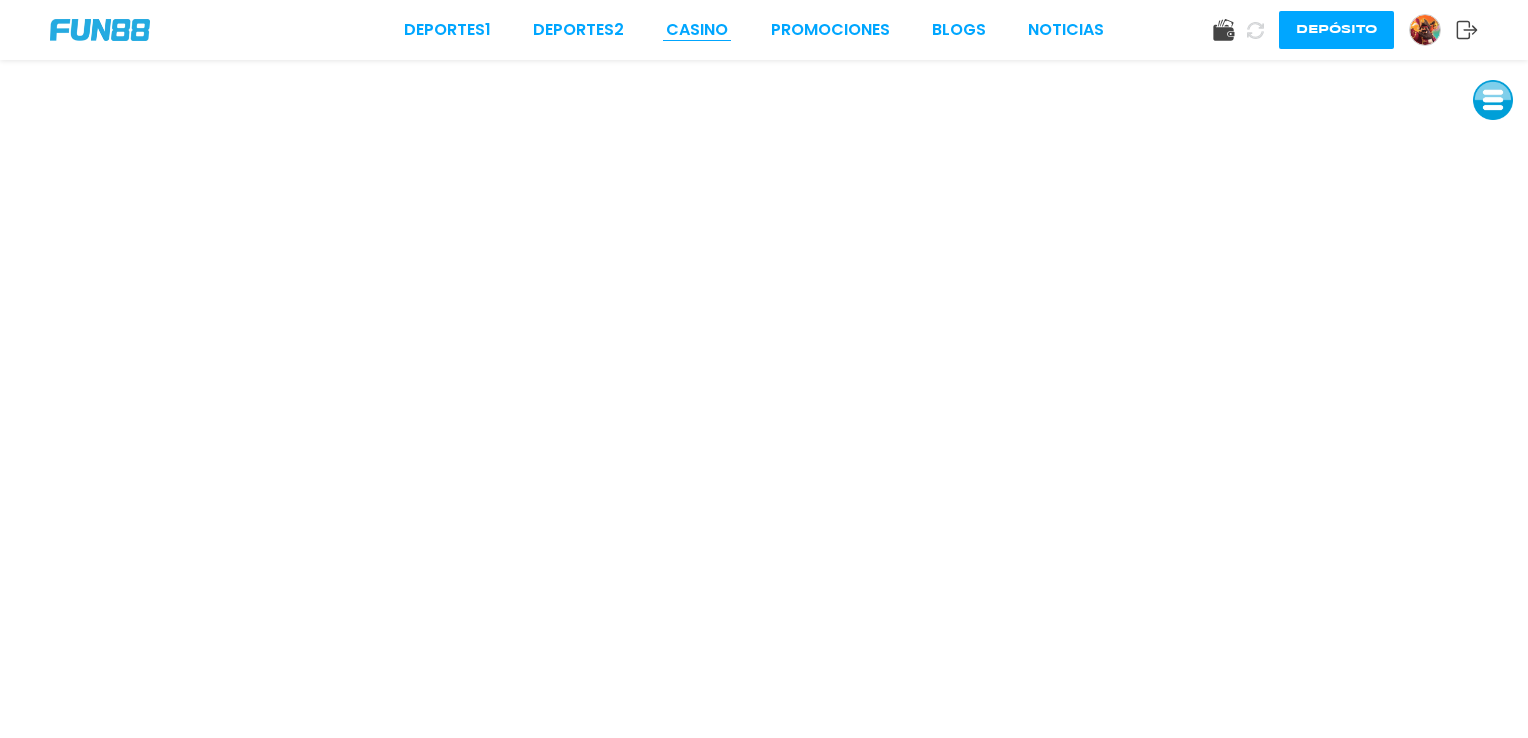 click on "CASINO" at bounding box center (697, 30) 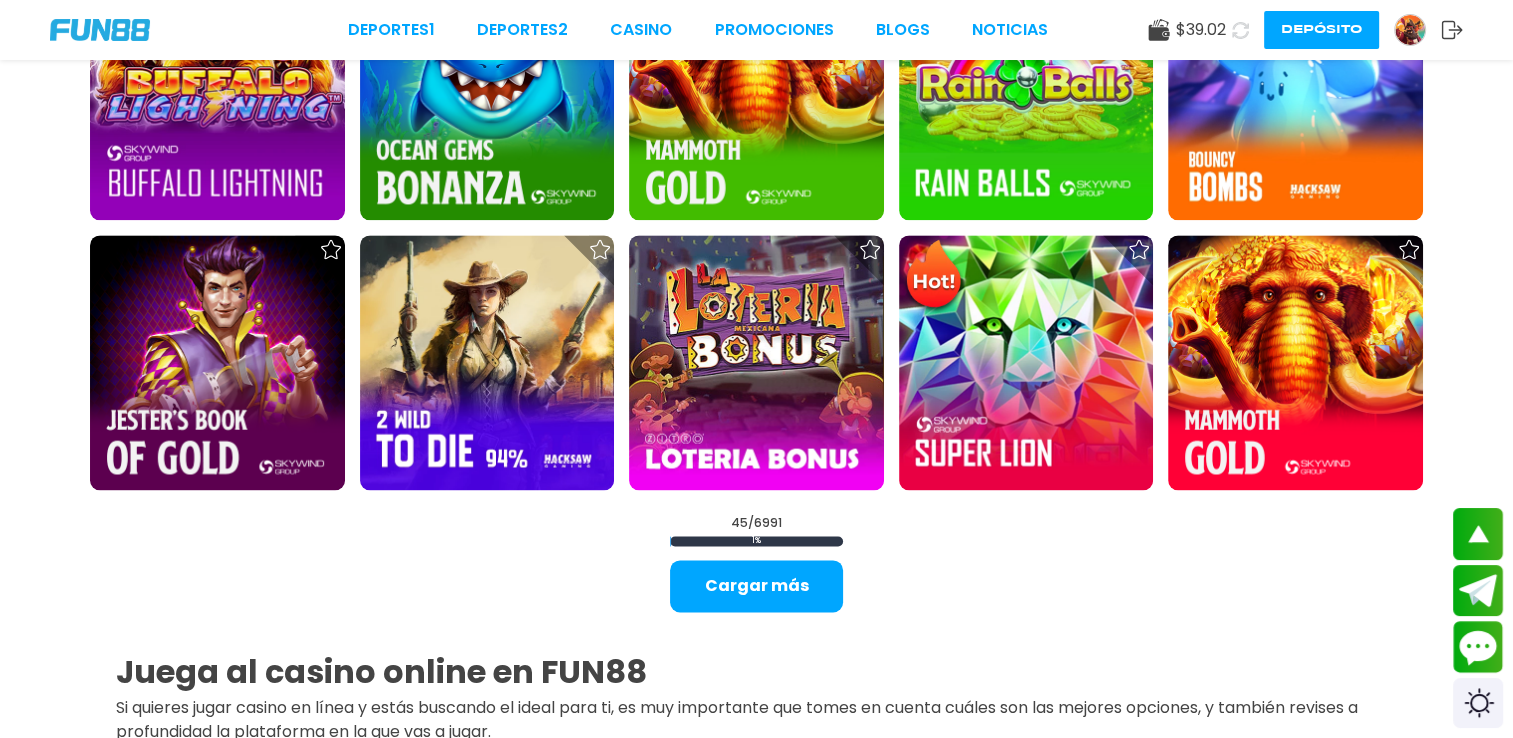 scroll, scrollTop: 2600, scrollLeft: 0, axis: vertical 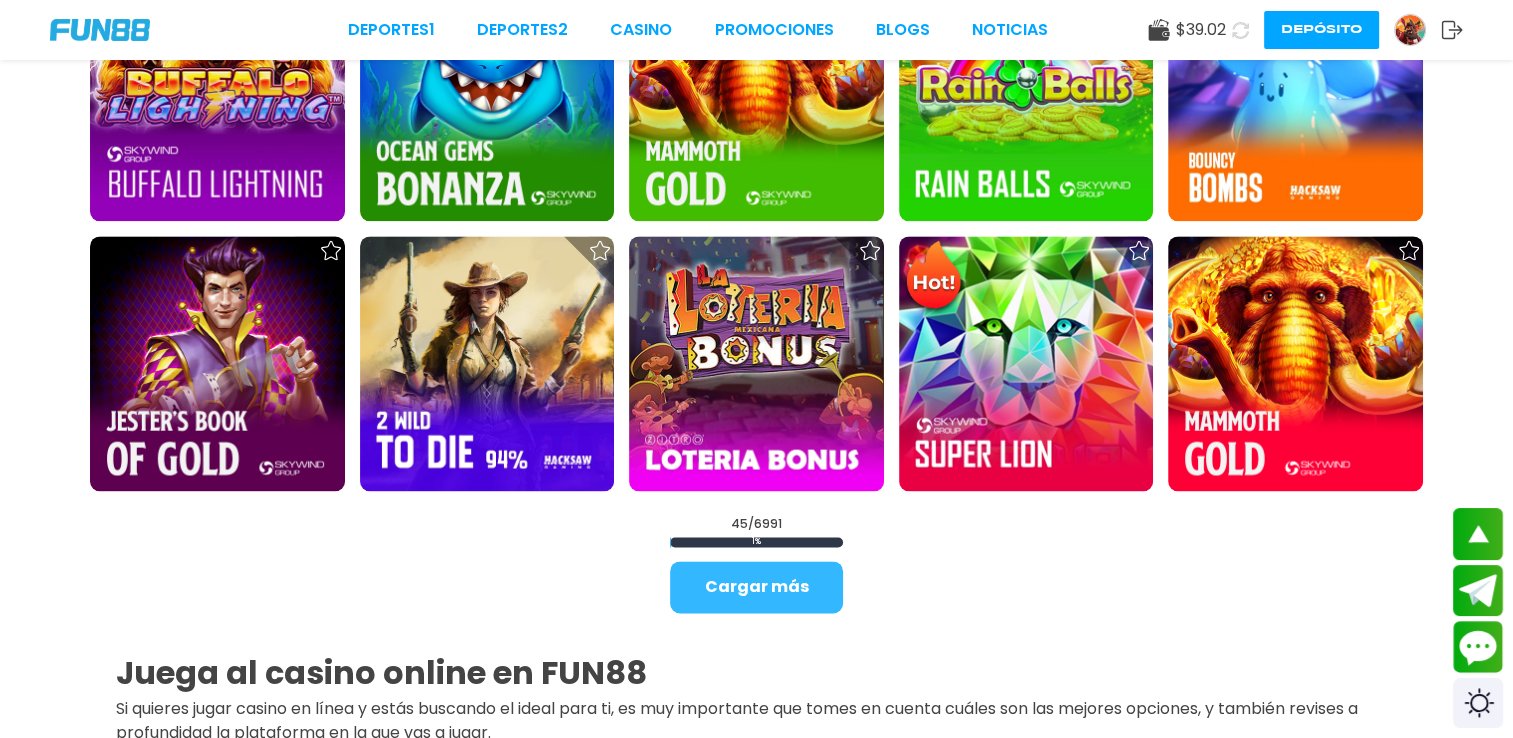 click on "Cargar más" at bounding box center [756, 587] 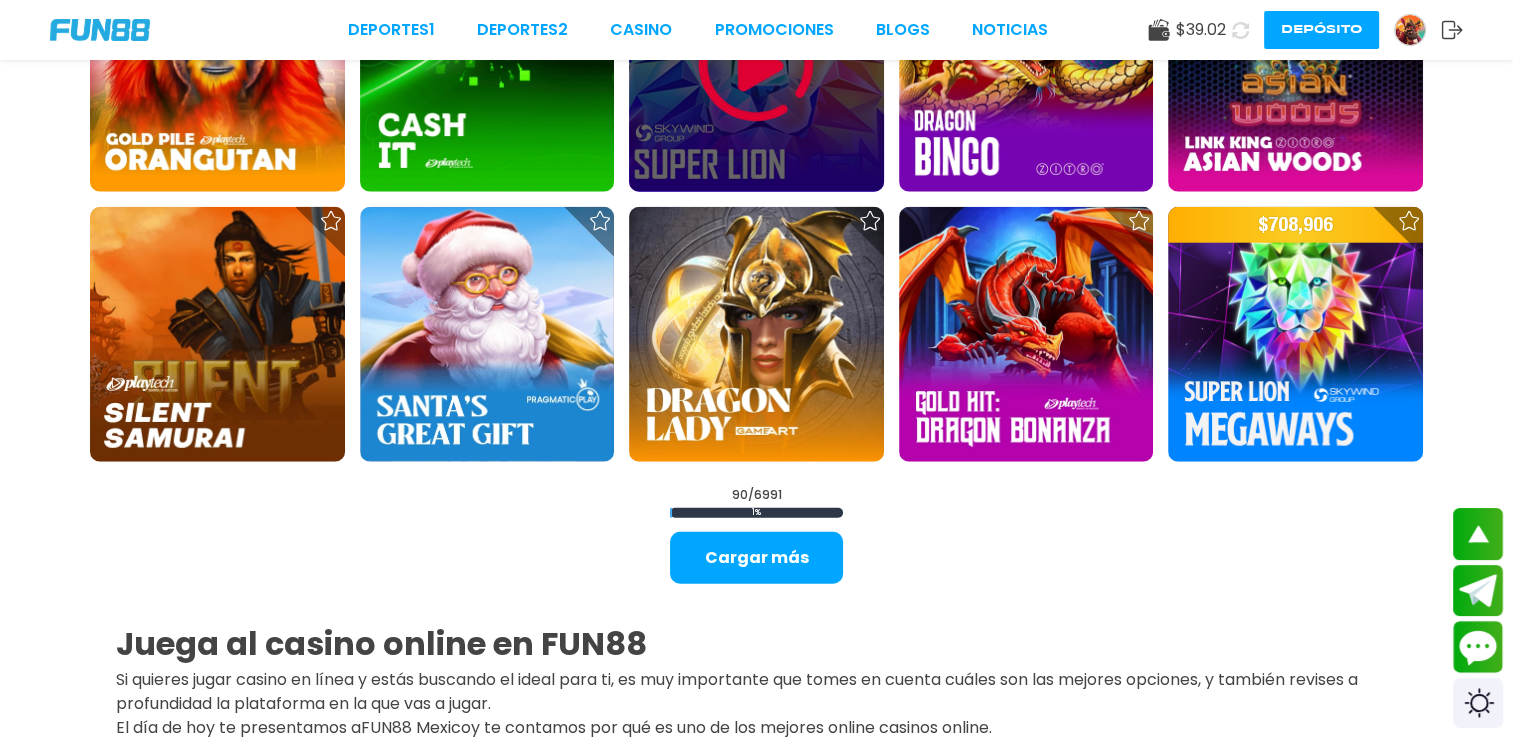 scroll, scrollTop: 5100, scrollLeft: 0, axis: vertical 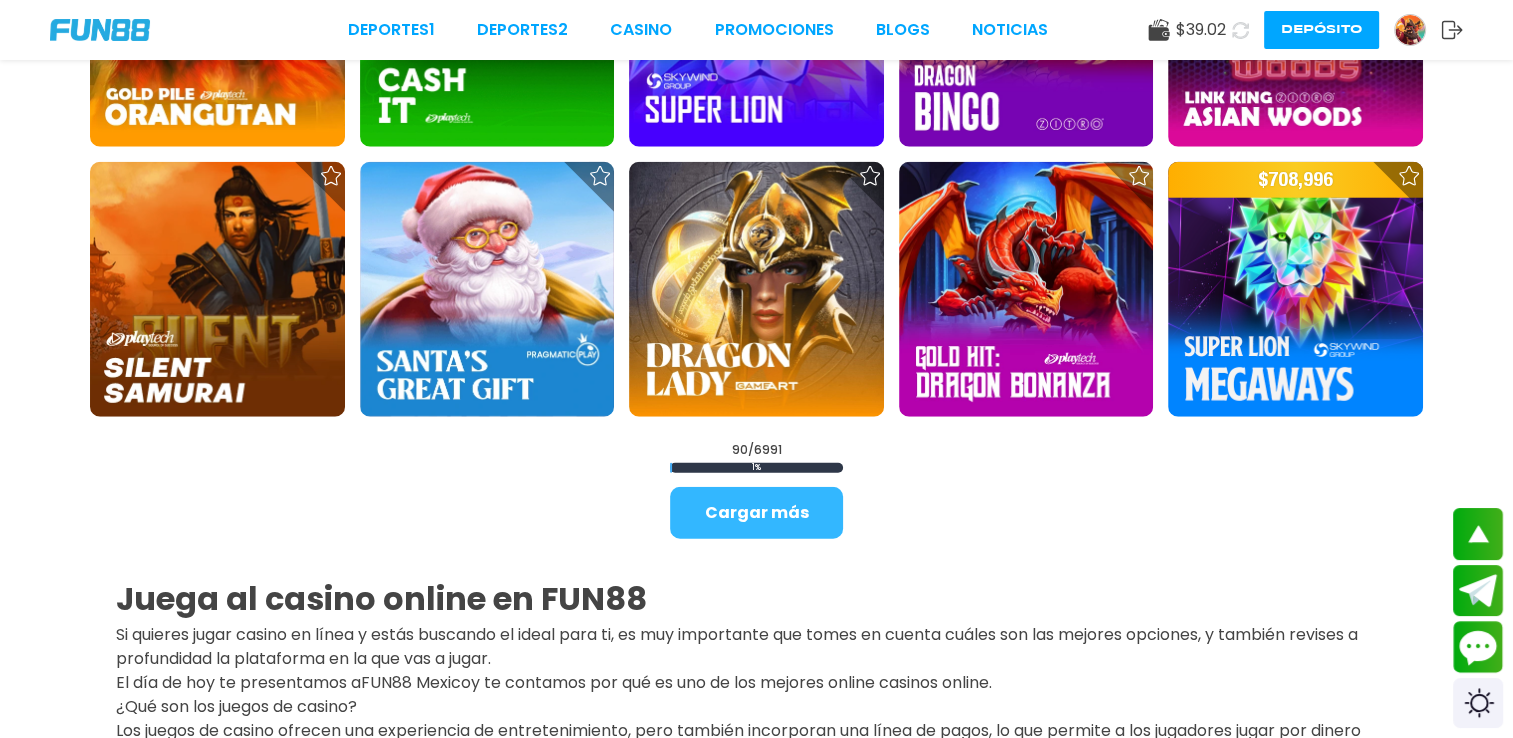 click on "Cargar más" at bounding box center (756, 513) 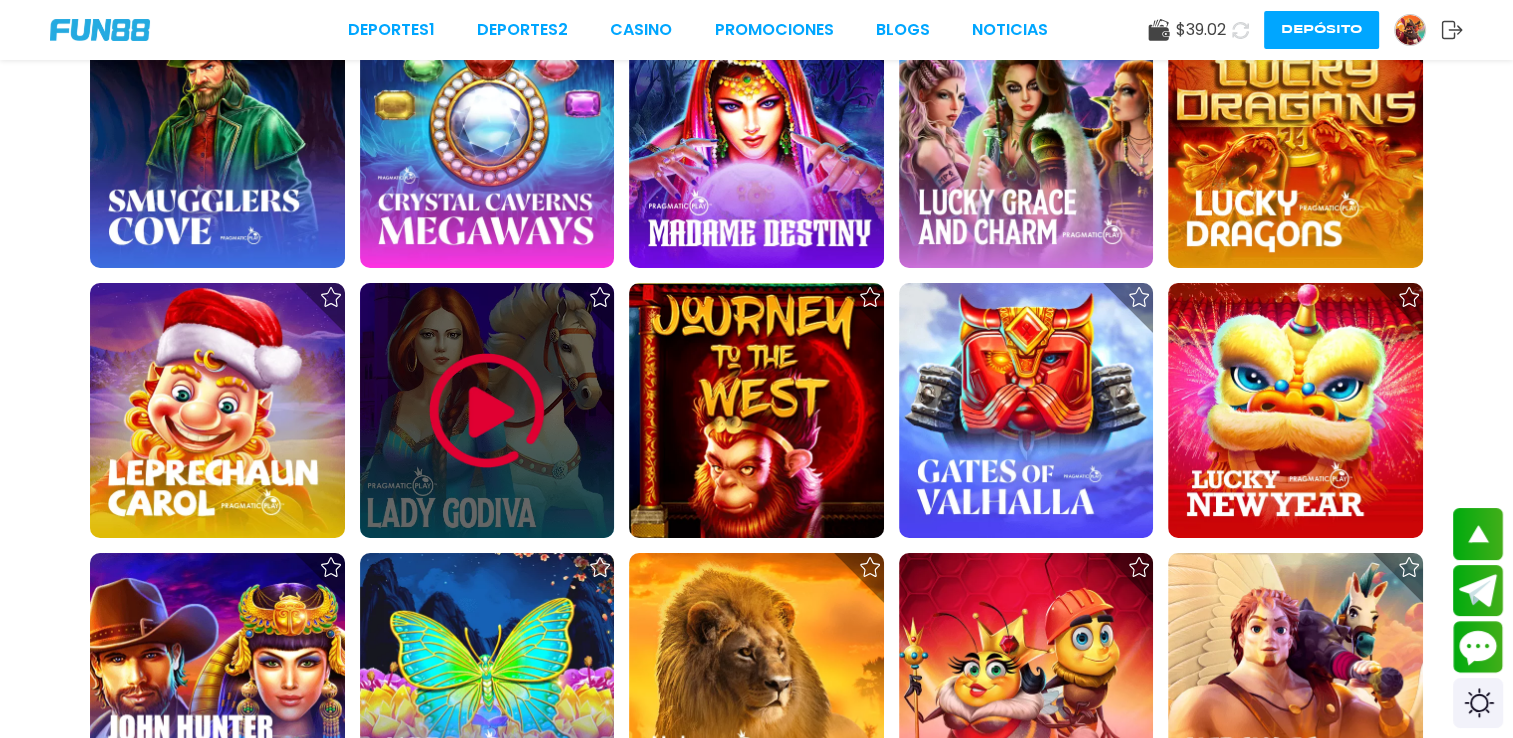 scroll, scrollTop: 7139, scrollLeft: 0, axis: vertical 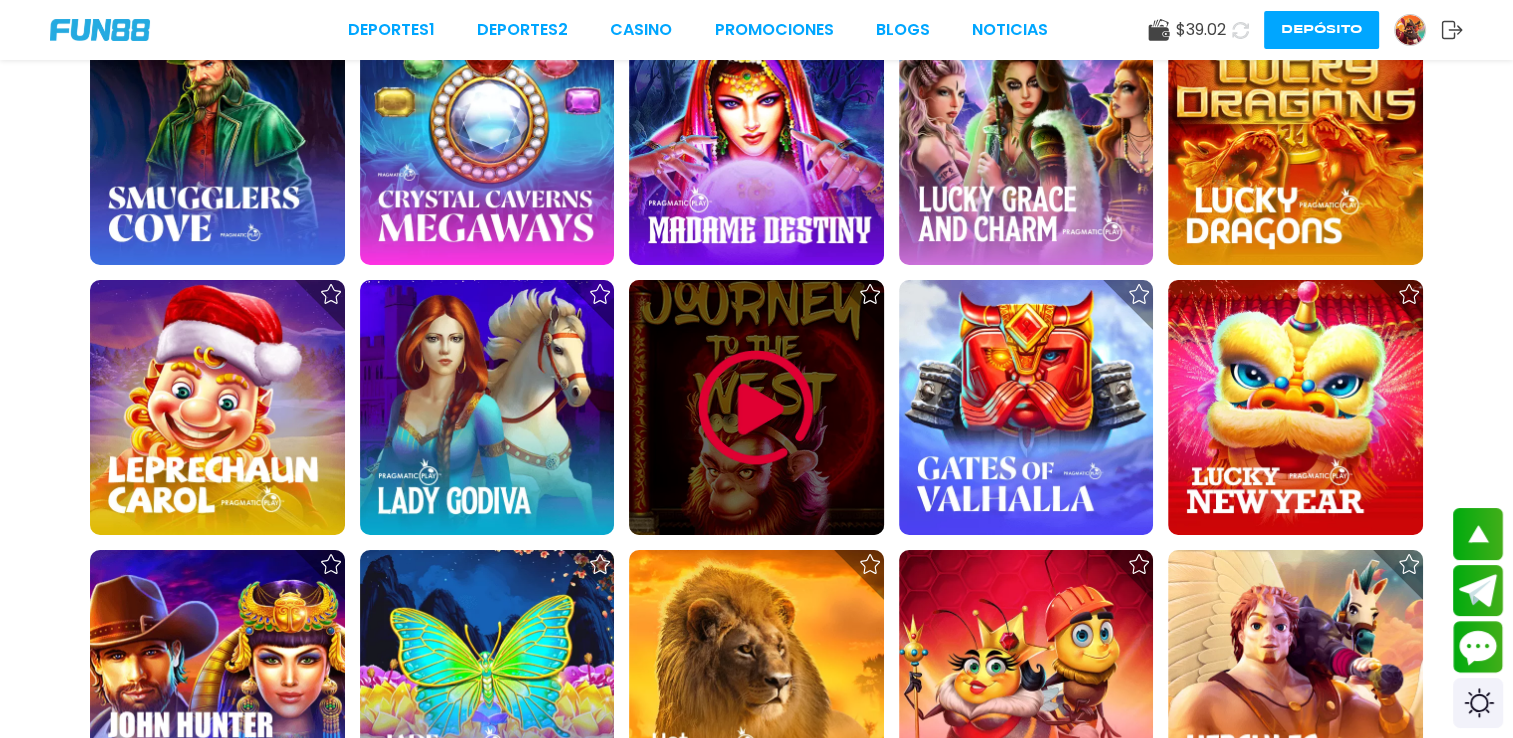 click at bounding box center (756, 408) 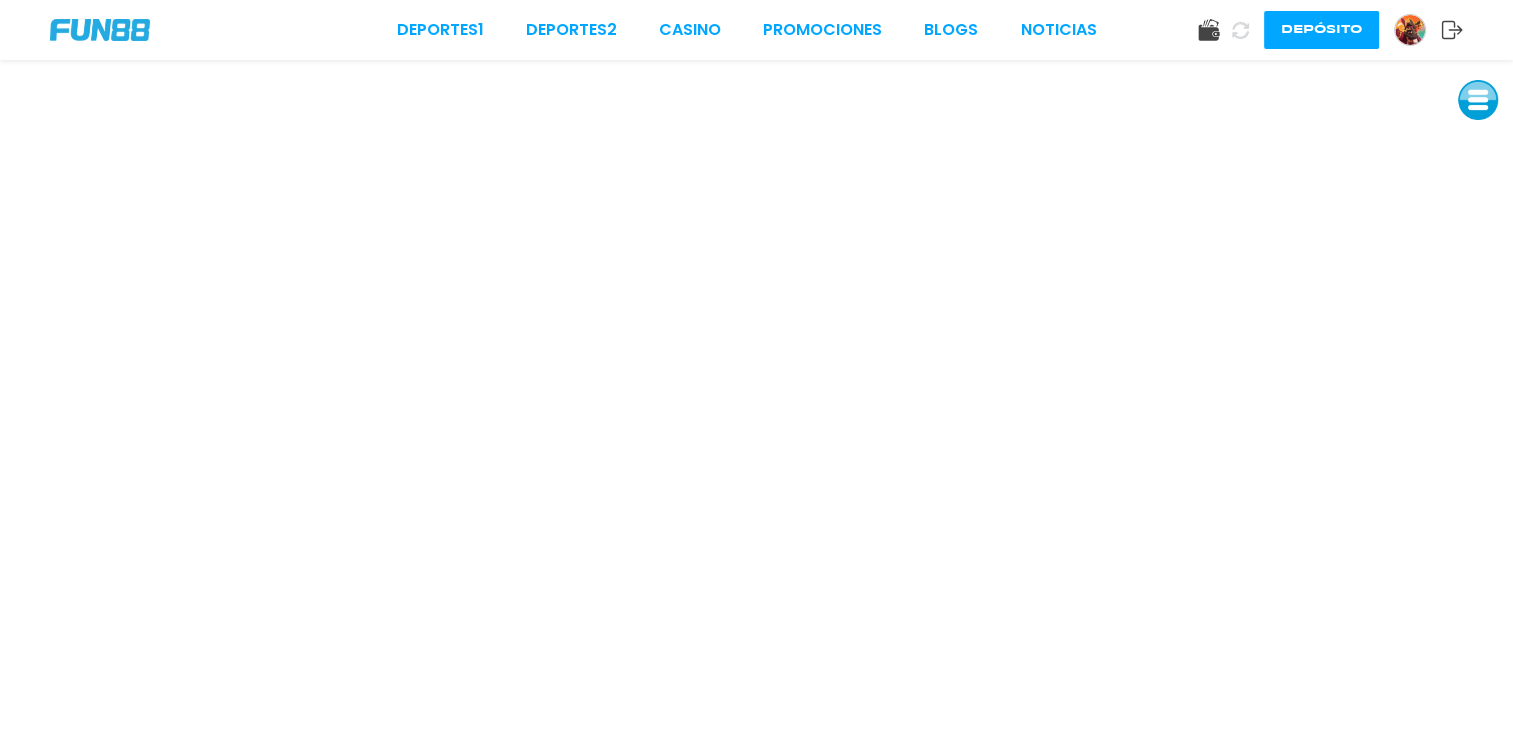scroll, scrollTop: 0, scrollLeft: 0, axis: both 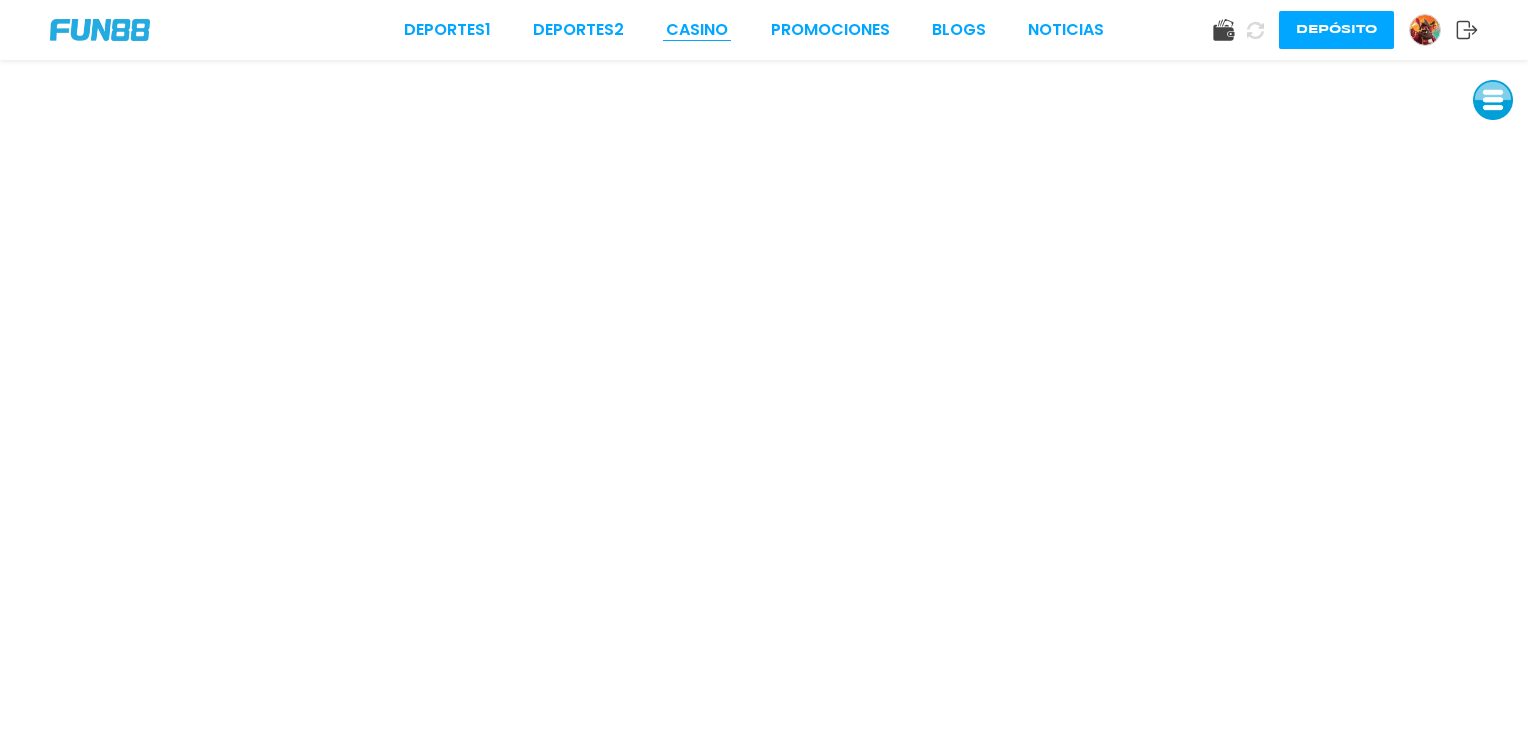click on "CASINO" at bounding box center (697, 30) 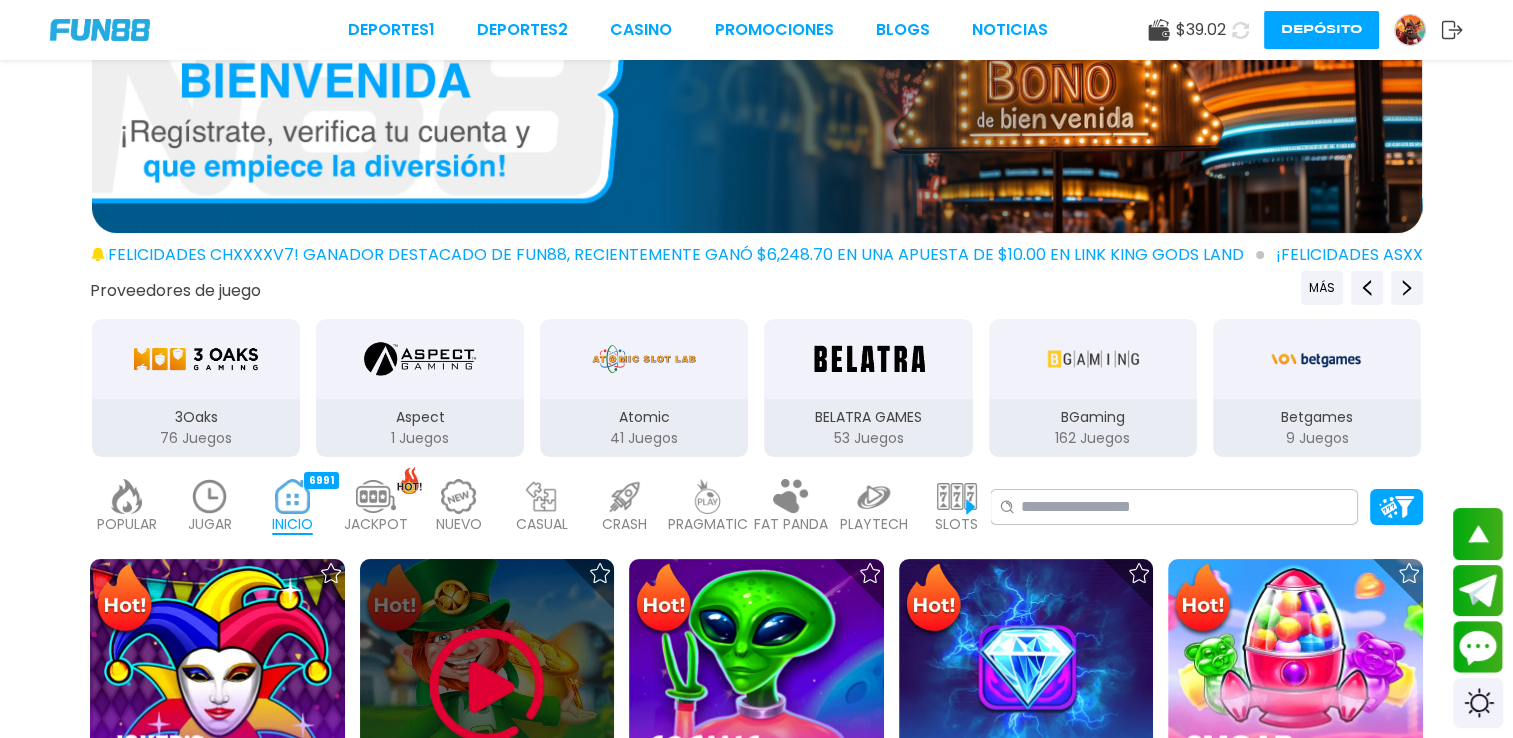 scroll, scrollTop: 0, scrollLeft: 0, axis: both 